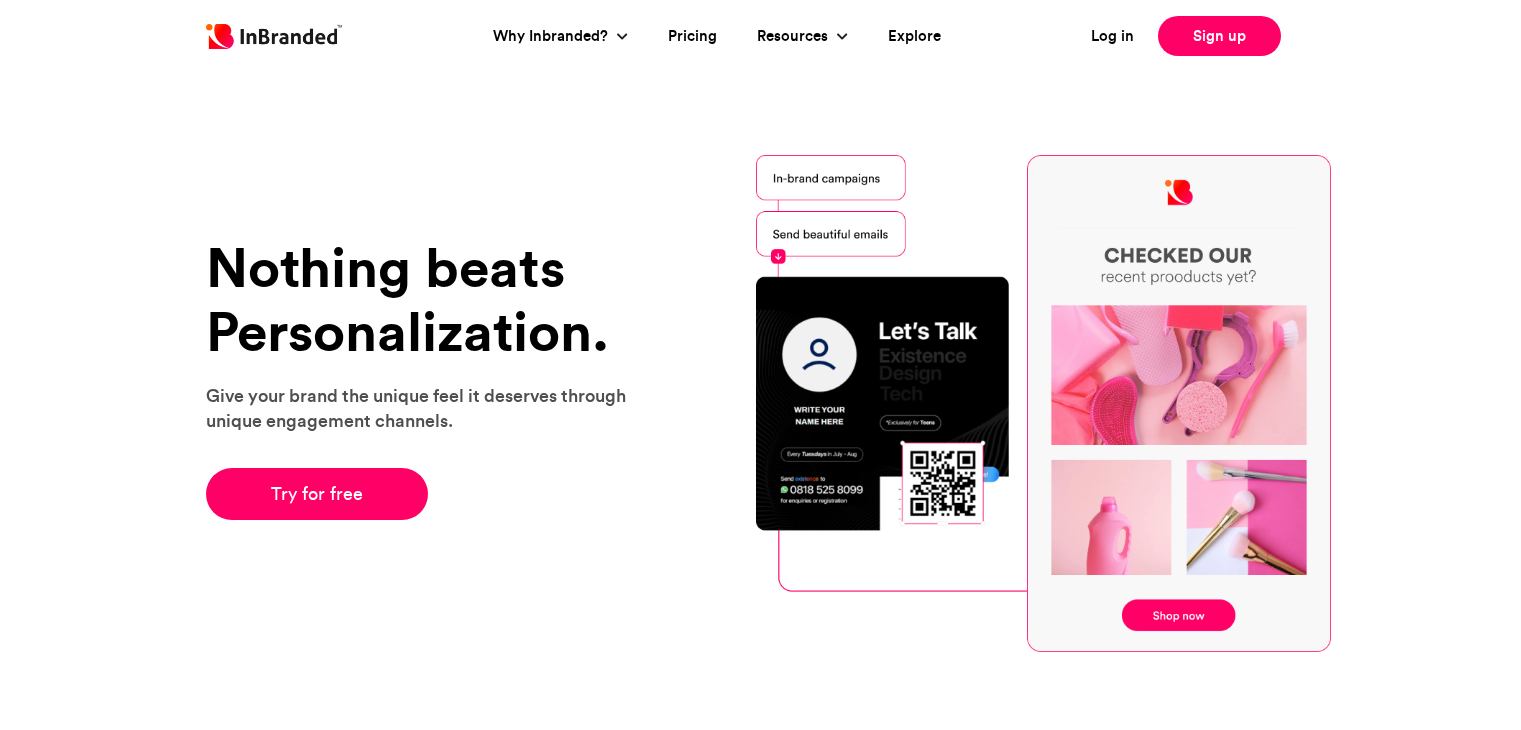 scroll, scrollTop: 0, scrollLeft: 0, axis: both 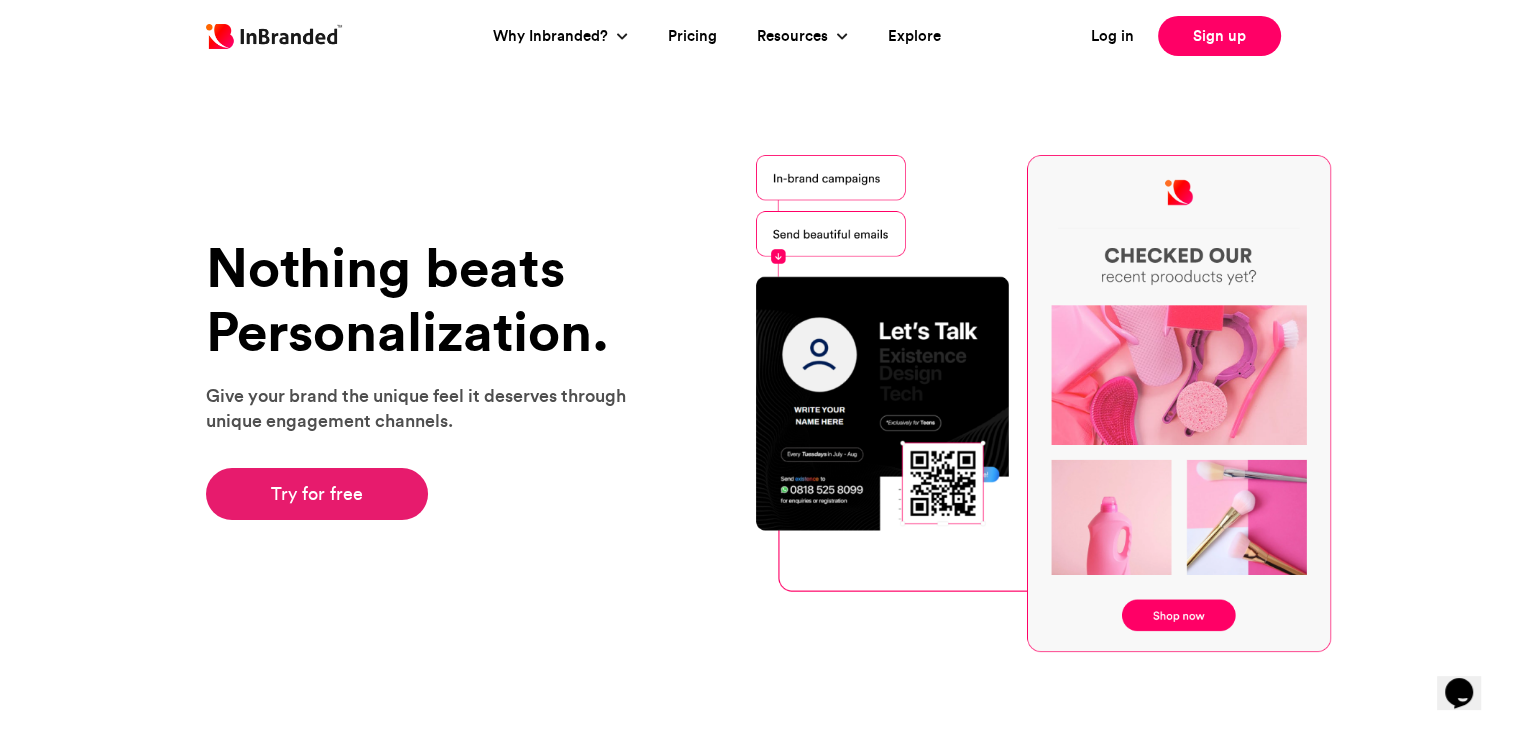 click on "Try for free" at bounding box center [317, 494] 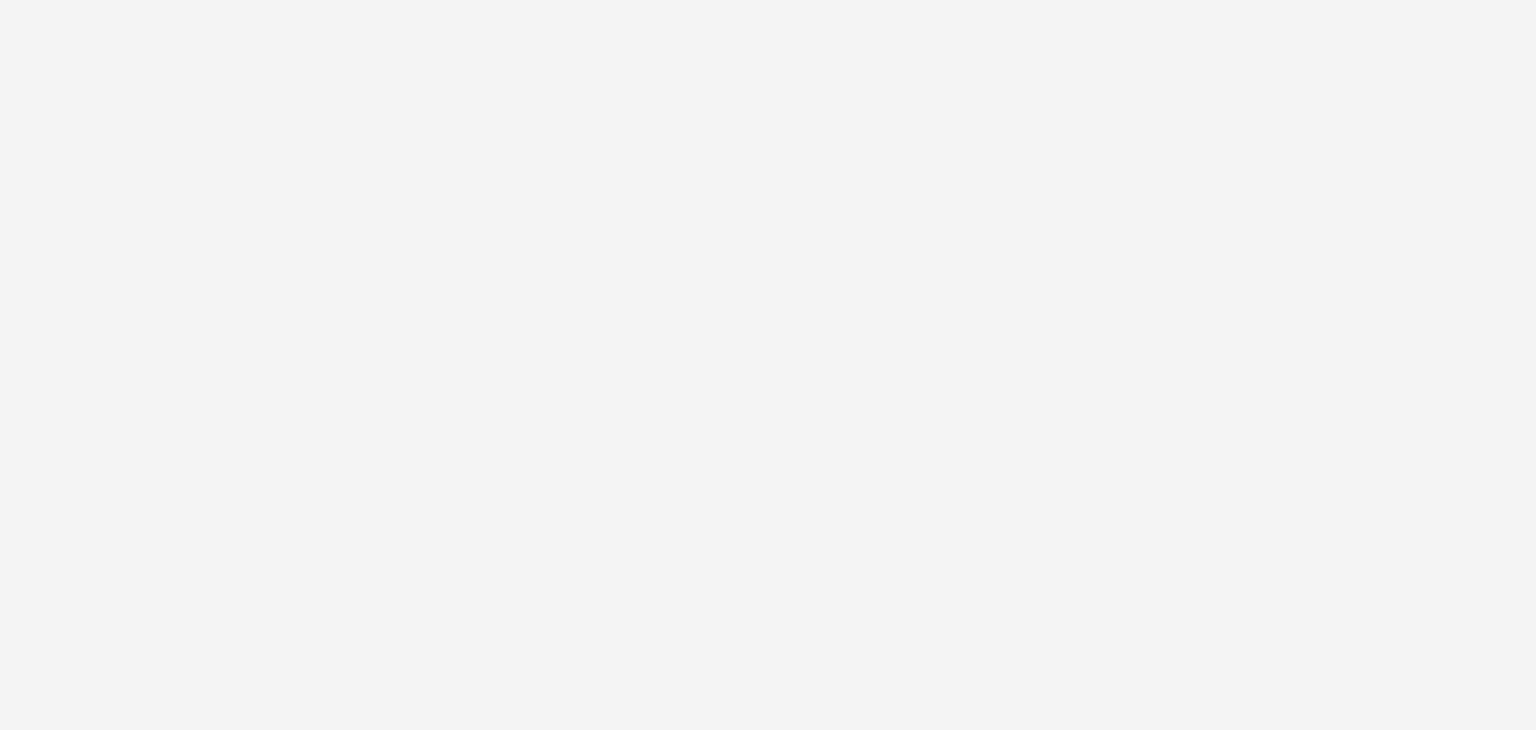 scroll, scrollTop: 0, scrollLeft: 0, axis: both 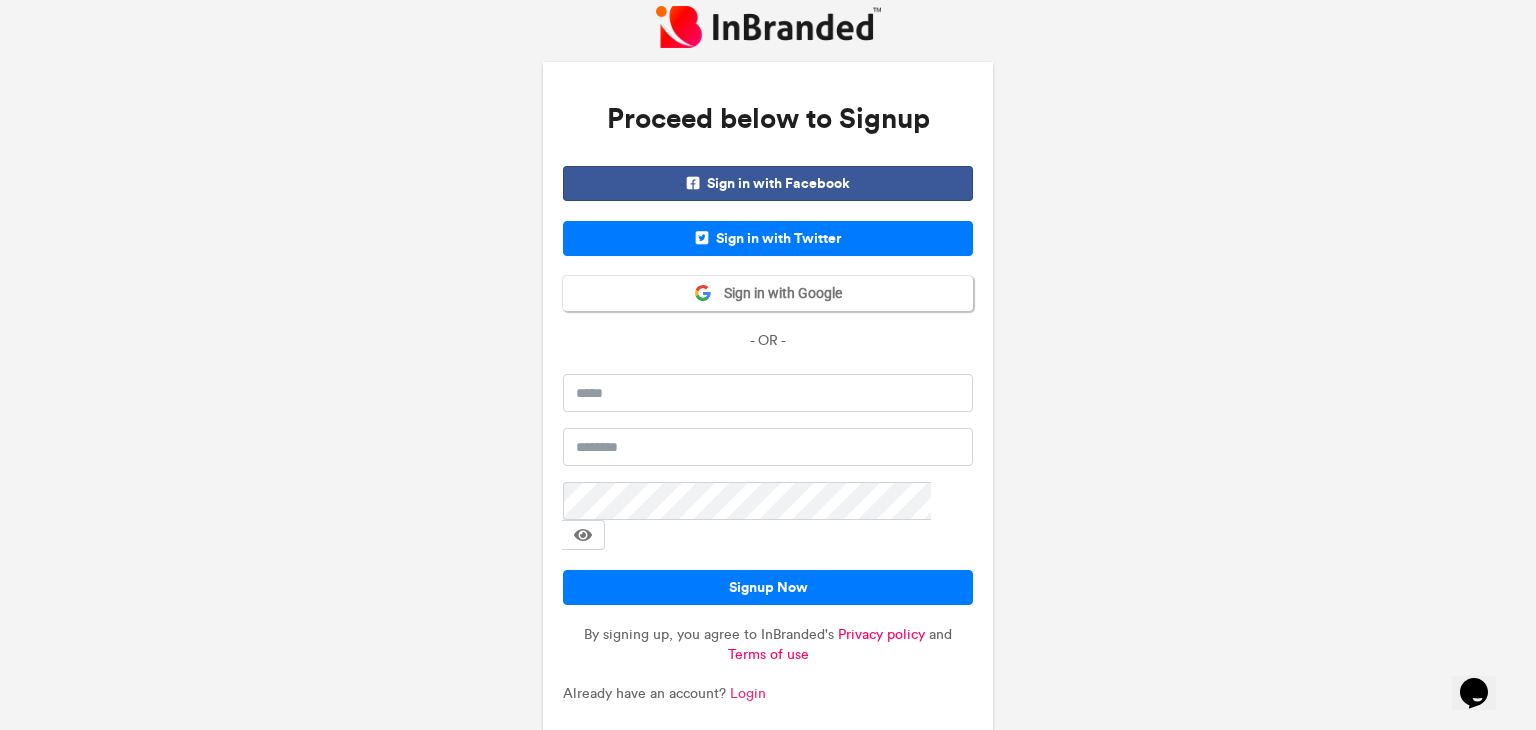 click on "Login" at bounding box center [748, 693] 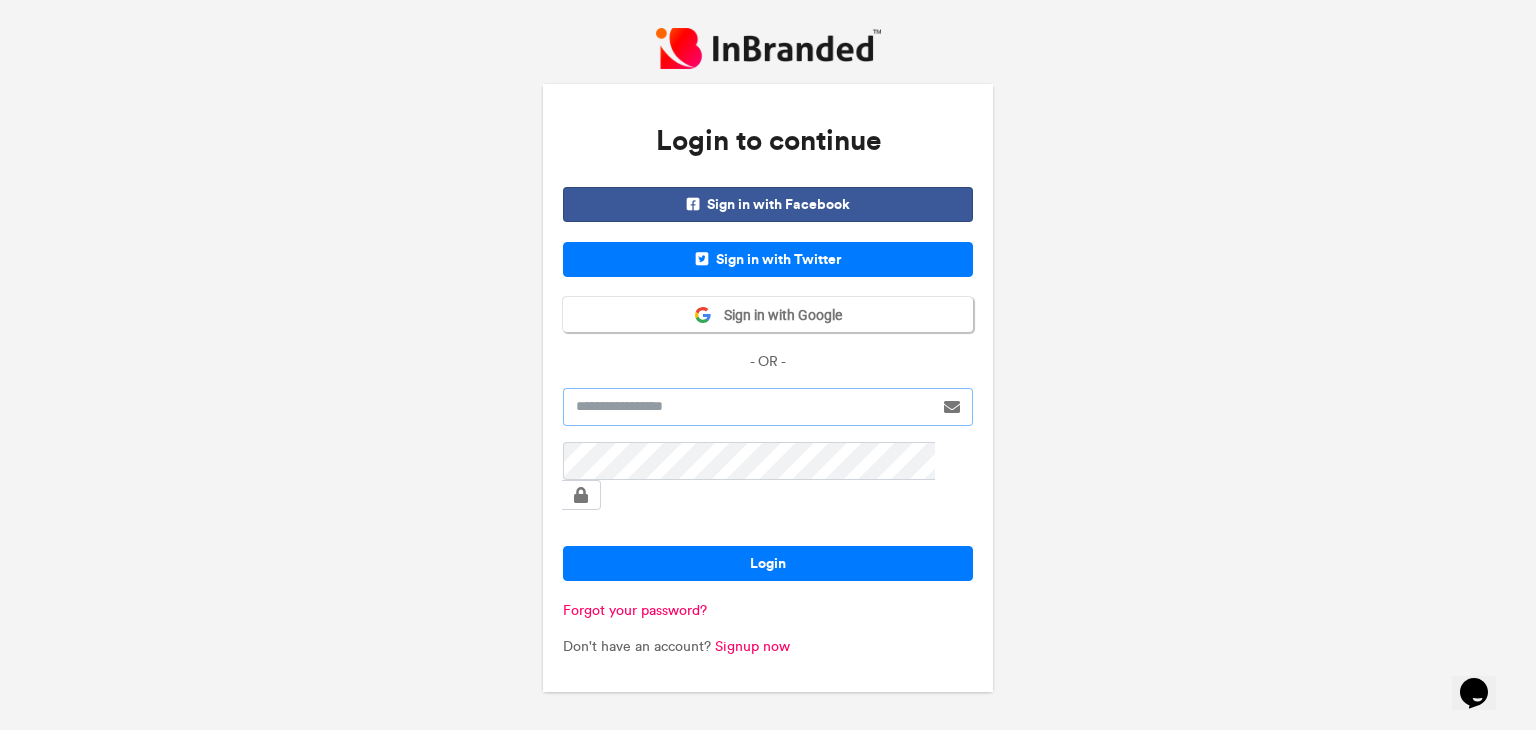 click at bounding box center (748, 407) 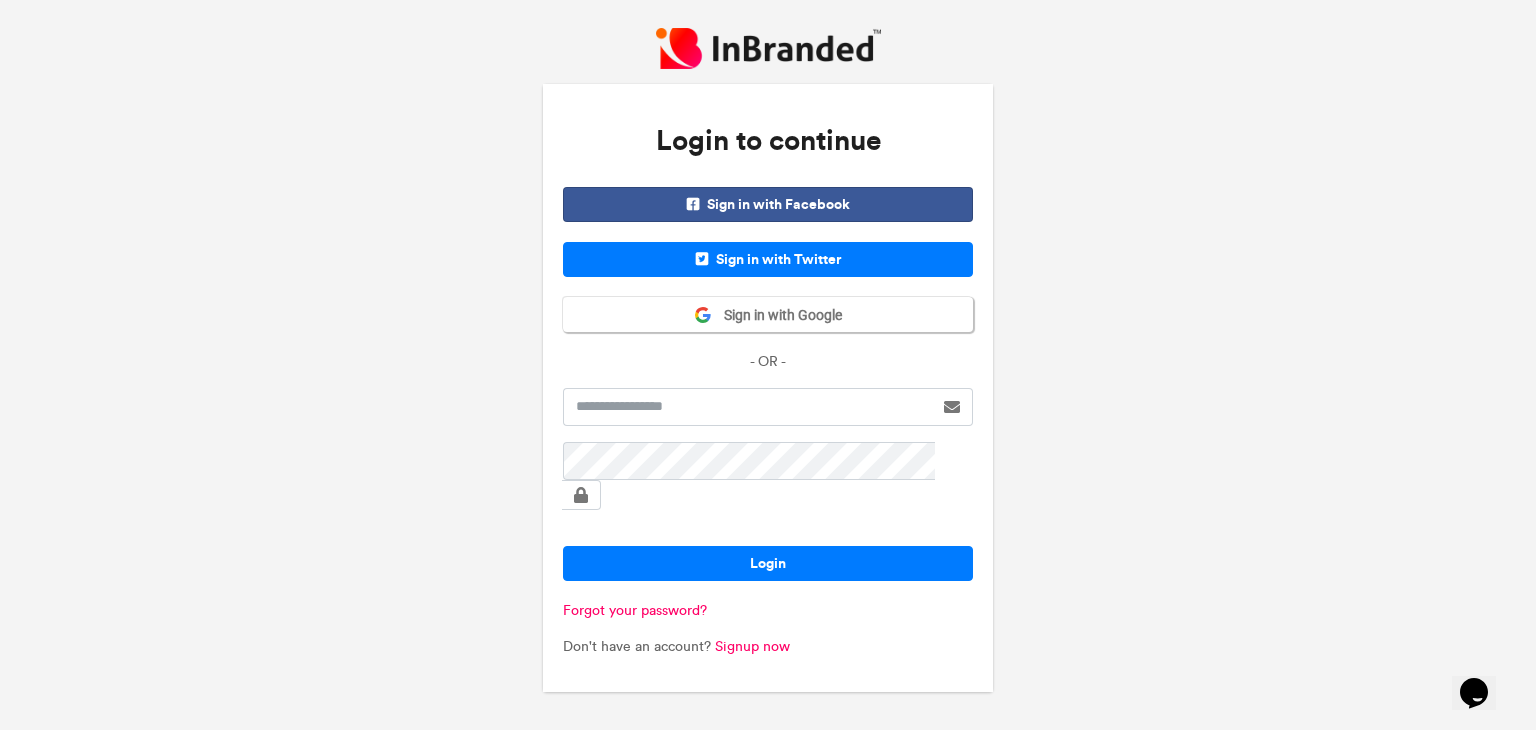 click on "Login to continue  Sign in with Facebook  Sign in with Twitter Sign in with Google - OR - Login Forgot your password? Don't have an account?   Signup now" at bounding box center (768, 365) 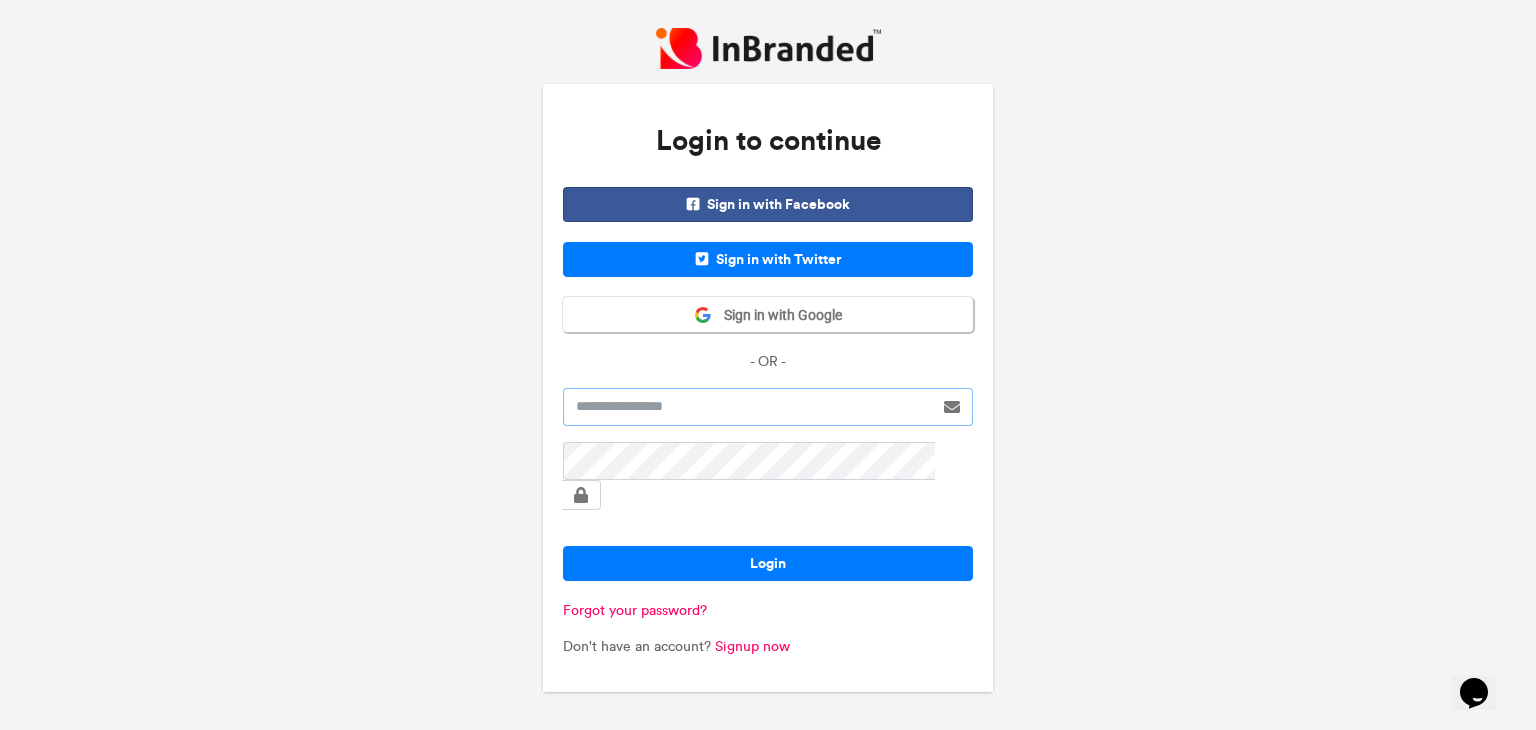 click at bounding box center [748, 407] 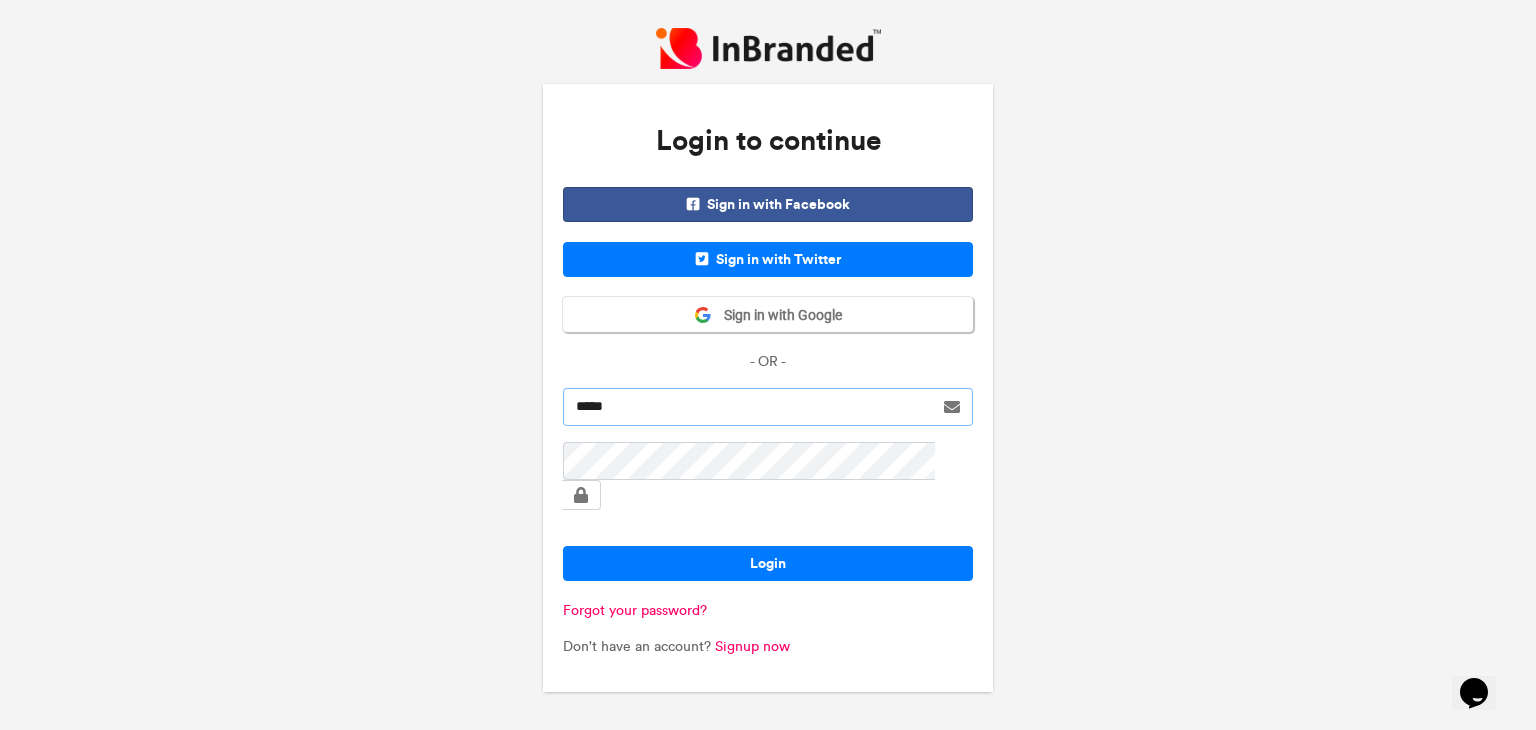 type on "*******" 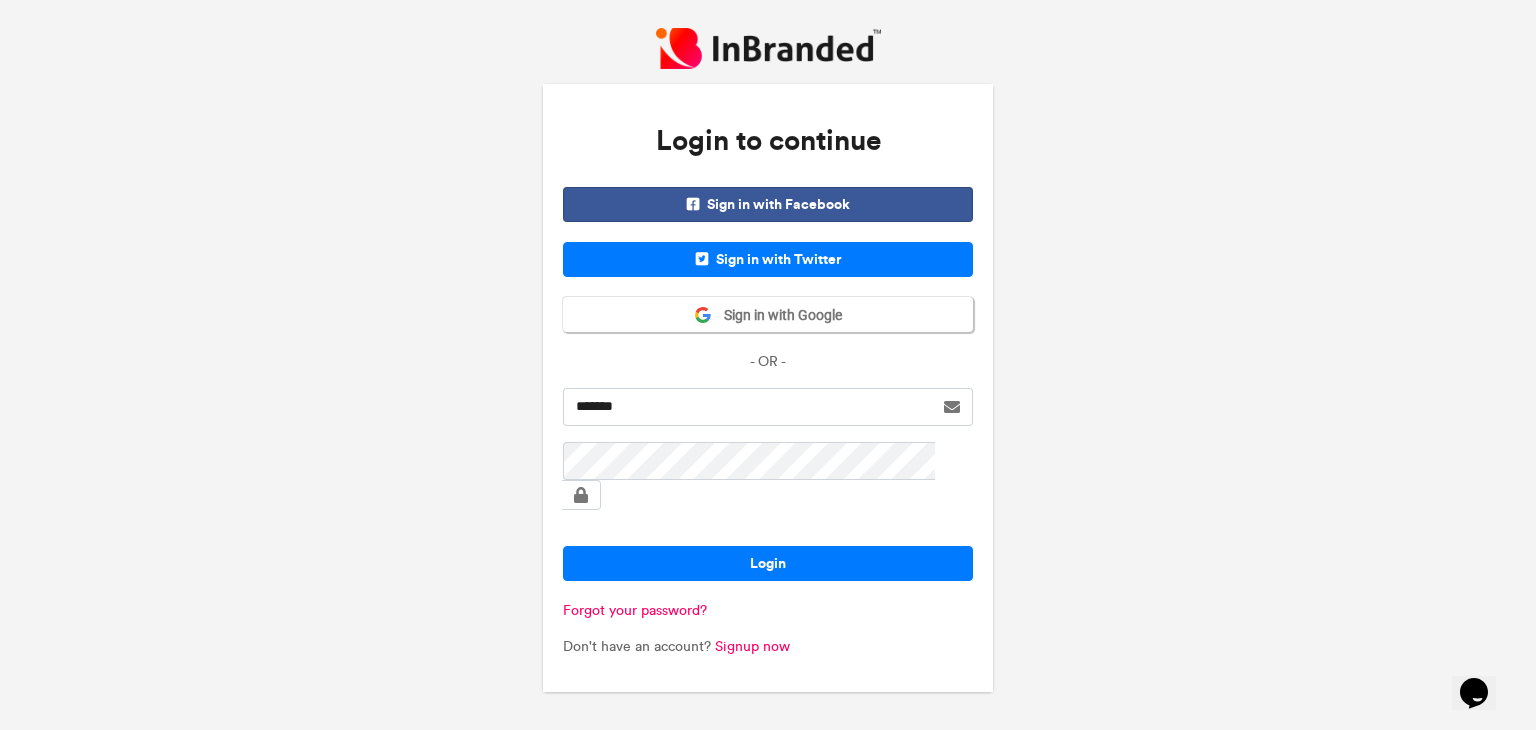 click at bounding box center [768, 536] 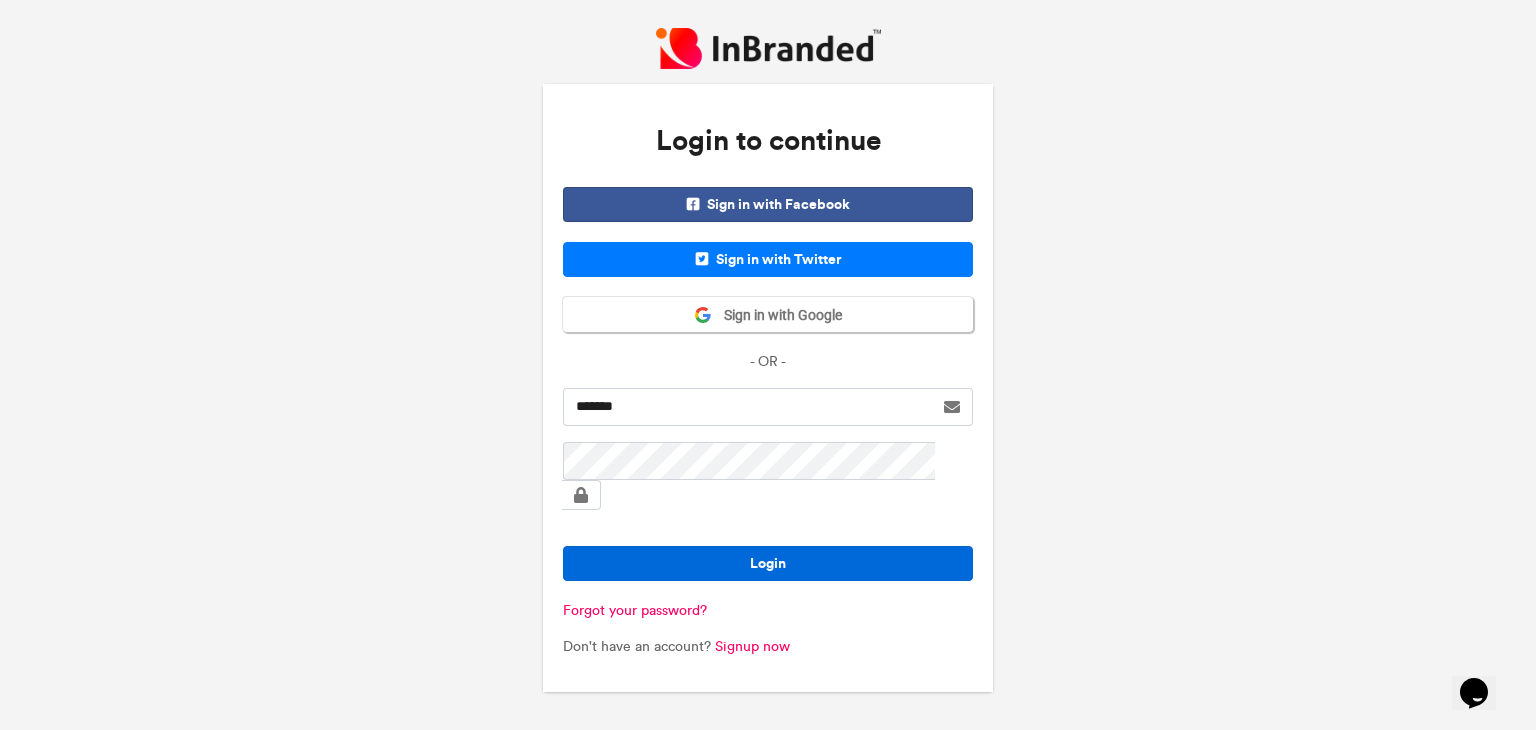 click on "Login" at bounding box center (768, 563) 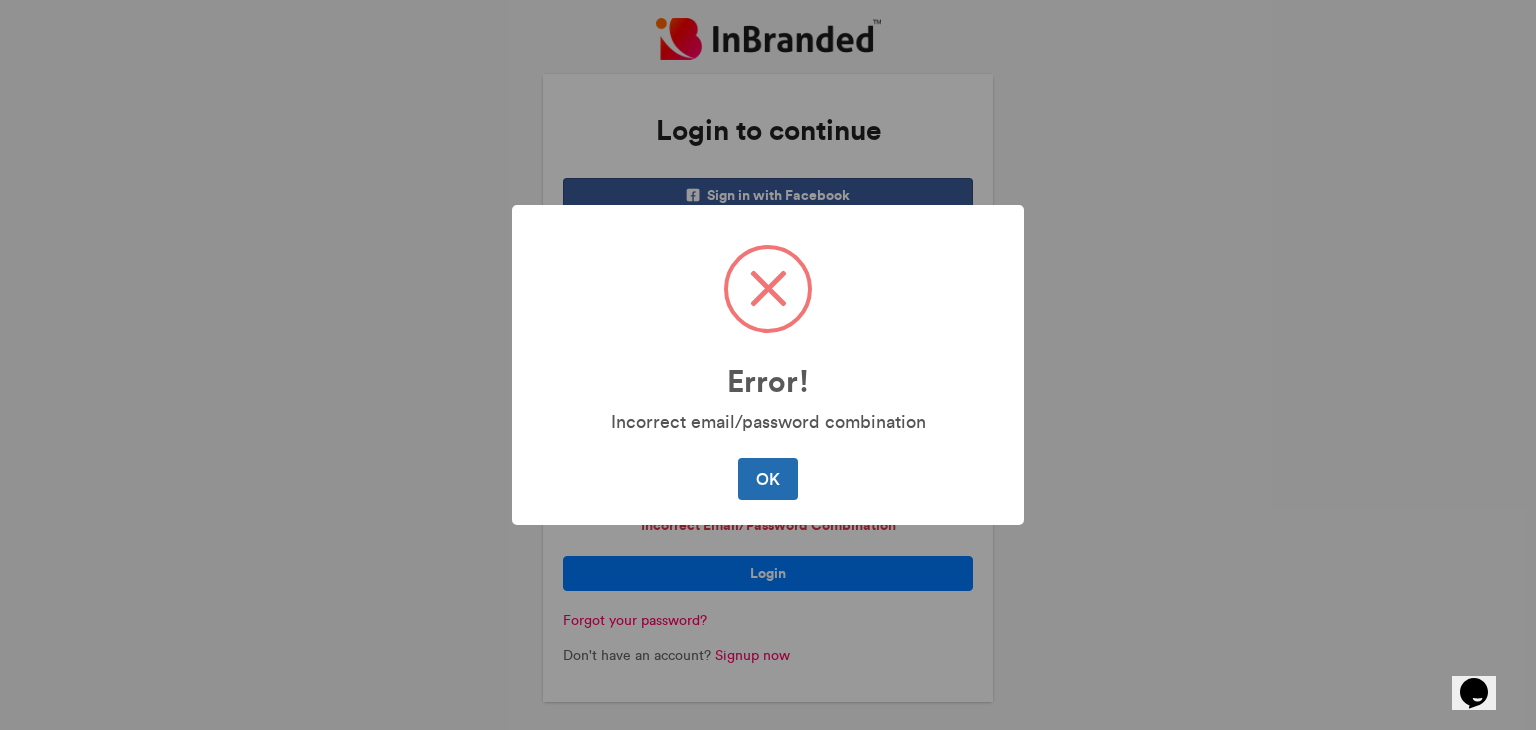 click on "OK" at bounding box center [767, 479] 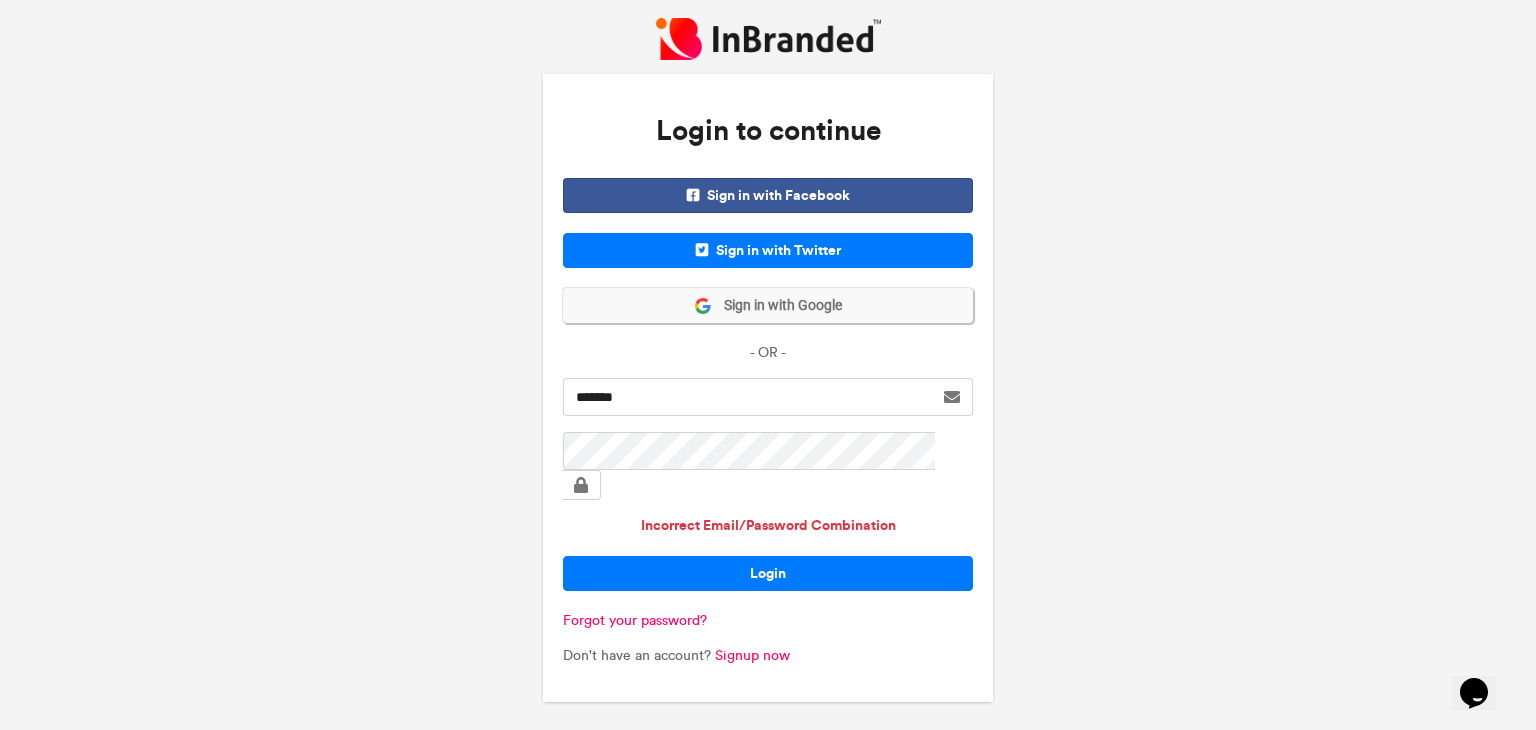 click on "Sign in with Google" at bounding box center (777, 306) 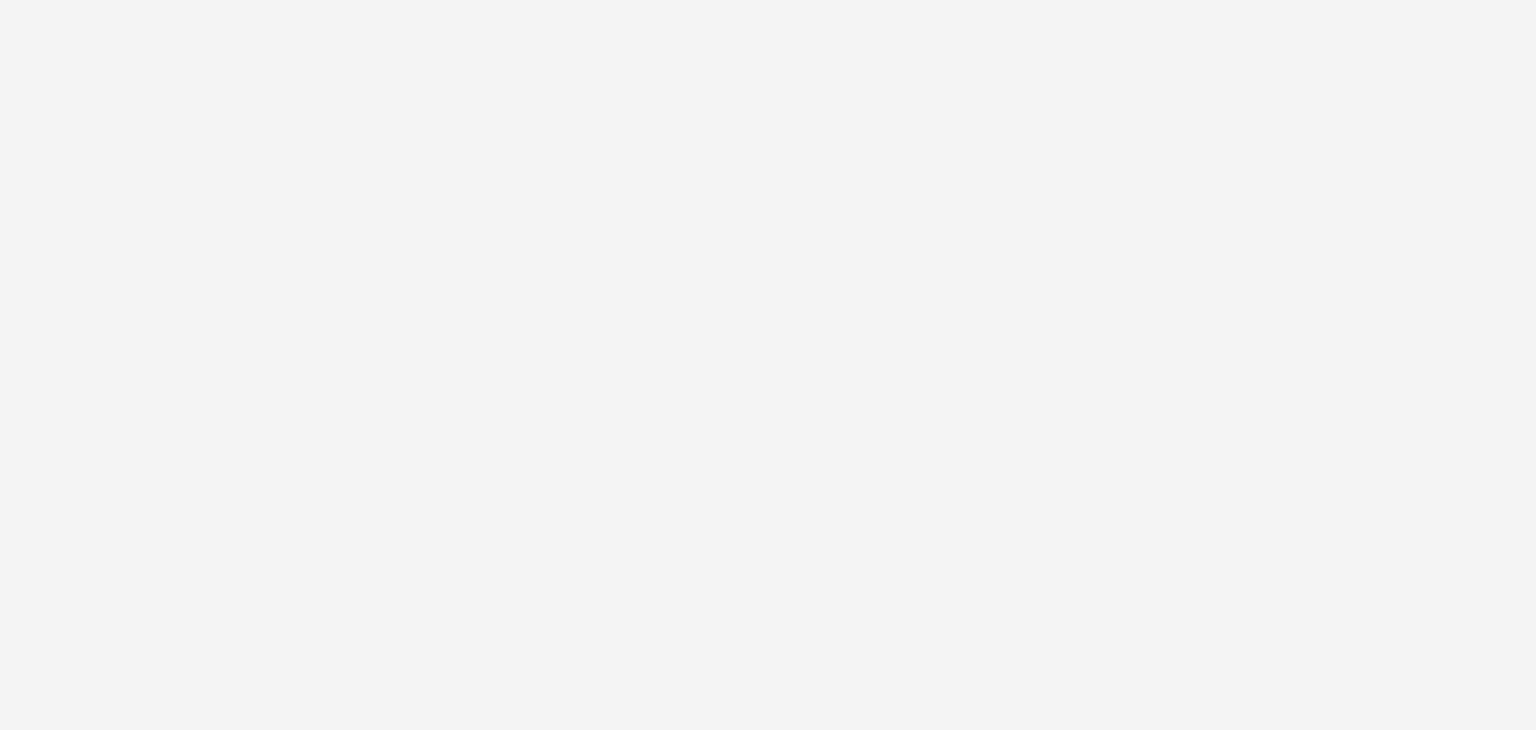 scroll, scrollTop: 0, scrollLeft: 0, axis: both 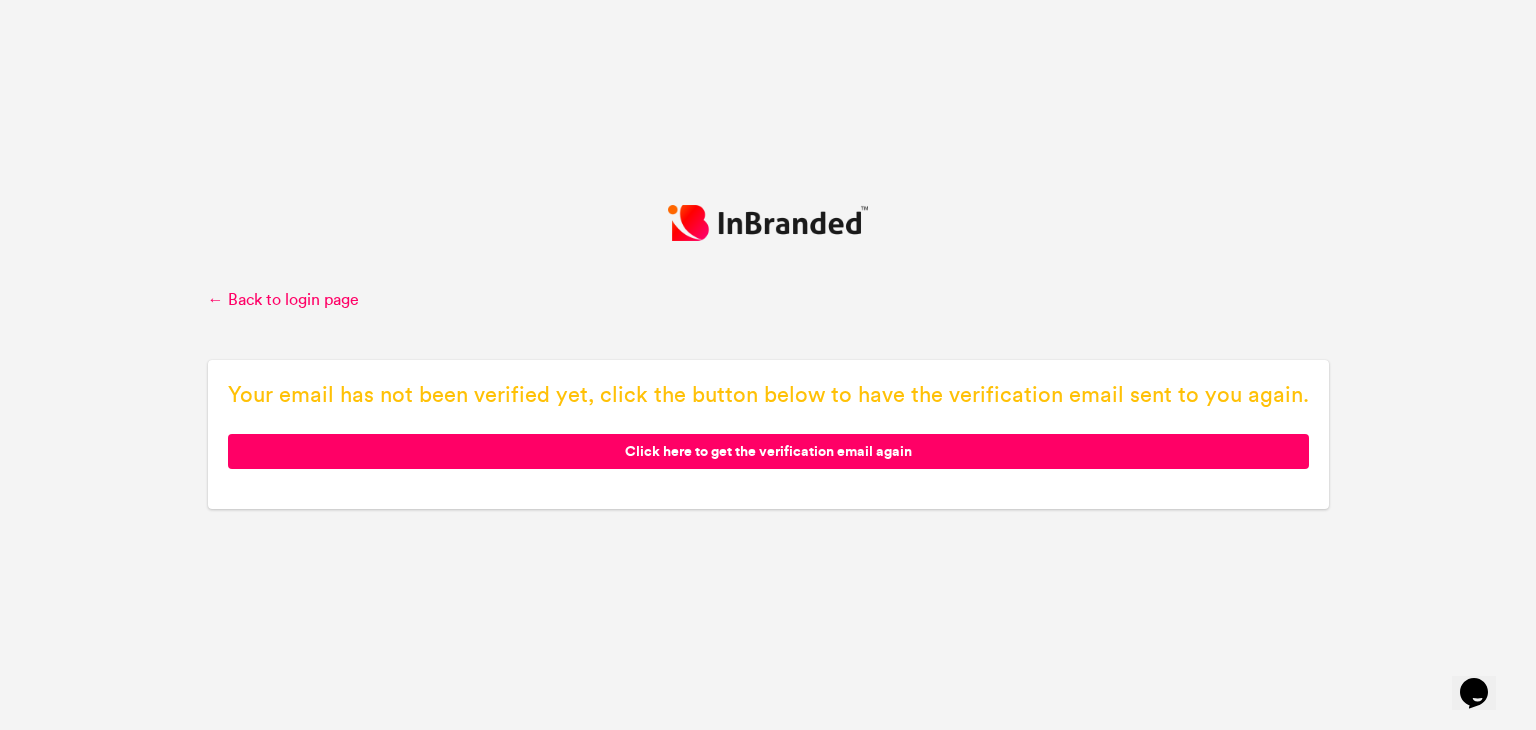click on "Click here to get the verification email again" 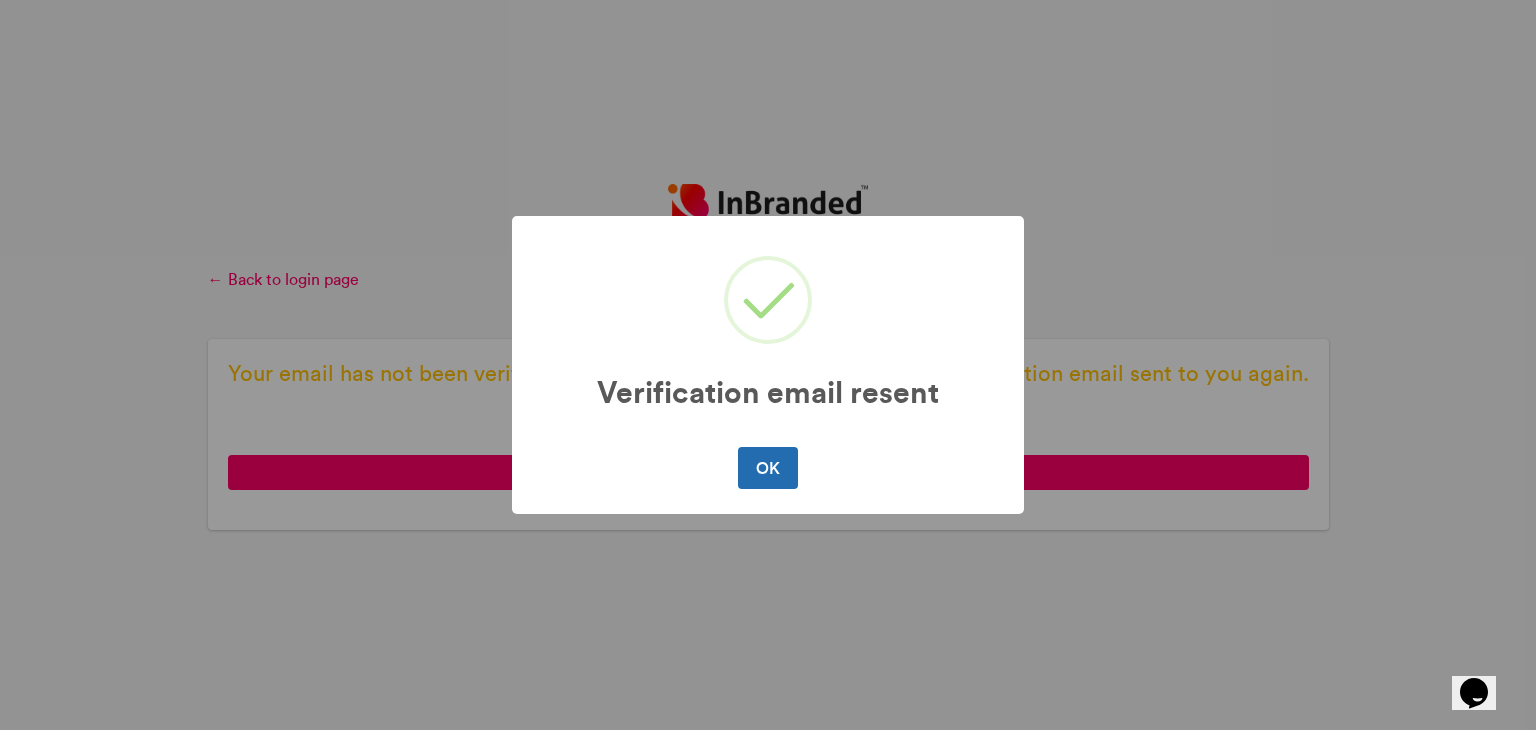click on "OK" at bounding box center [767, 468] 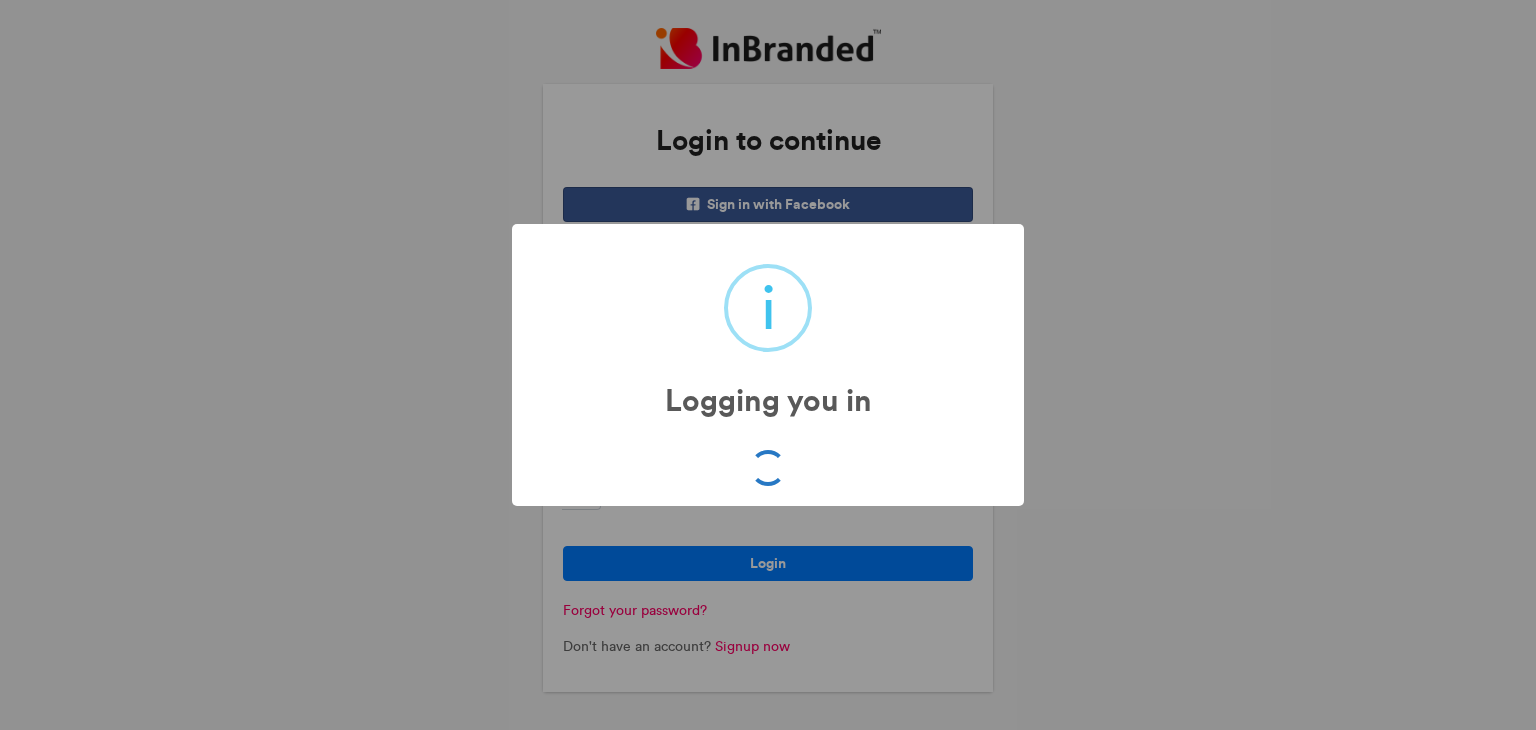 scroll, scrollTop: 0, scrollLeft: 0, axis: both 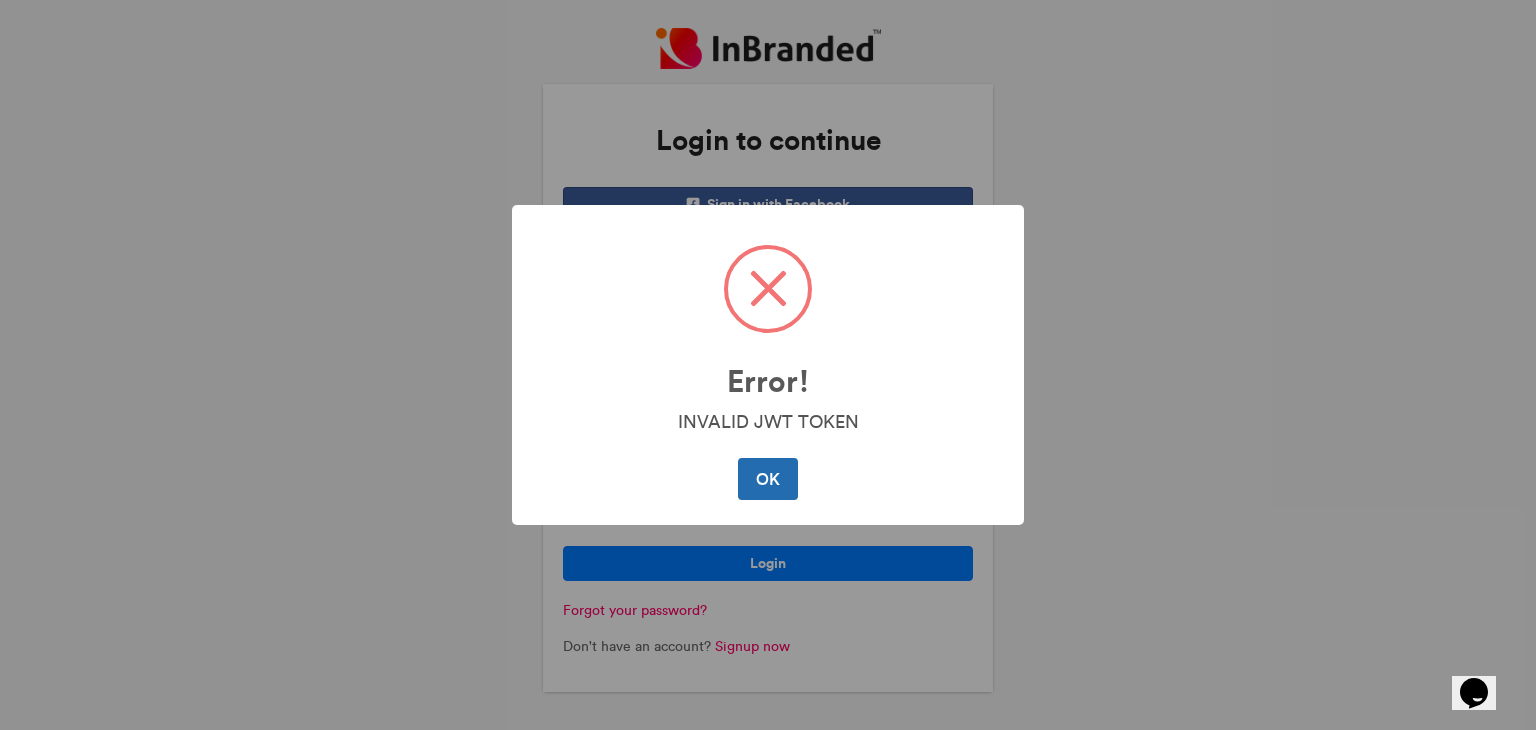 type 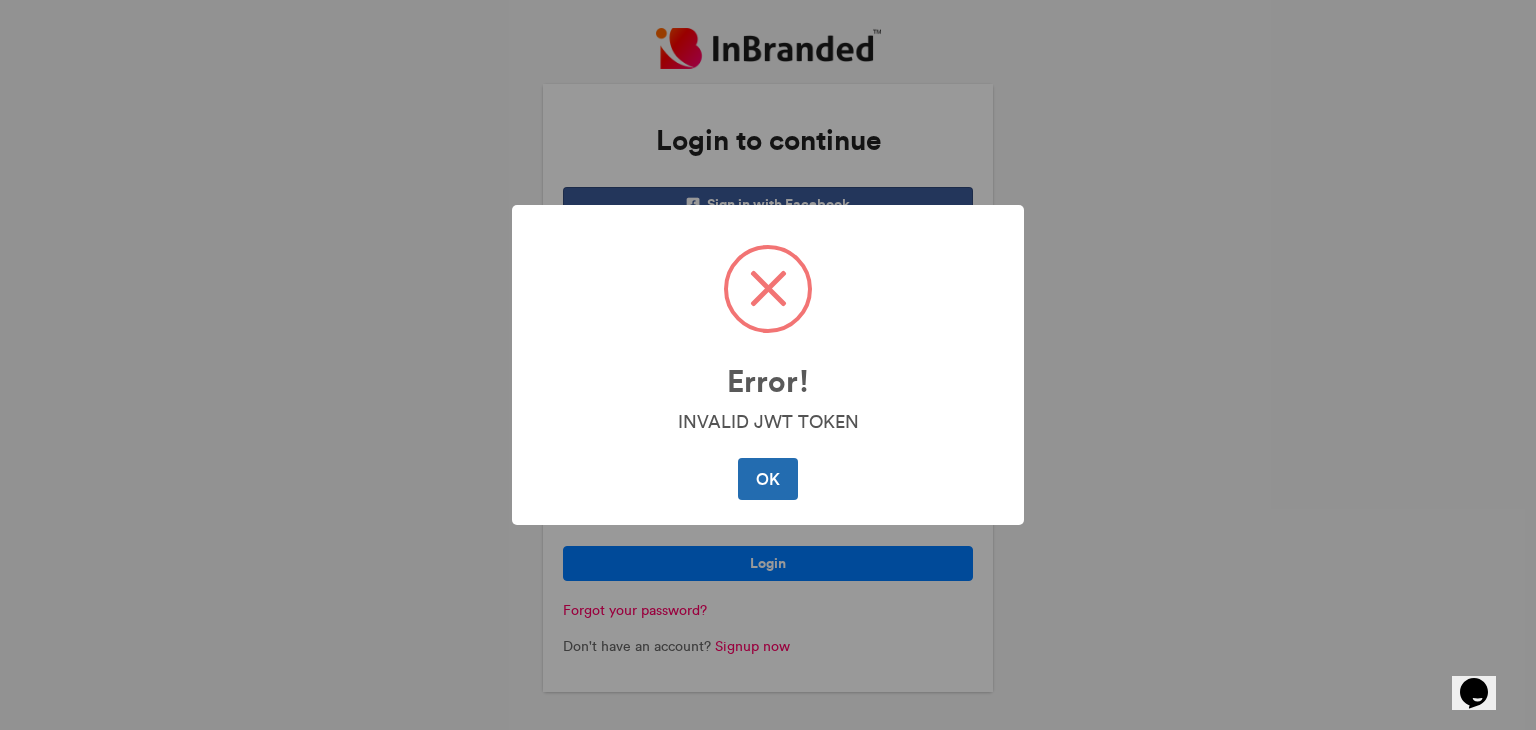 click on "OK" at bounding box center [767, 479] 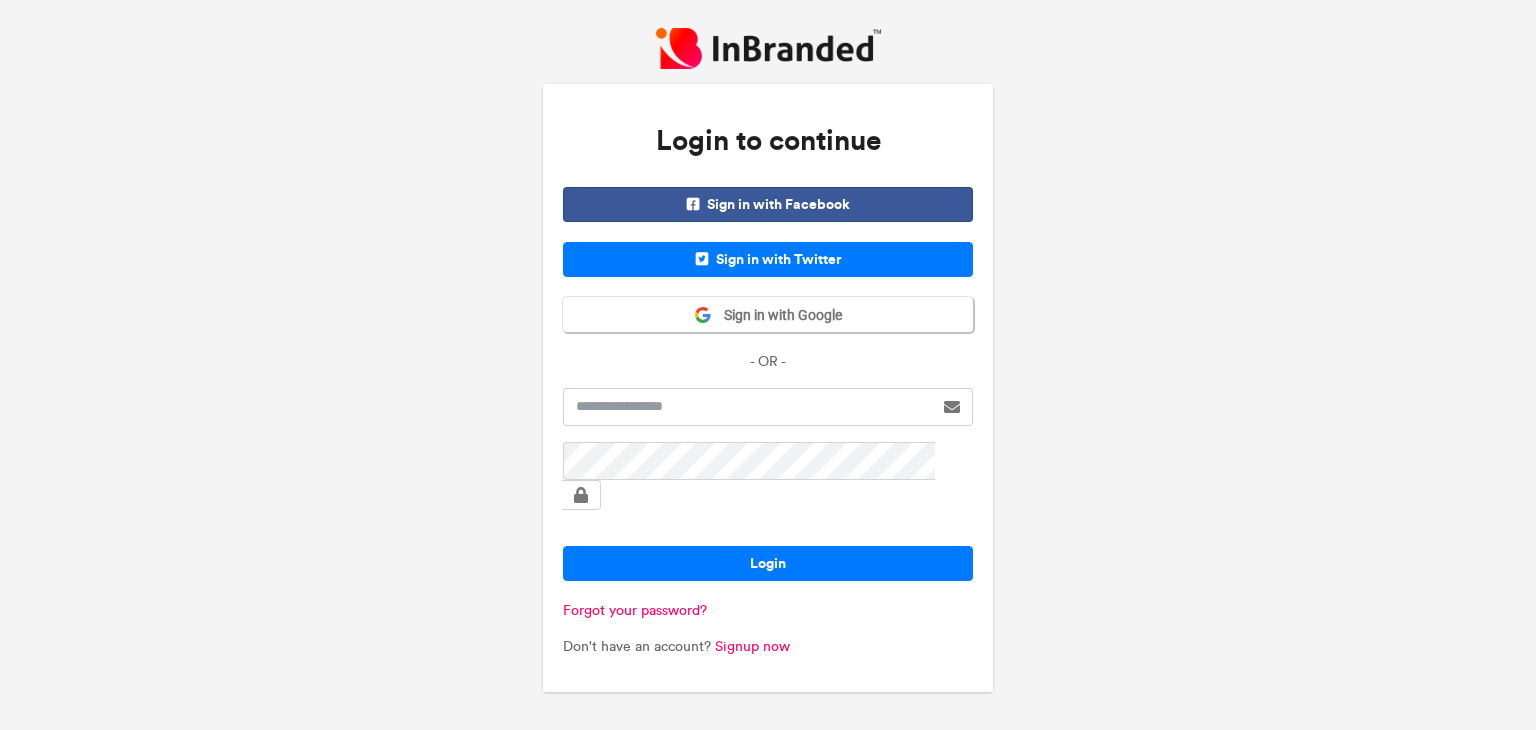 scroll, scrollTop: 0, scrollLeft: 0, axis: both 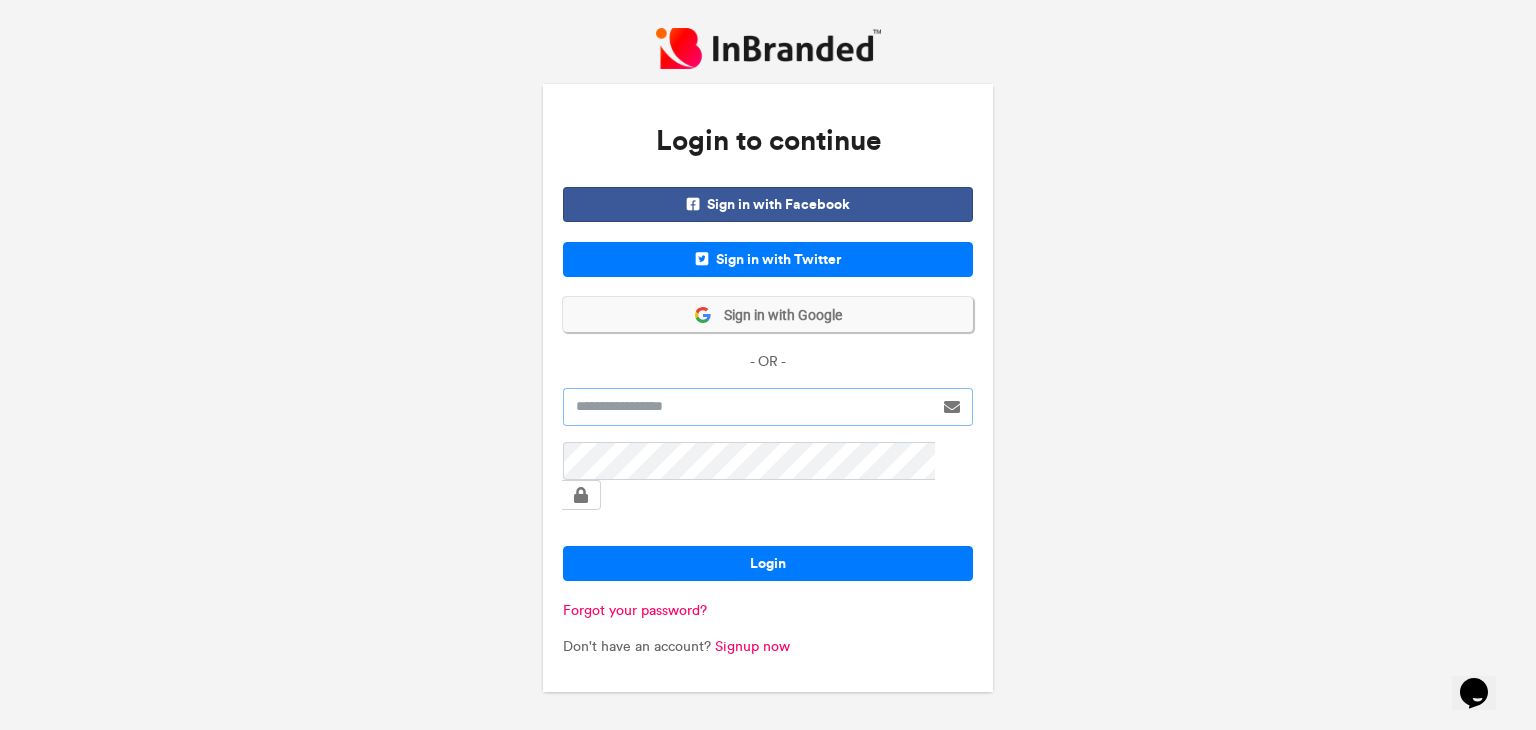 type on "*******" 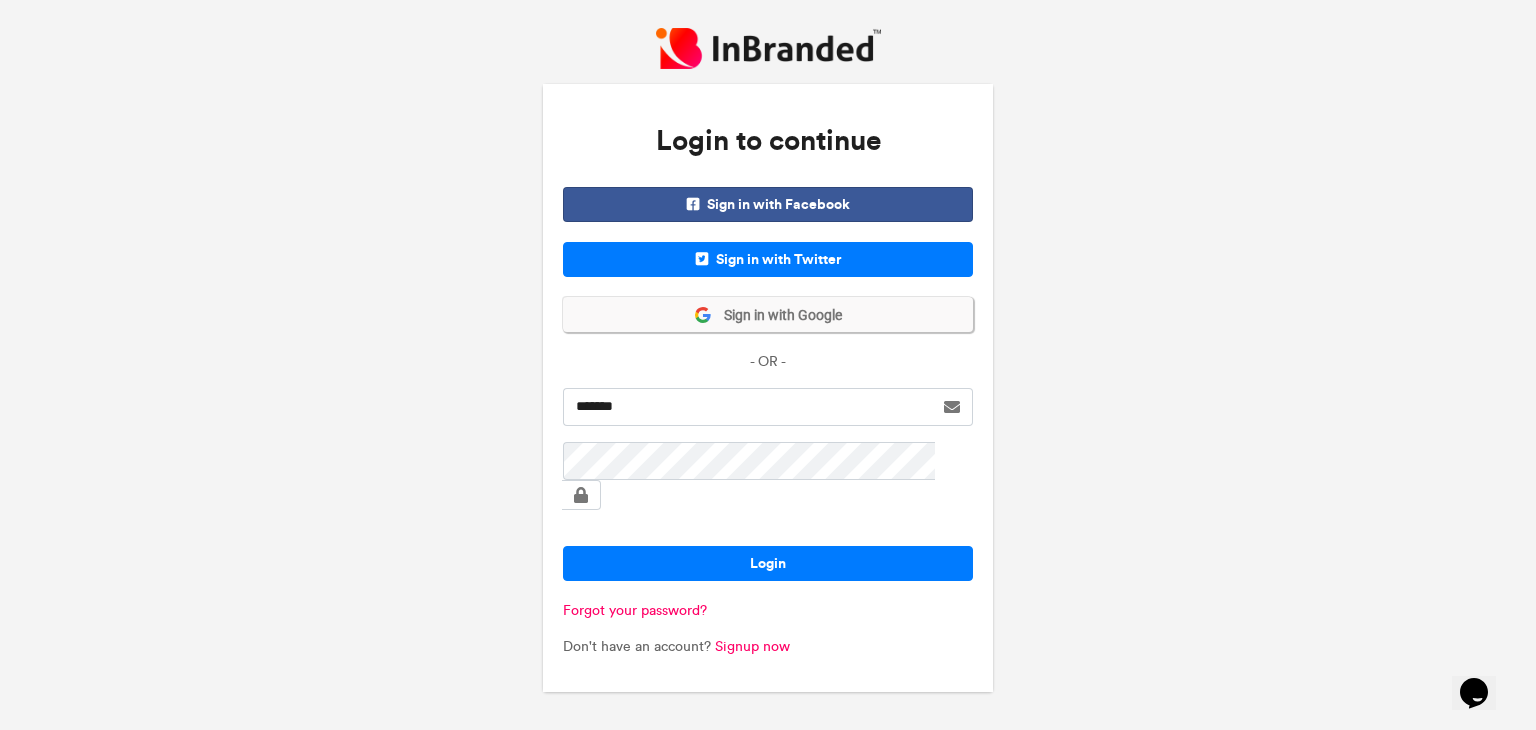 click on "Sign in with Google" at bounding box center (777, 316) 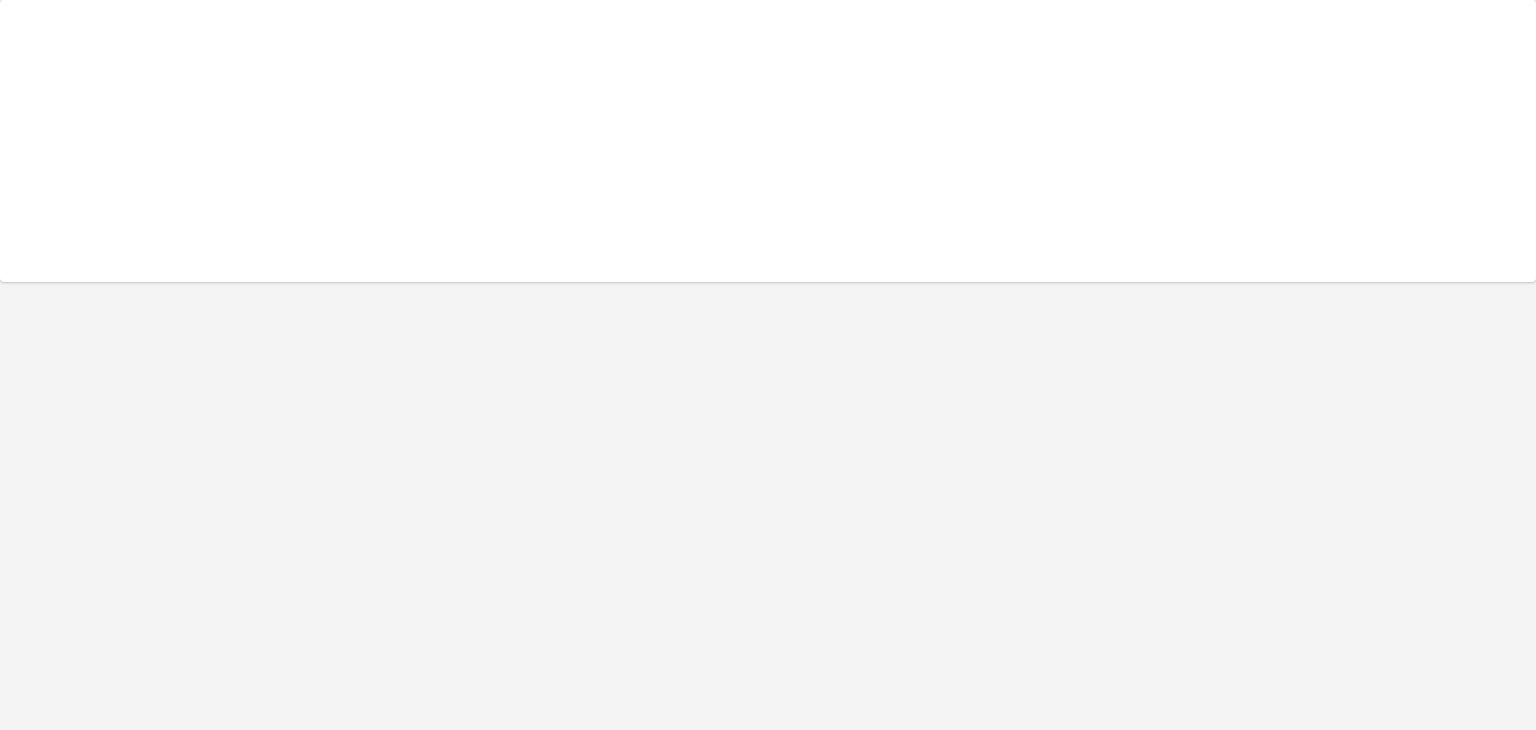 scroll, scrollTop: 0, scrollLeft: 0, axis: both 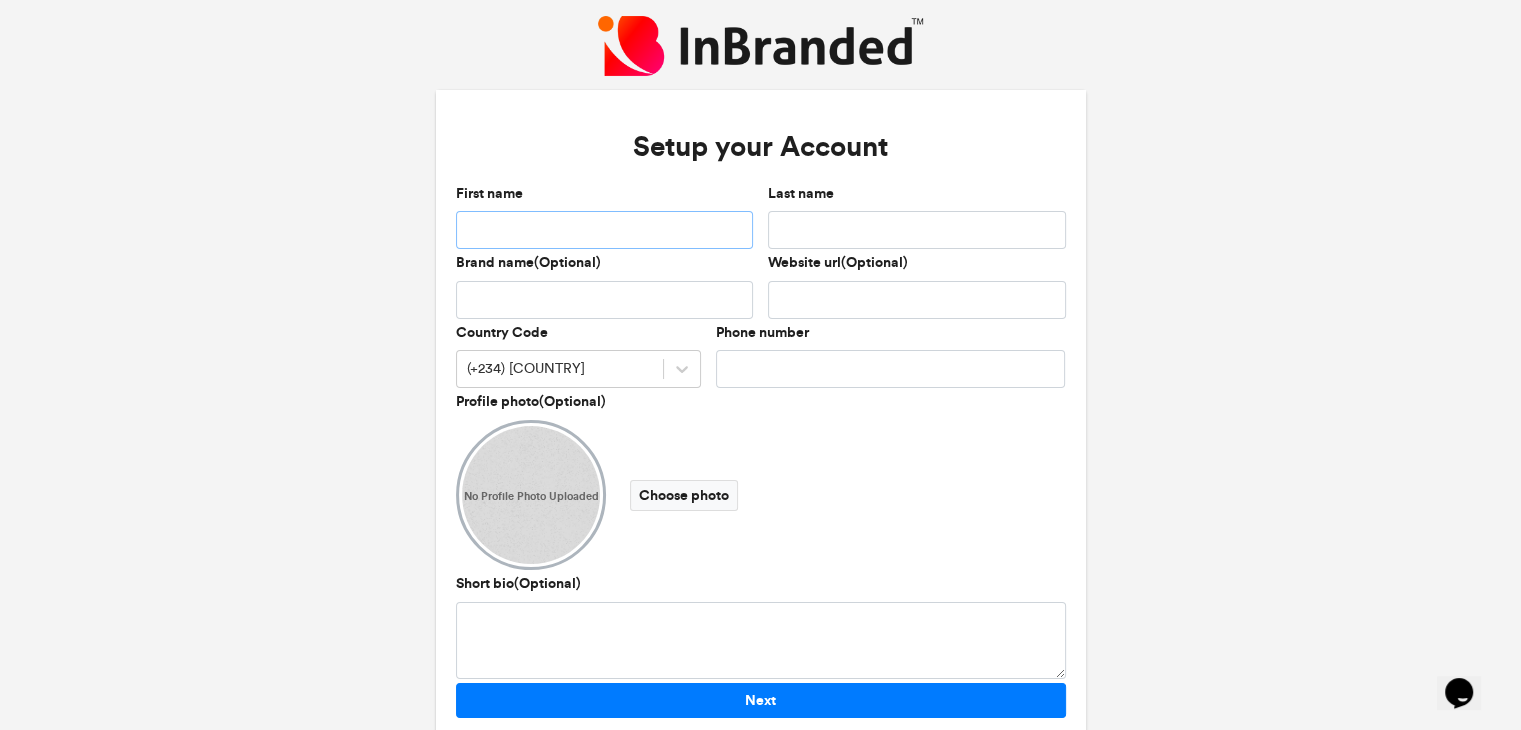 click on "First name" at bounding box center [605, 230] 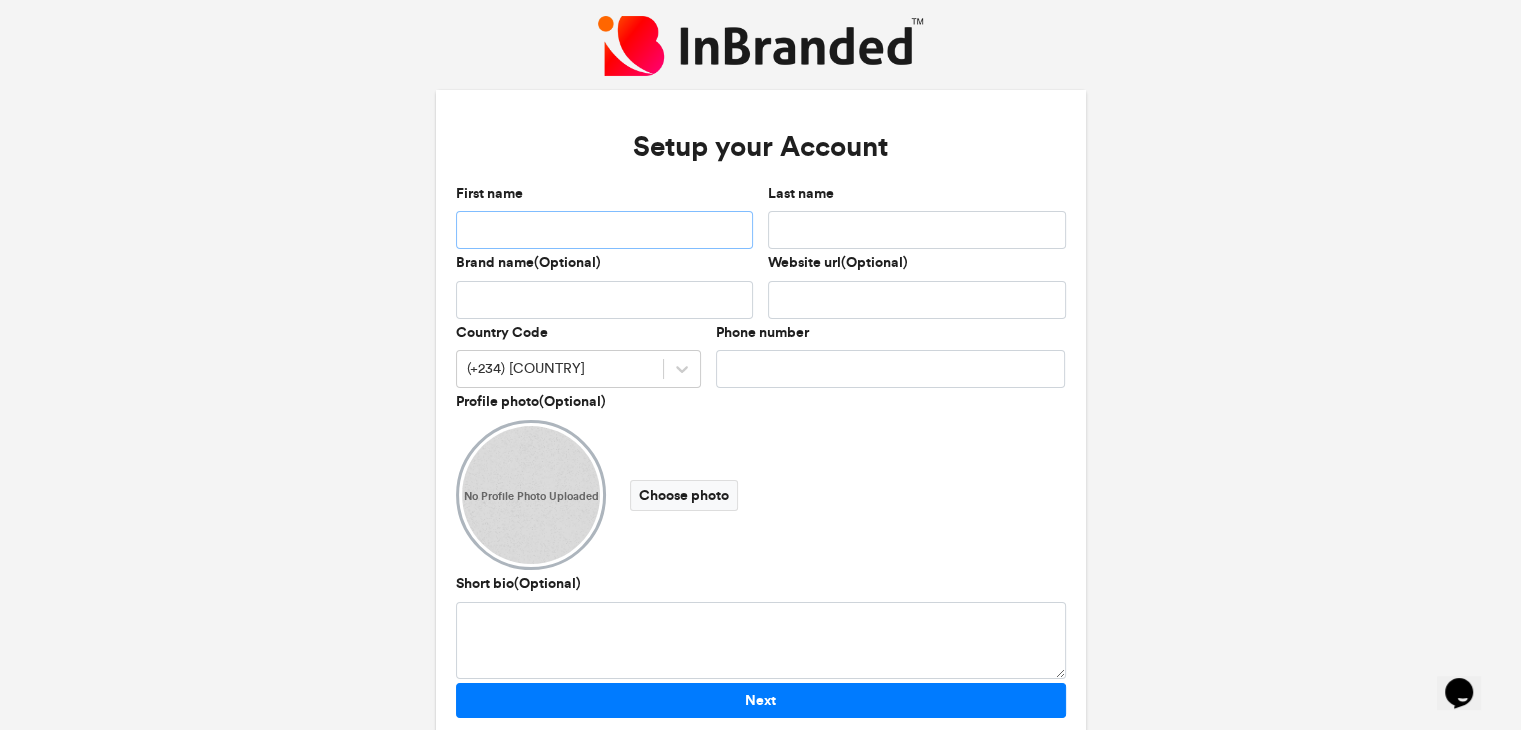 type on "******" 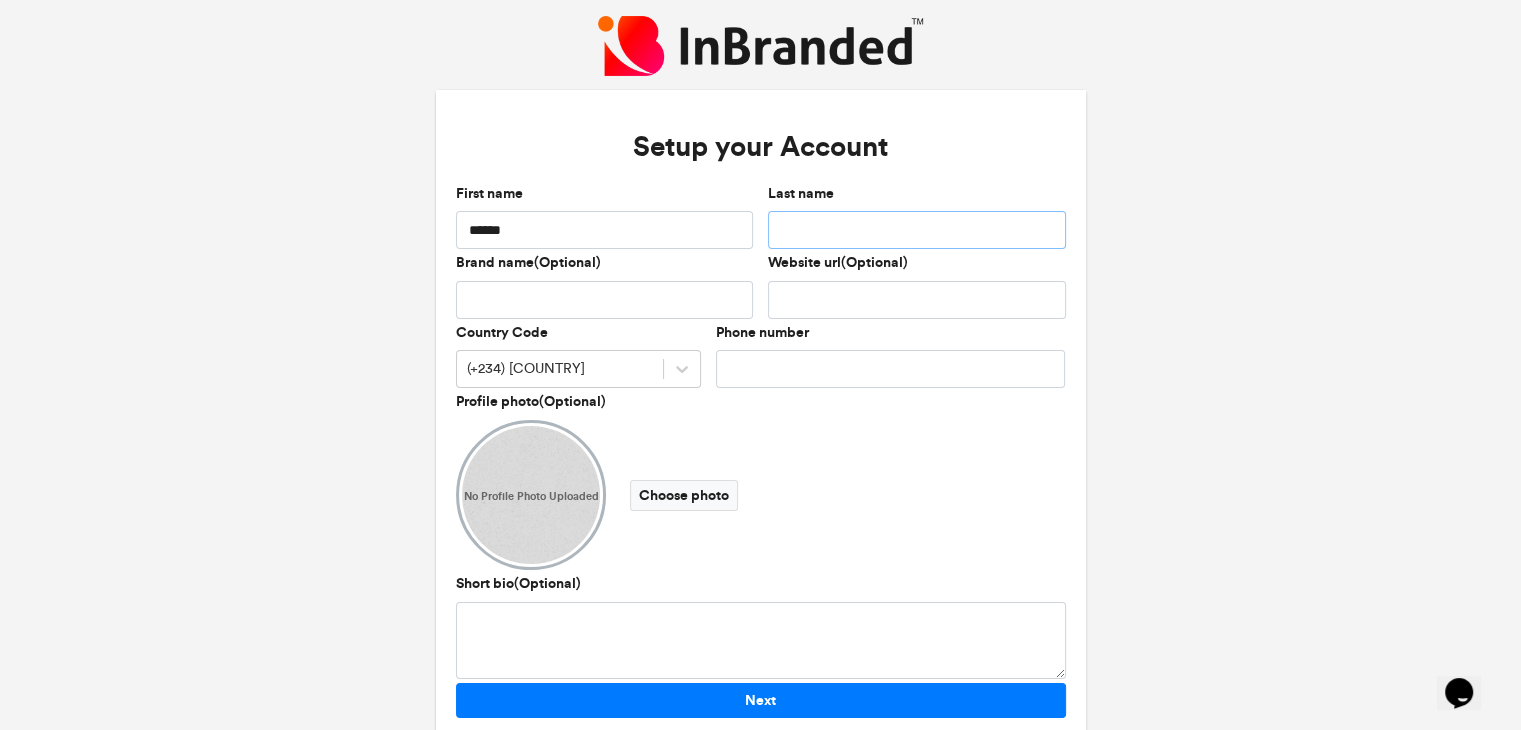 type on "*****" 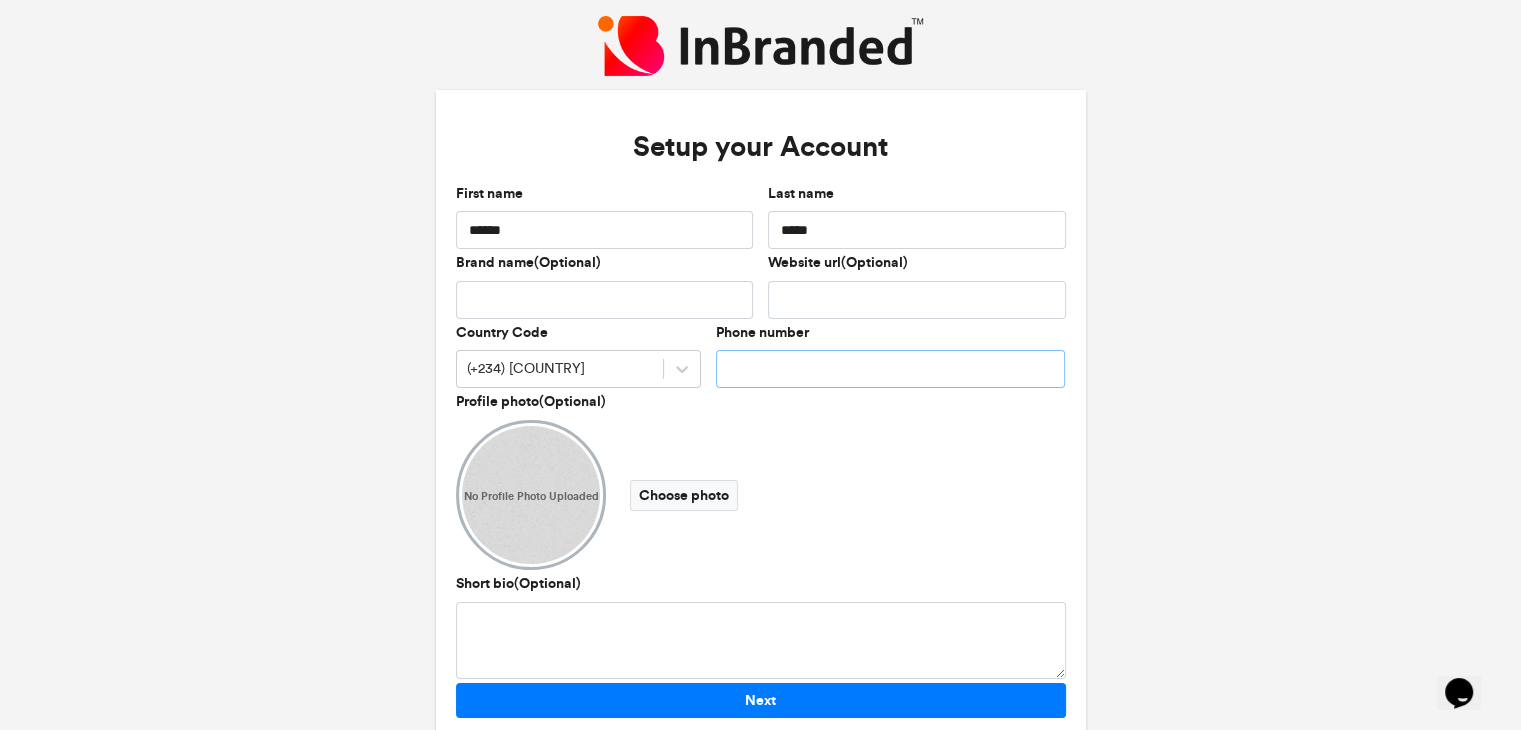 type on "**********" 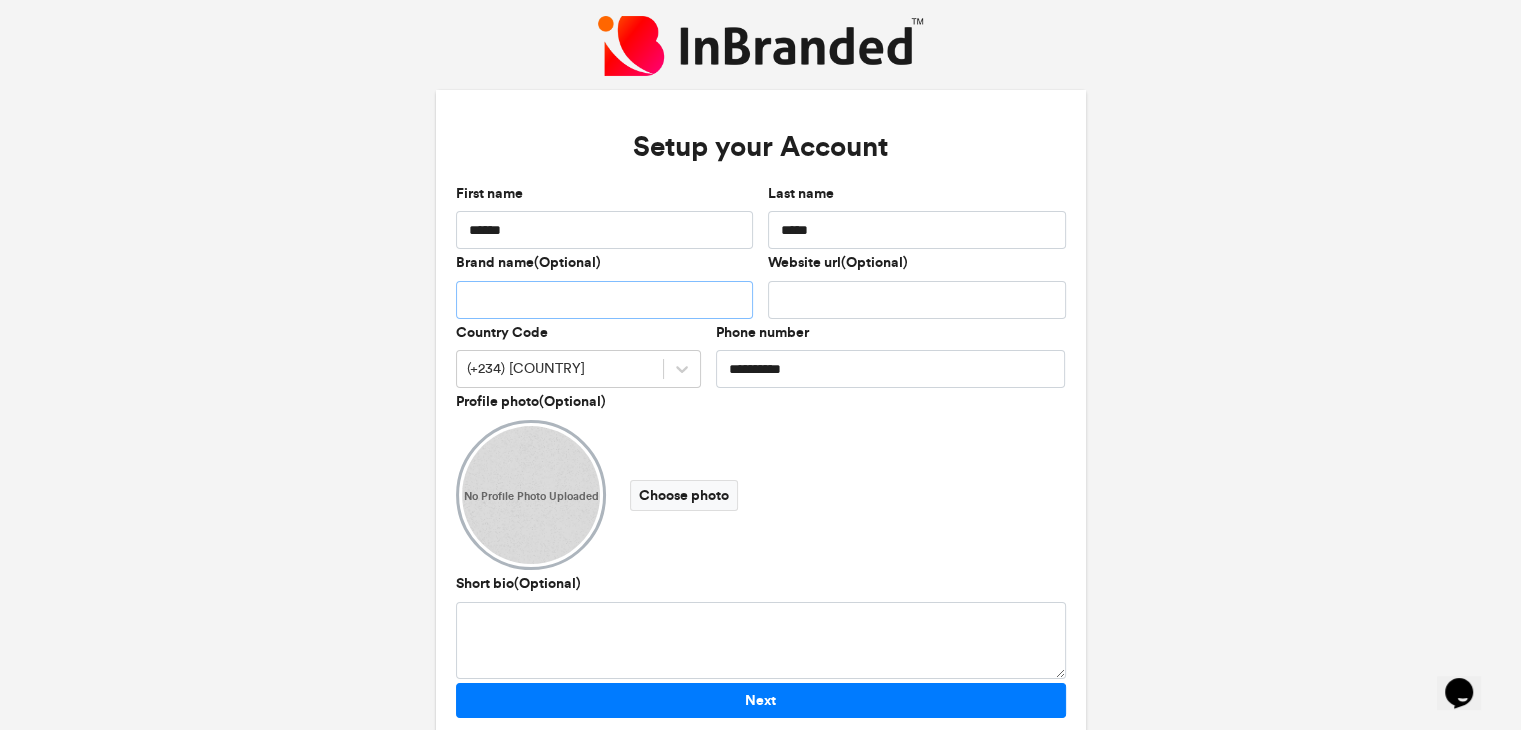 click on "Brand name(Optional)" at bounding box center (605, 300) 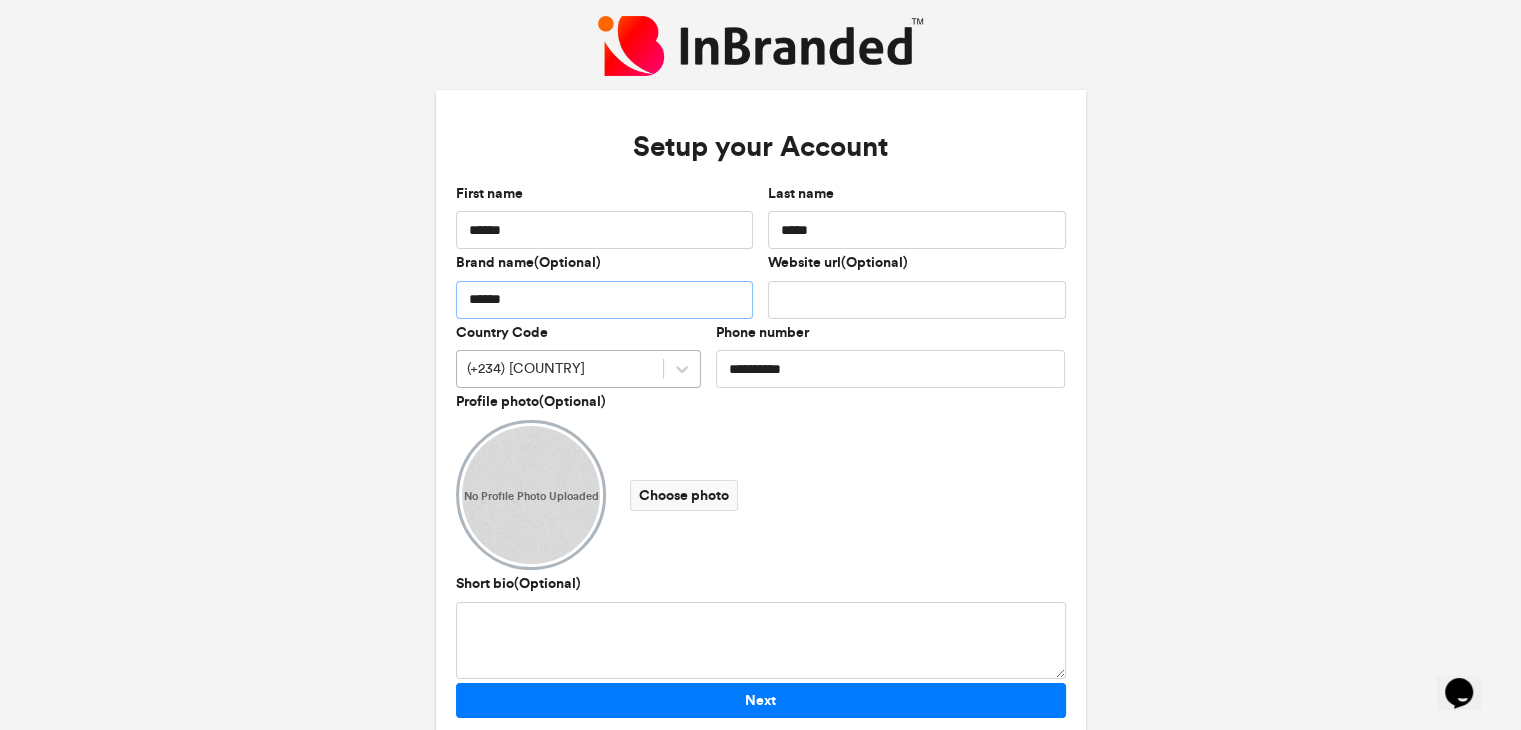 type on "******" 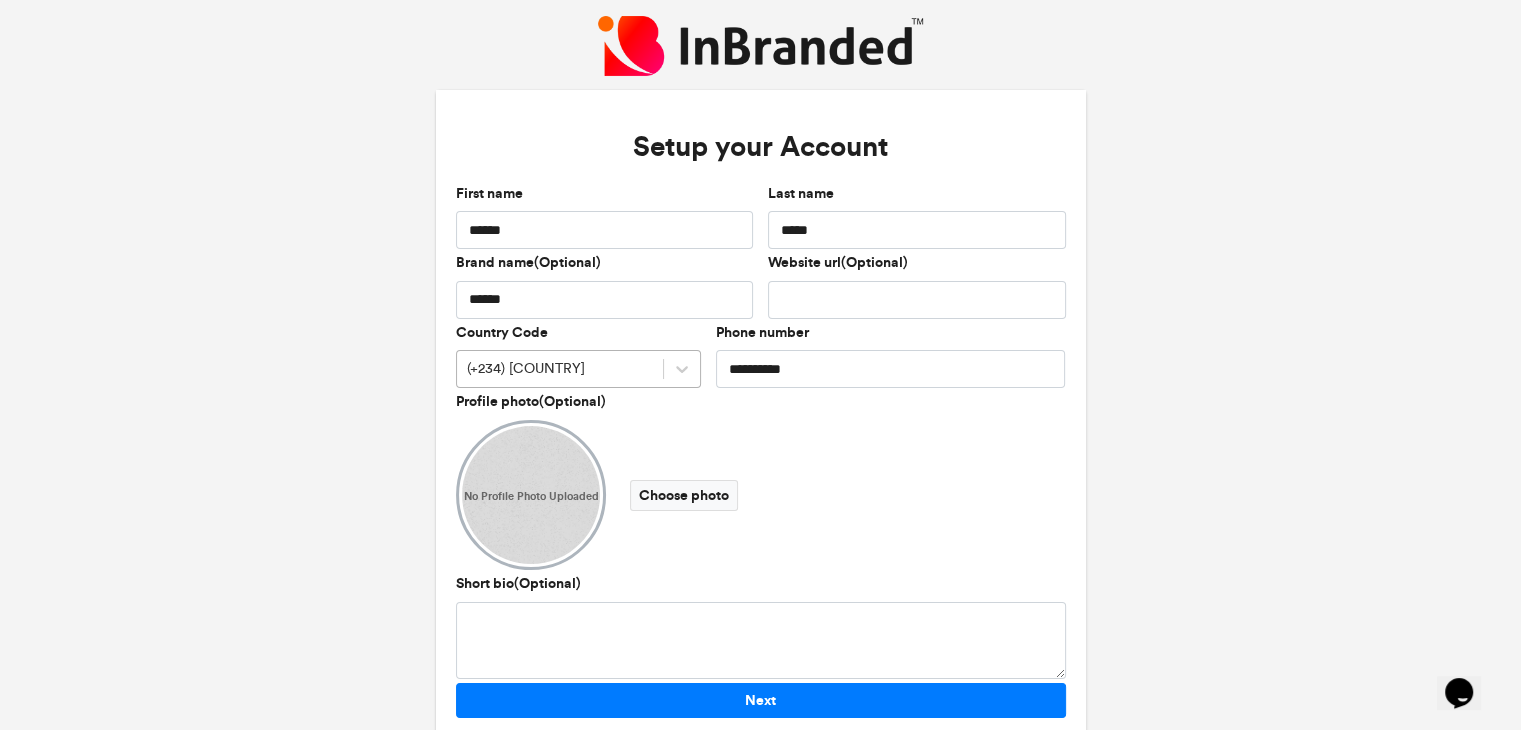 click on "(+234) [COUNTRY]" at bounding box center (560, 369) 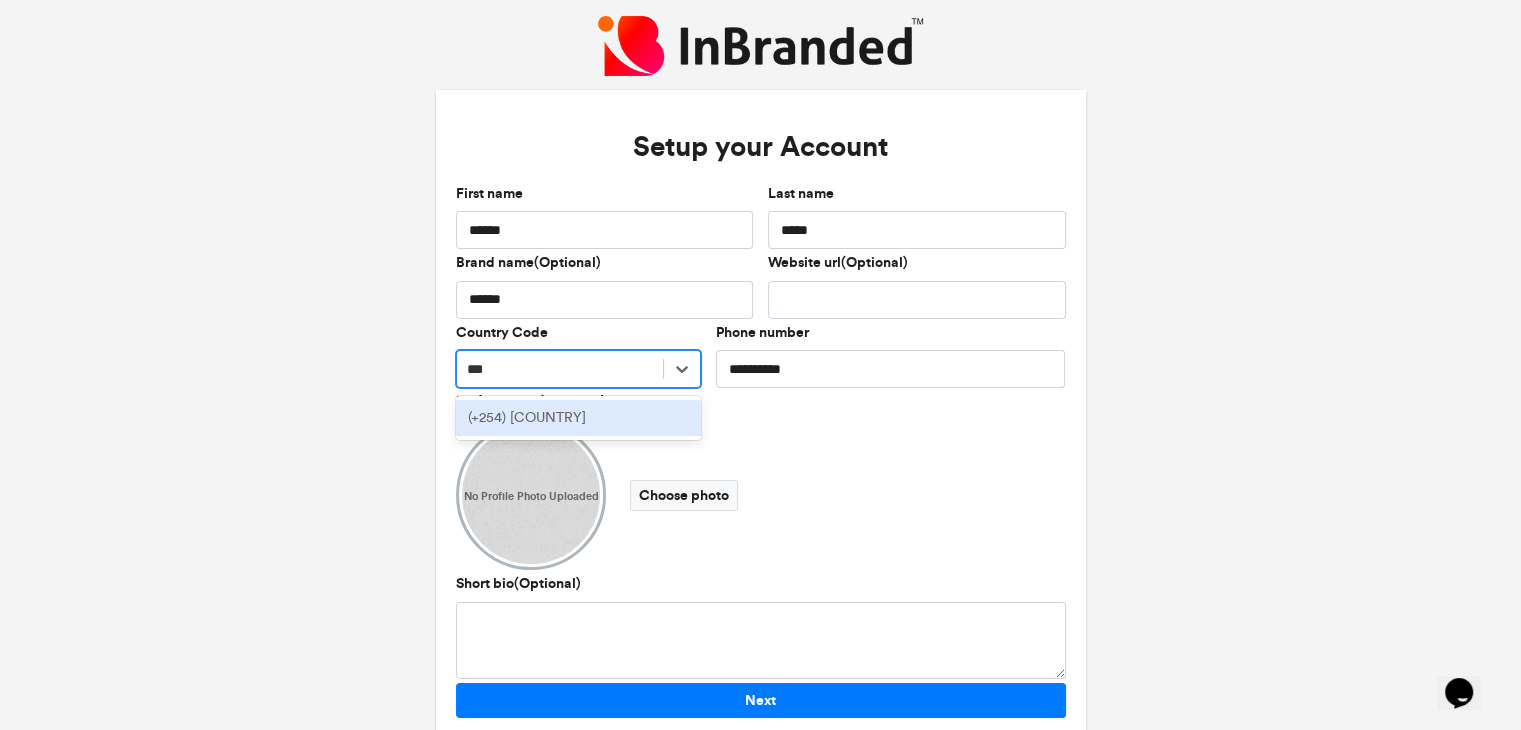 type on "****" 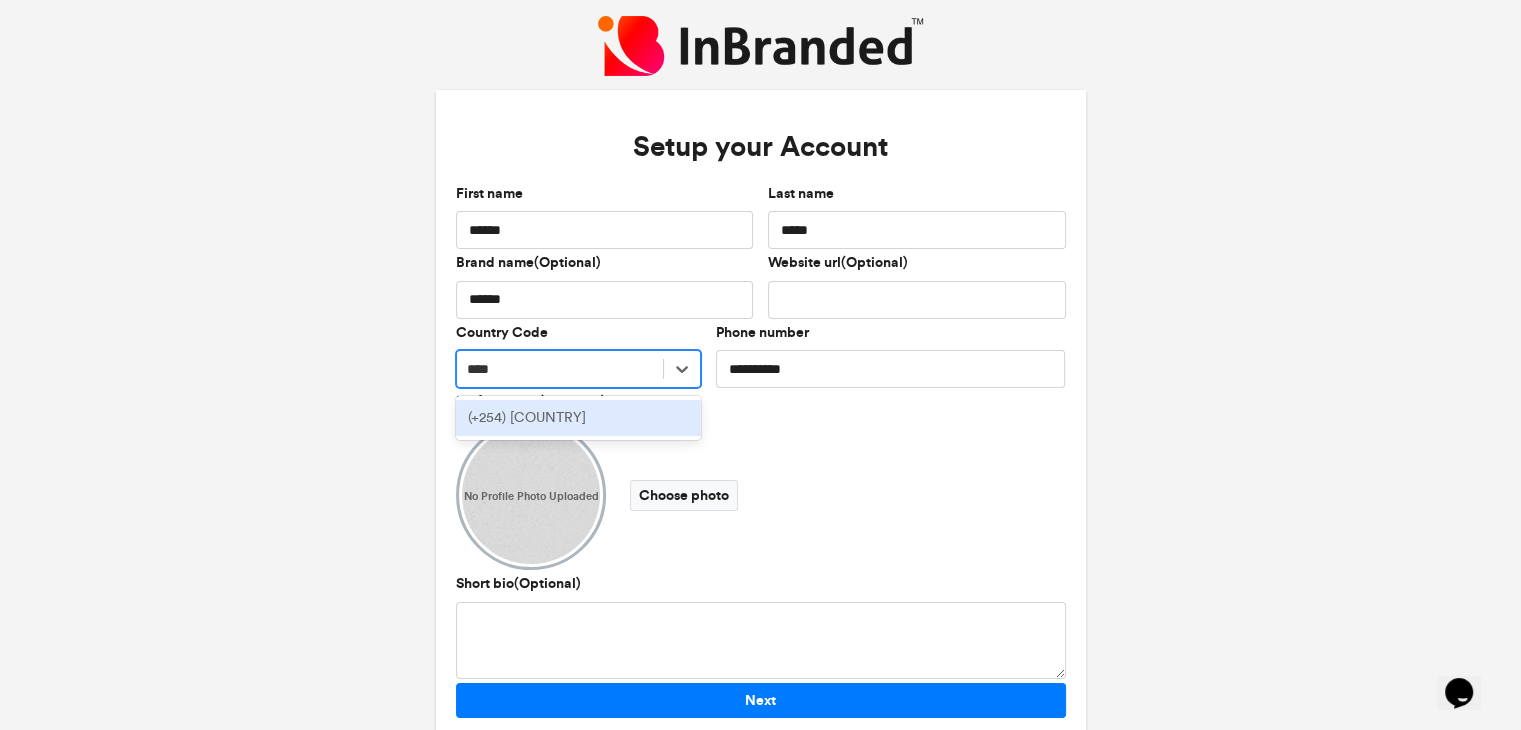 type 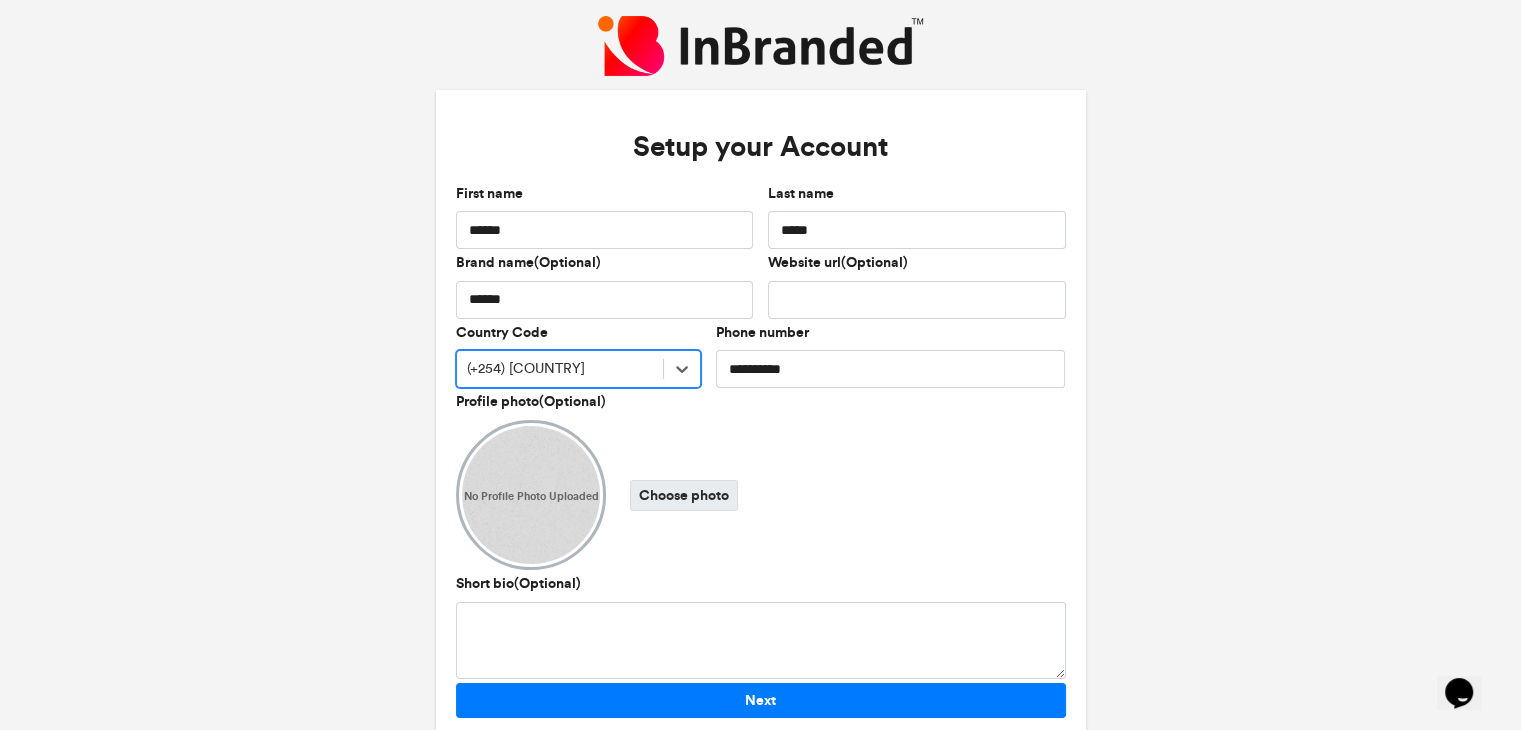 scroll, scrollTop: 59, scrollLeft: 0, axis: vertical 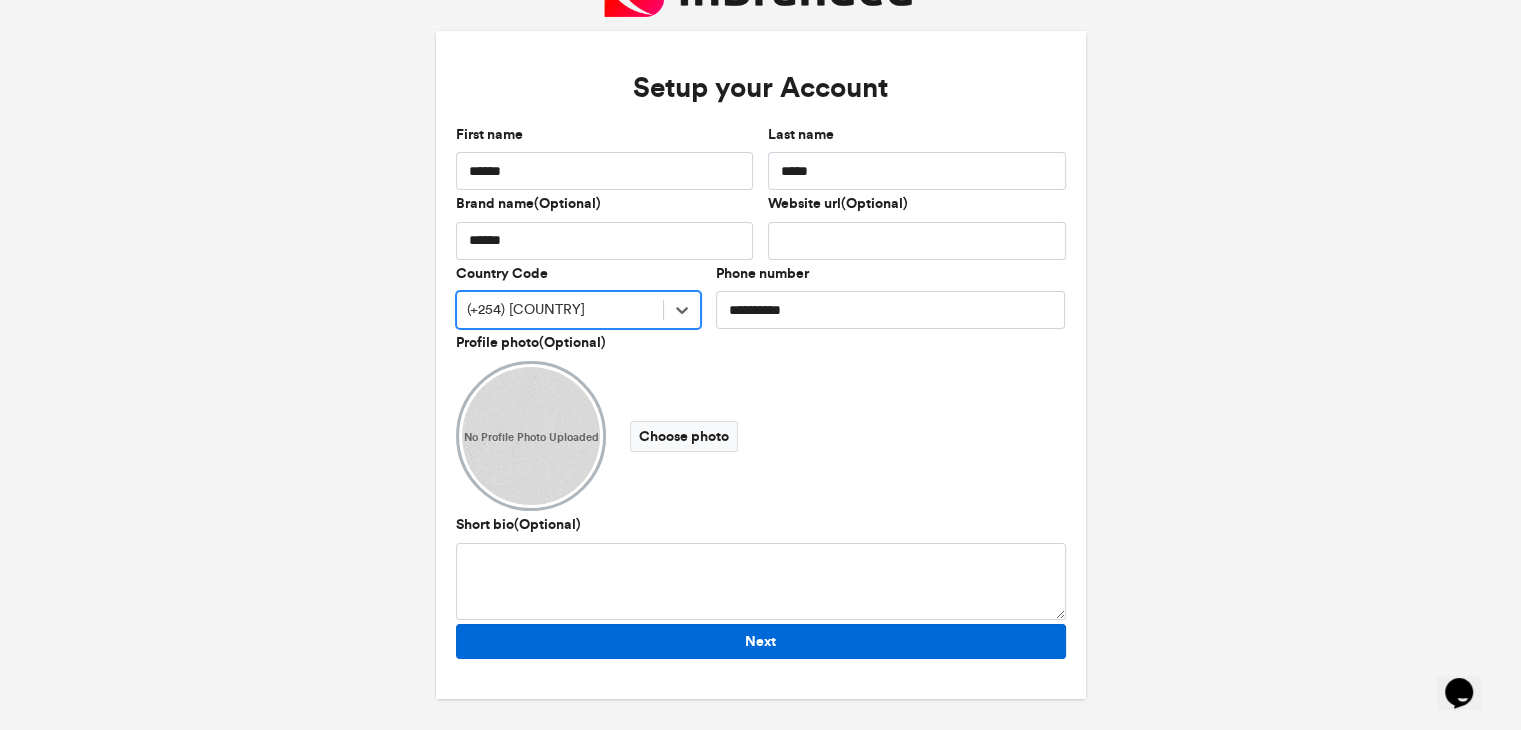 click on "Next" at bounding box center (761, 641) 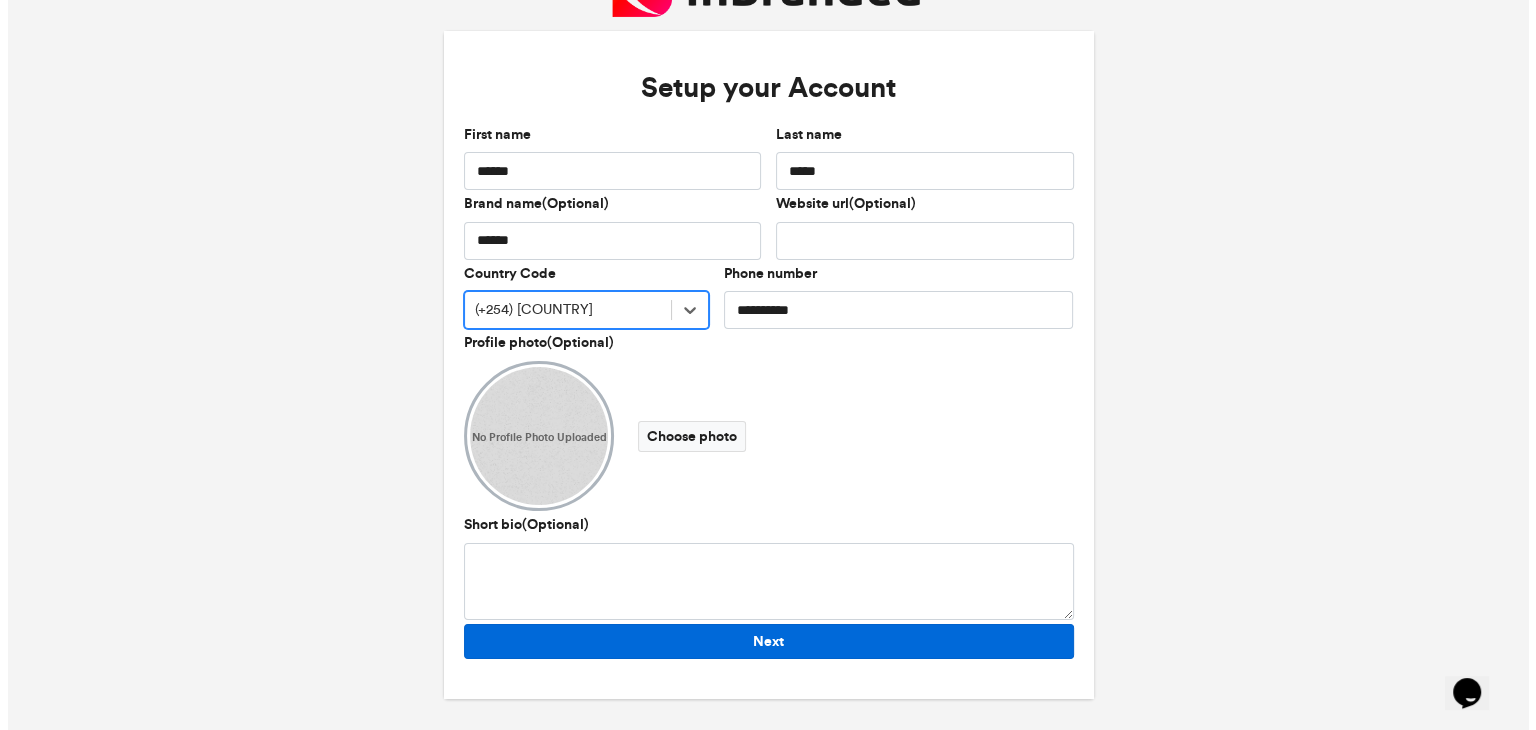 scroll, scrollTop: 0, scrollLeft: 0, axis: both 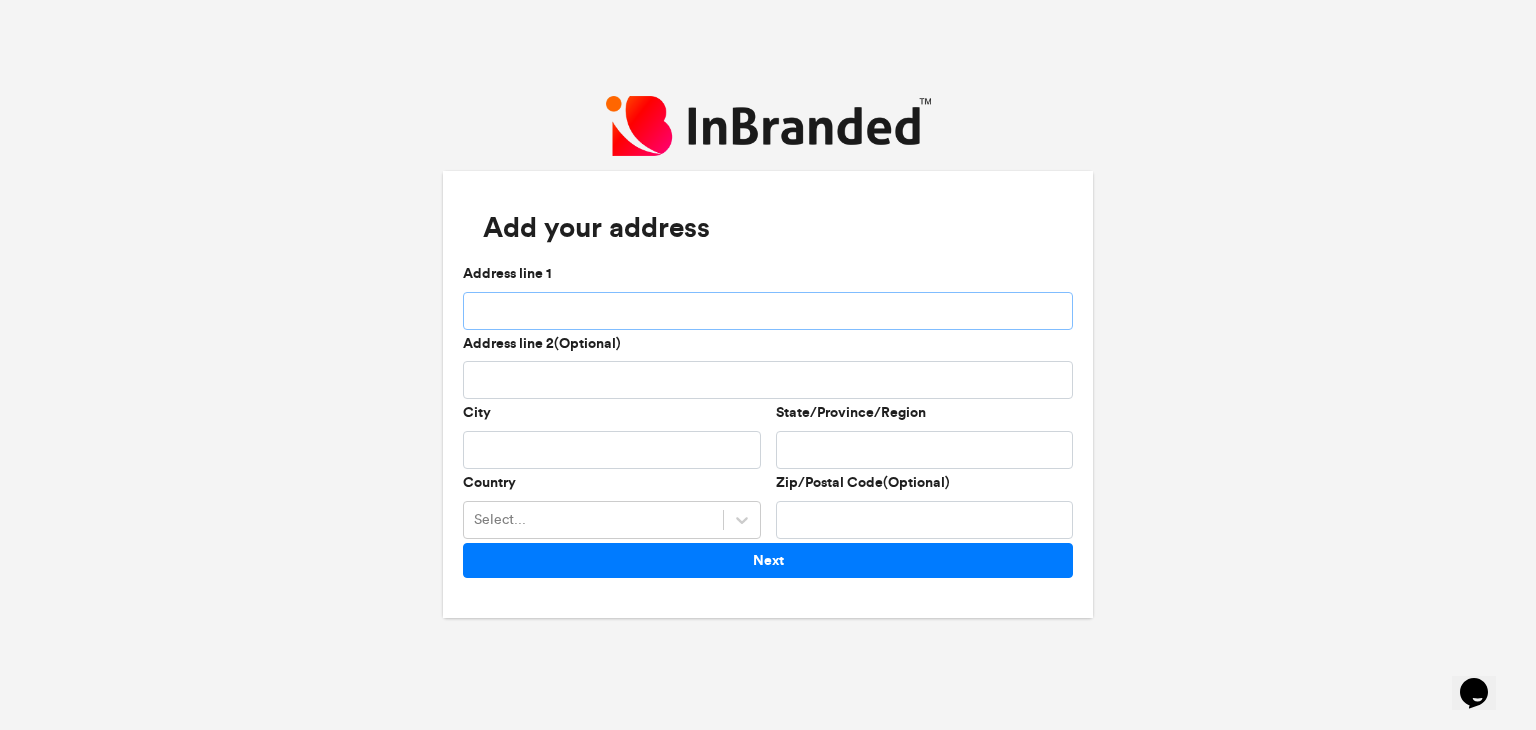 click on "Address line 1" at bounding box center (768, 311) 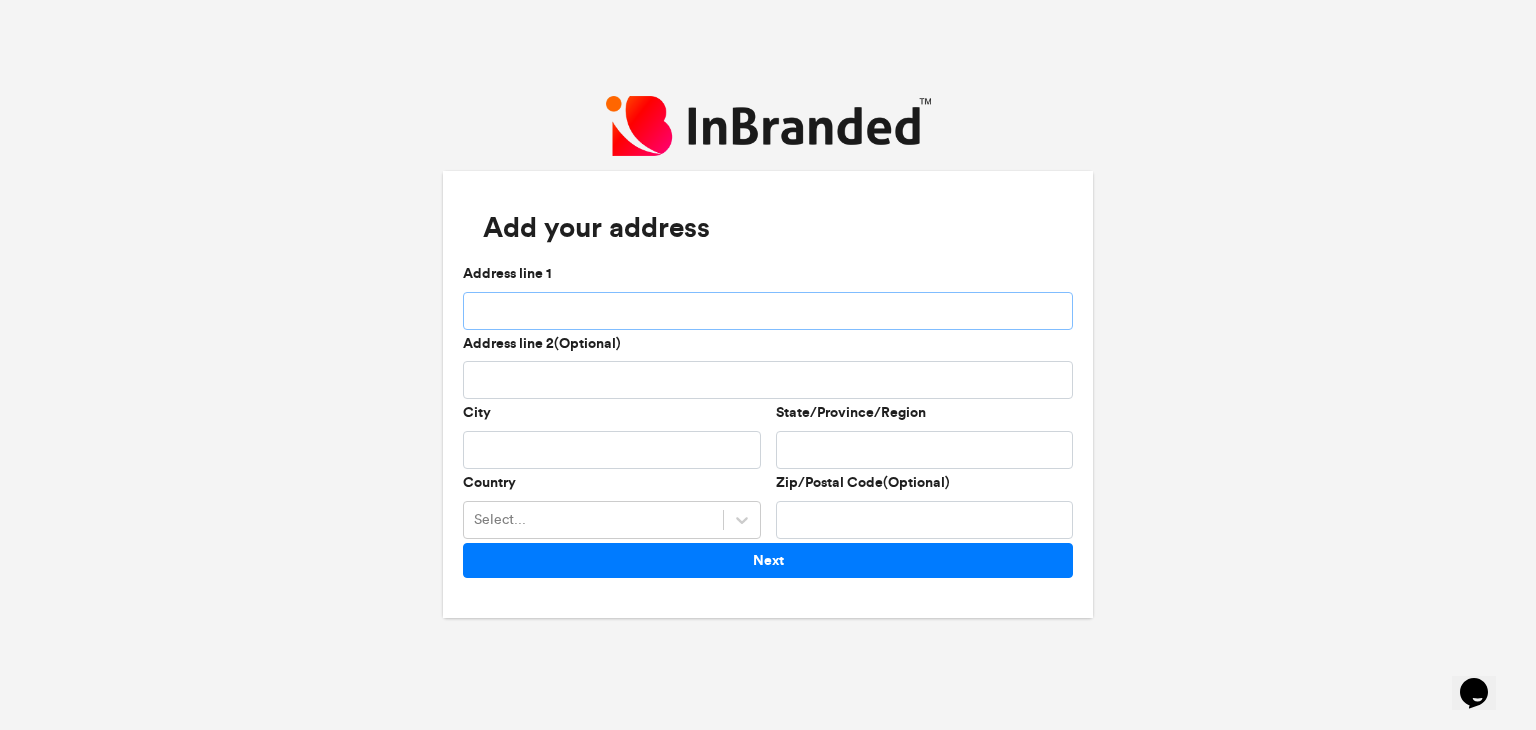 type on "*******" 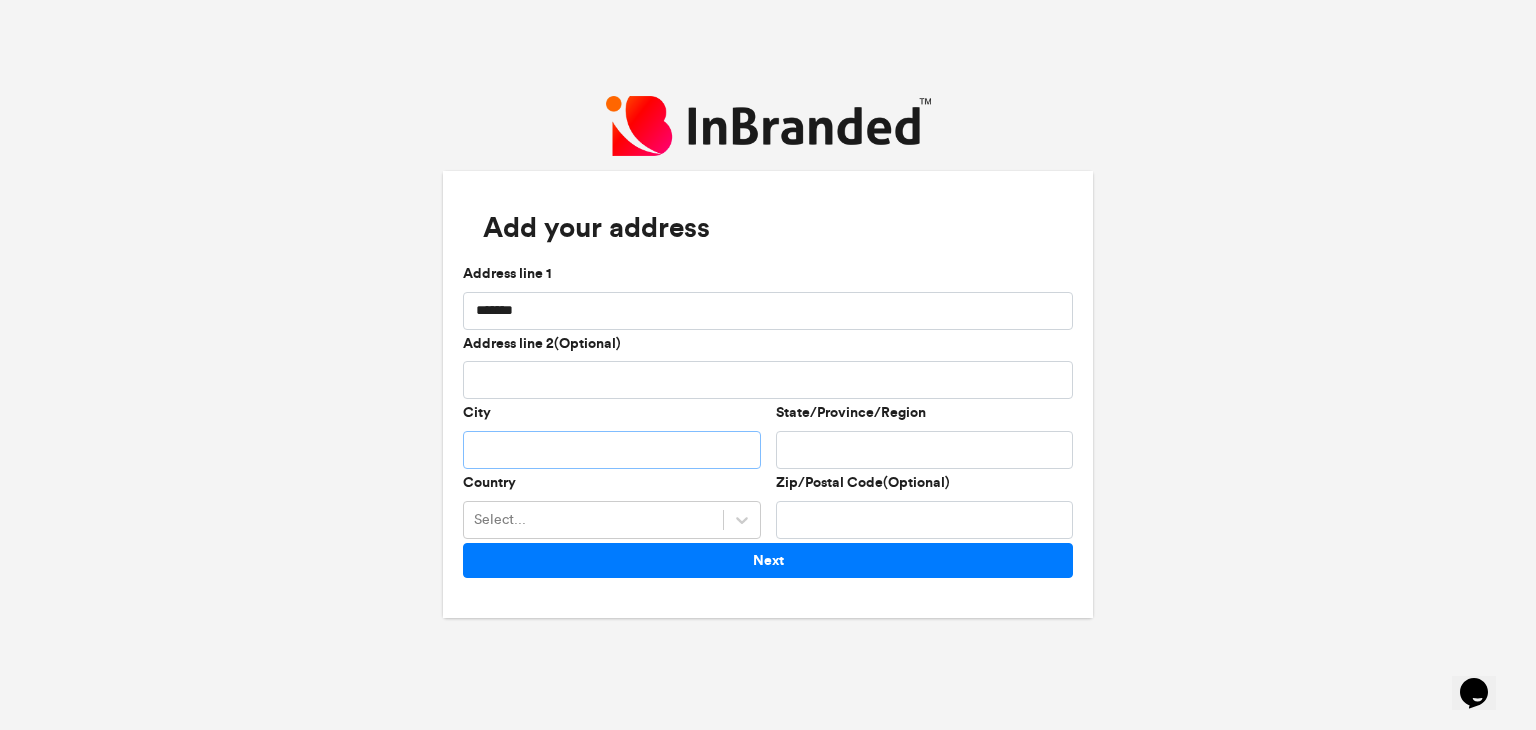 type on "*******" 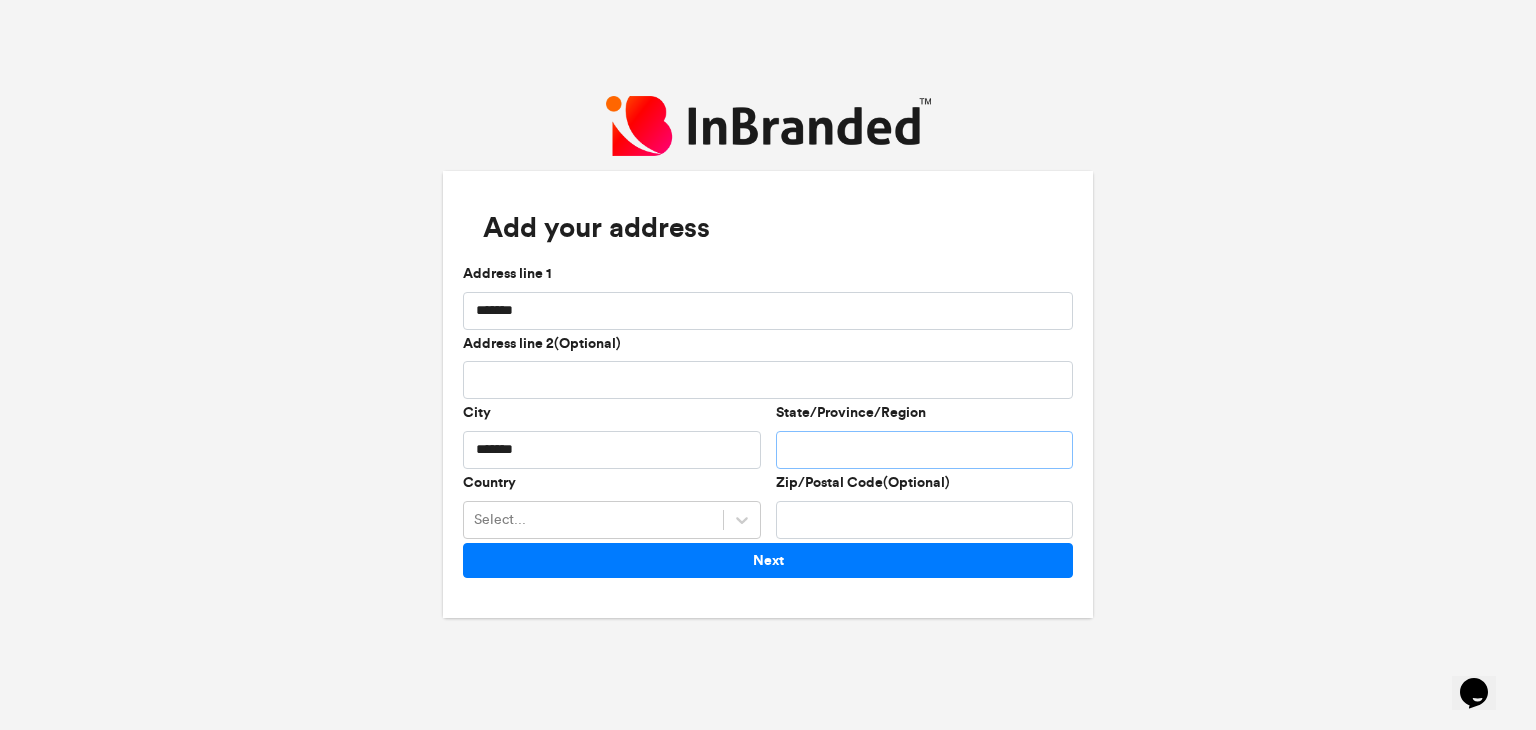 type on "*******" 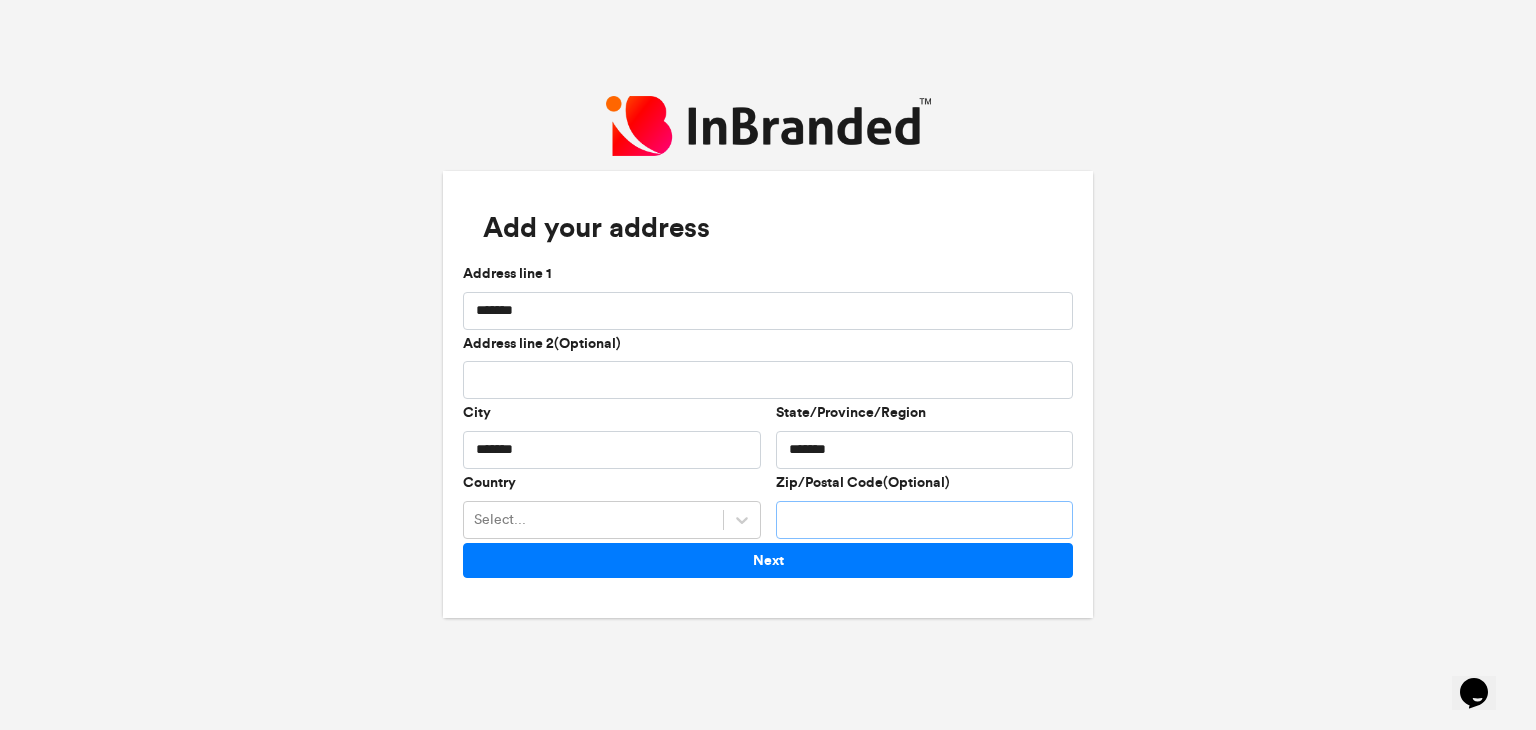 type on "*****" 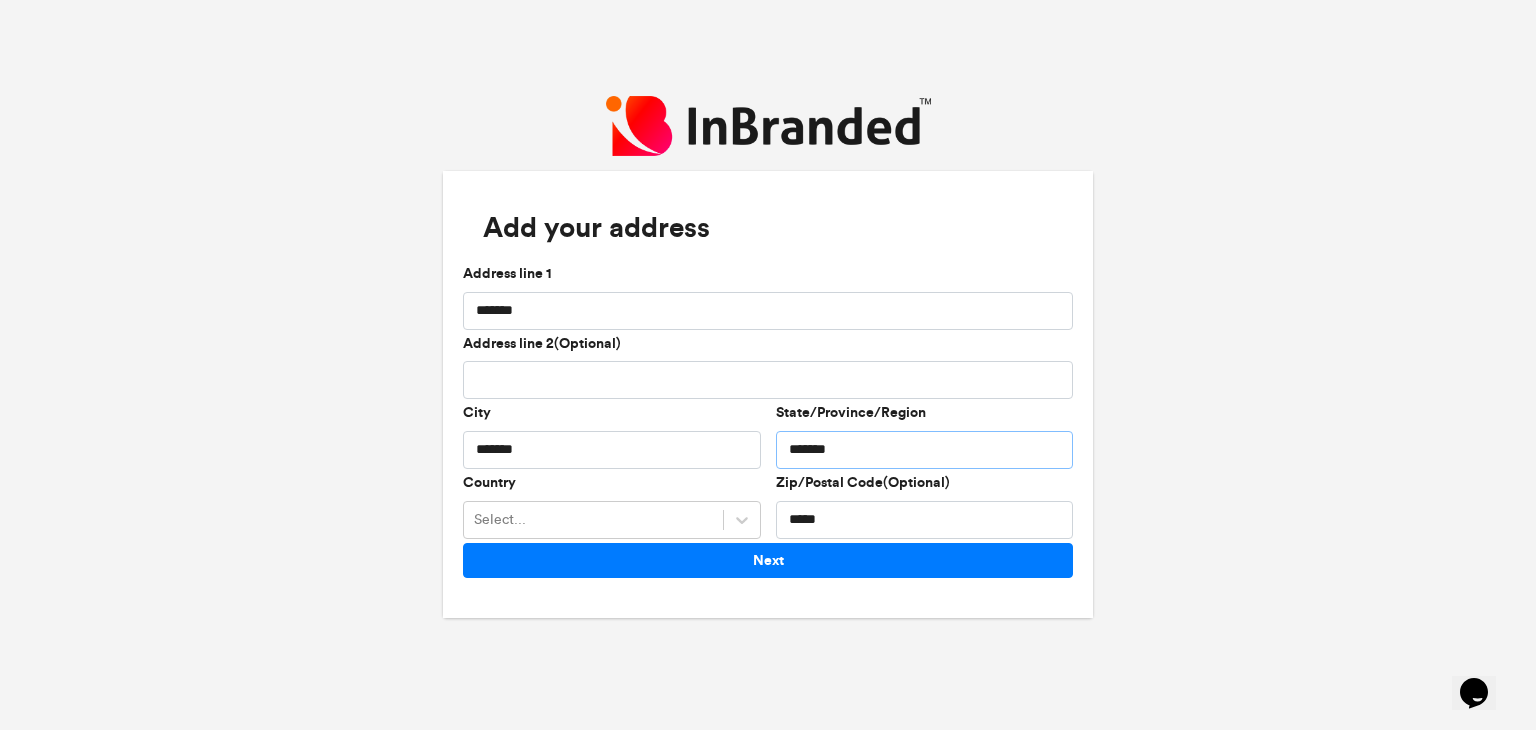 drag, startPoint x: 843, startPoint y: 452, endPoint x: 784, endPoint y: 443, distance: 59.682495 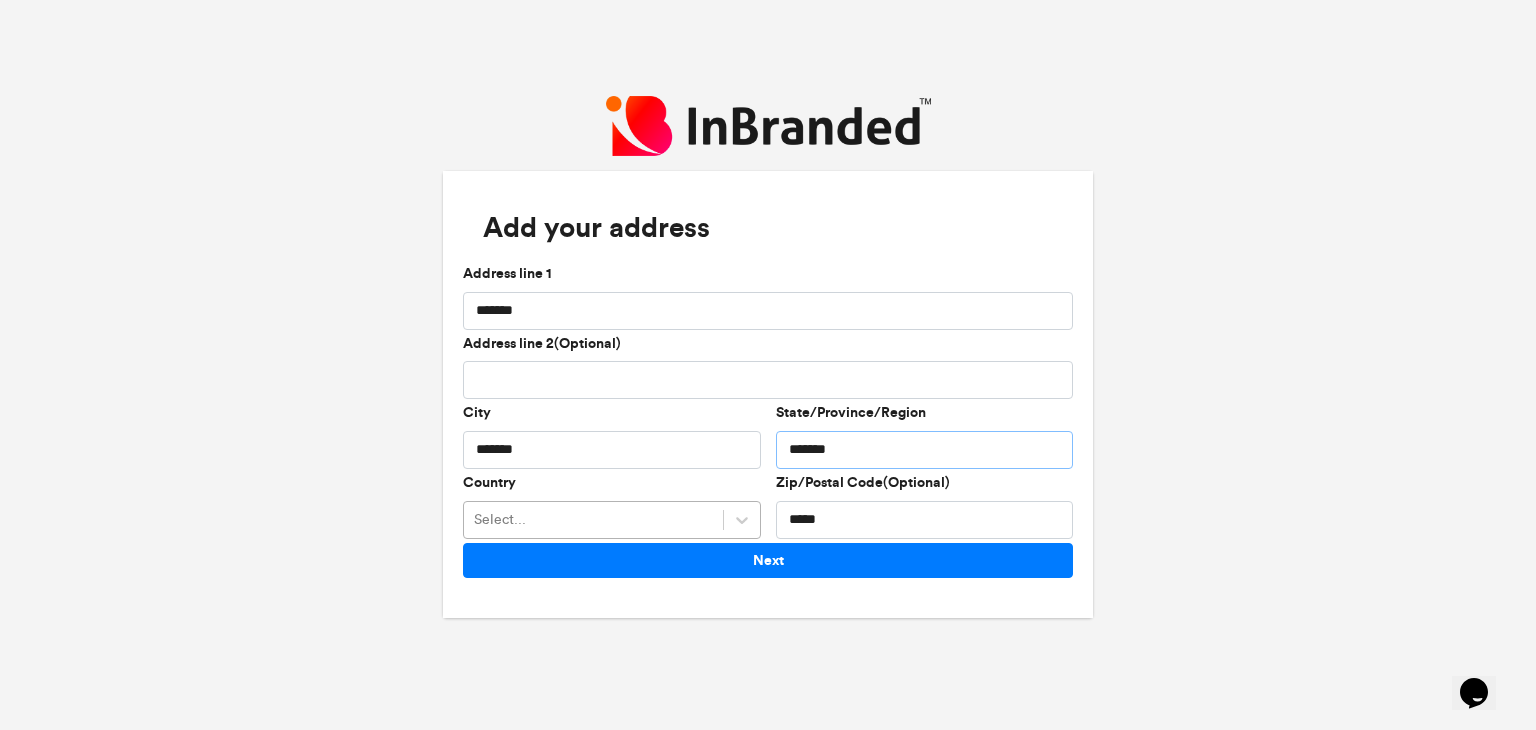 type on "*******" 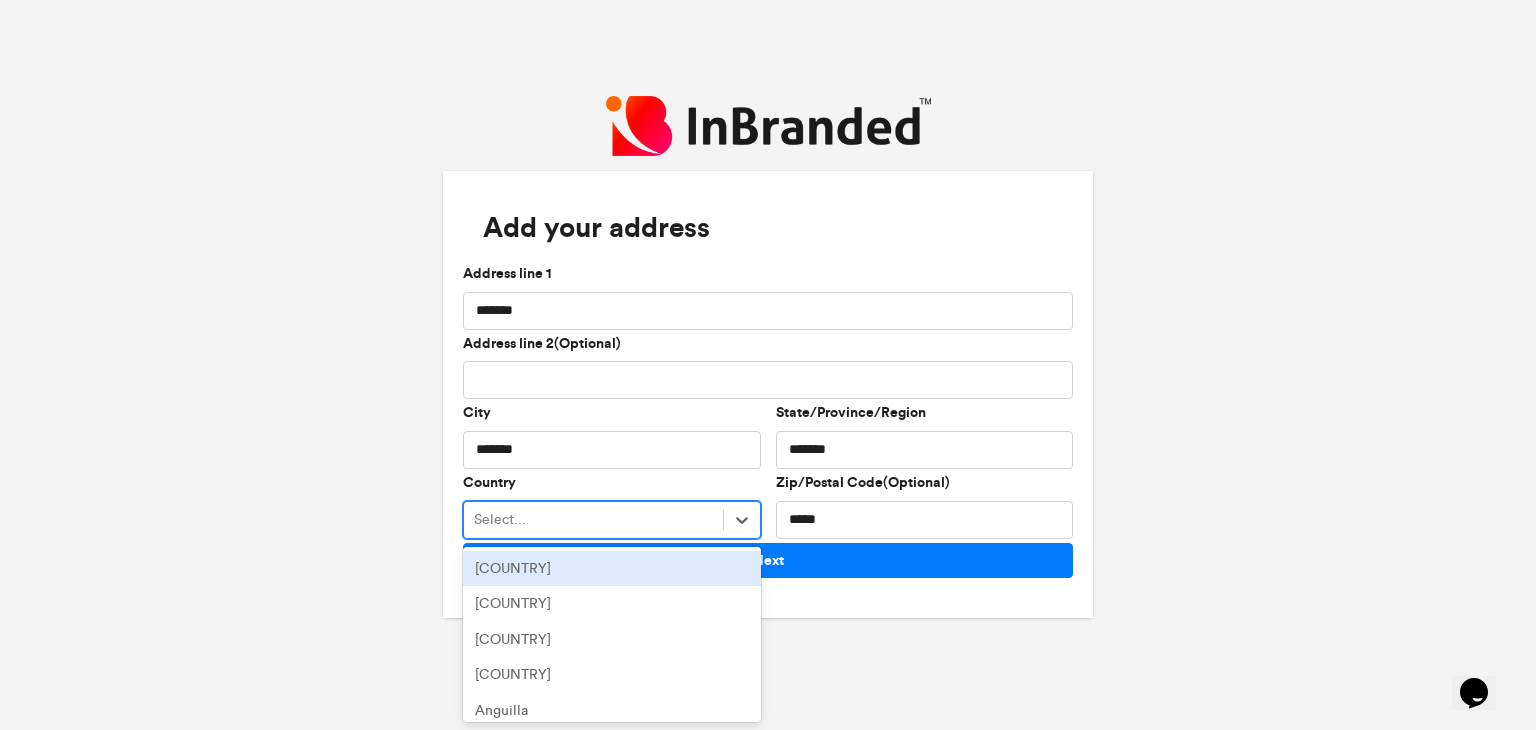 click on "Select..." at bounding box center (593, 519) 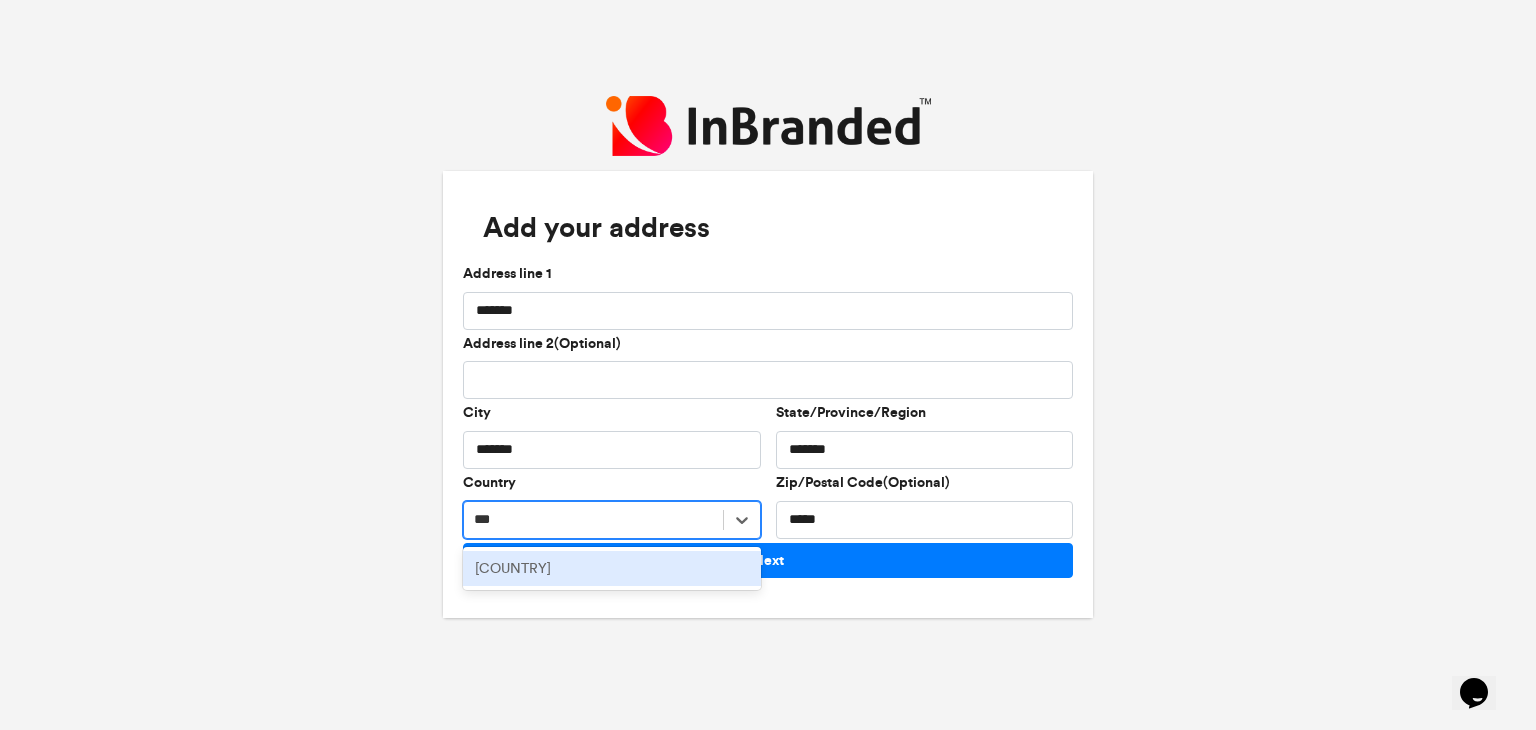 type on "****" 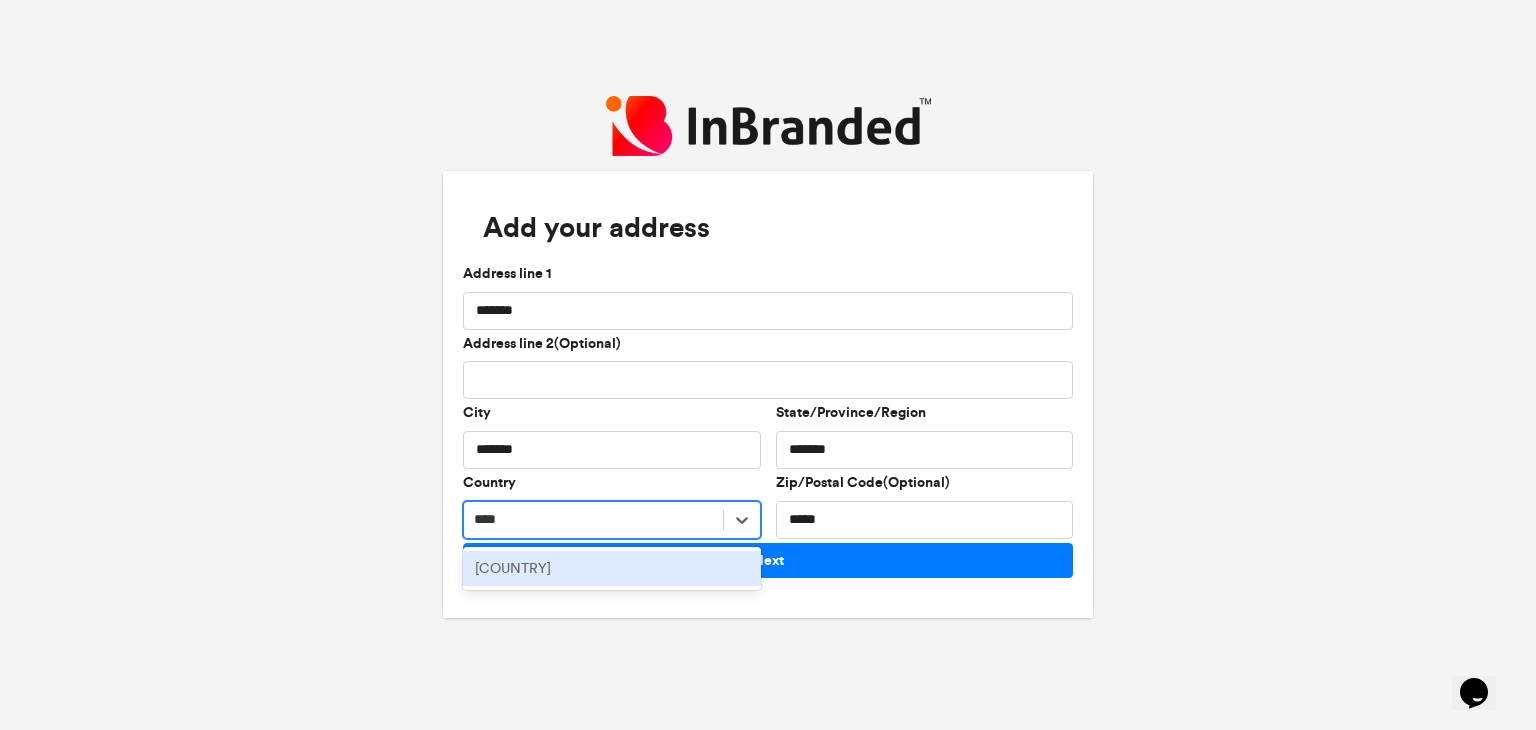 type 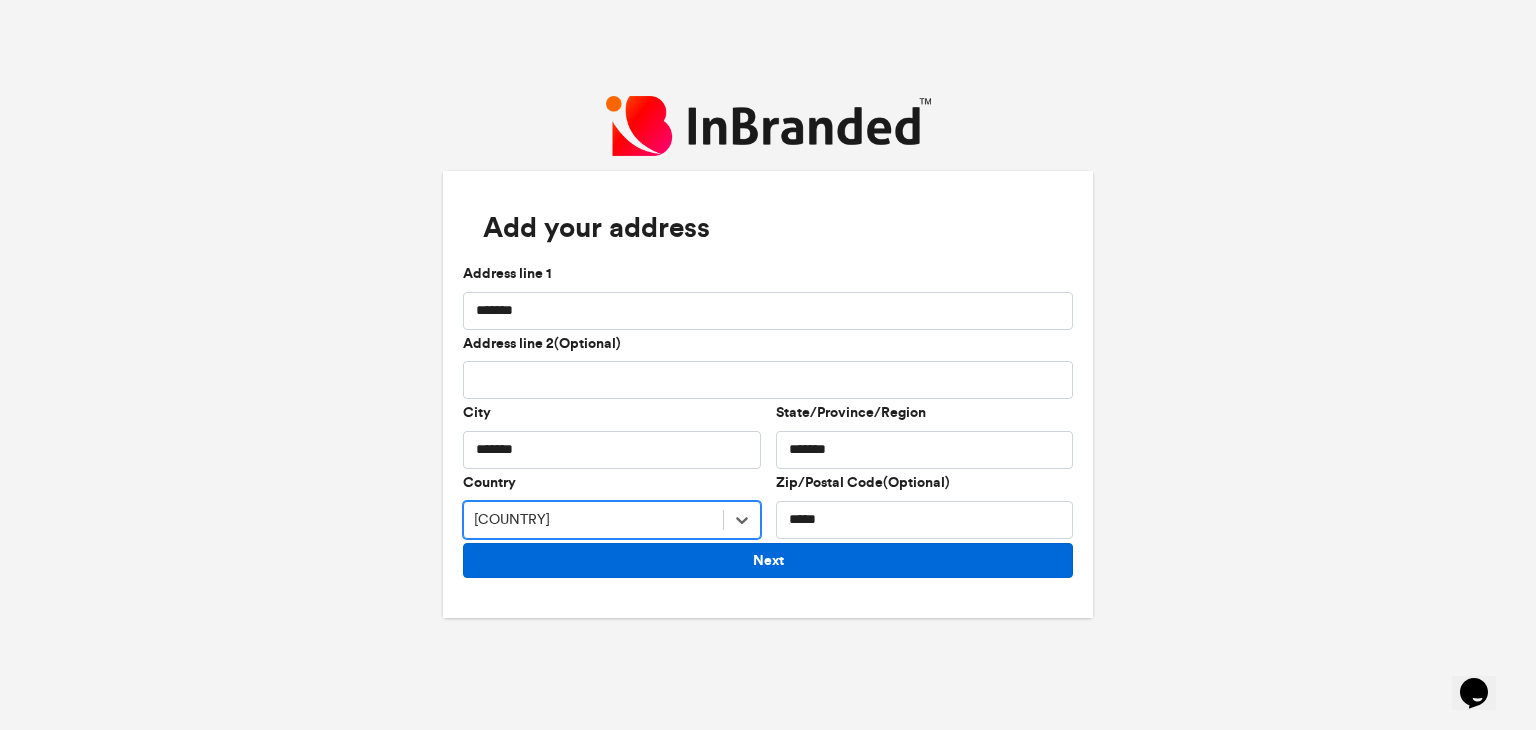 click on "Next" at bounding box center [768, 560] 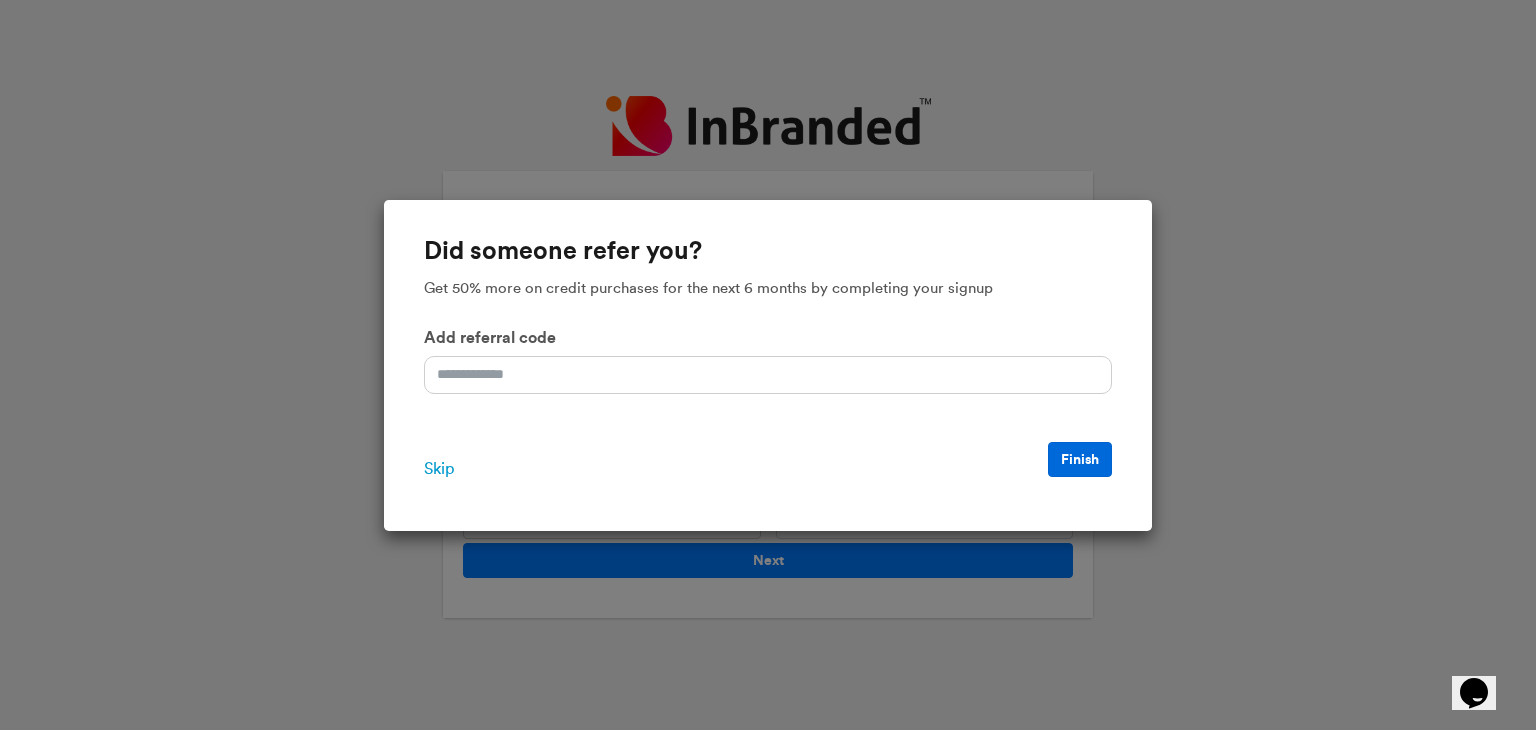 click on "Finish" at bounding box center (1080, 459) 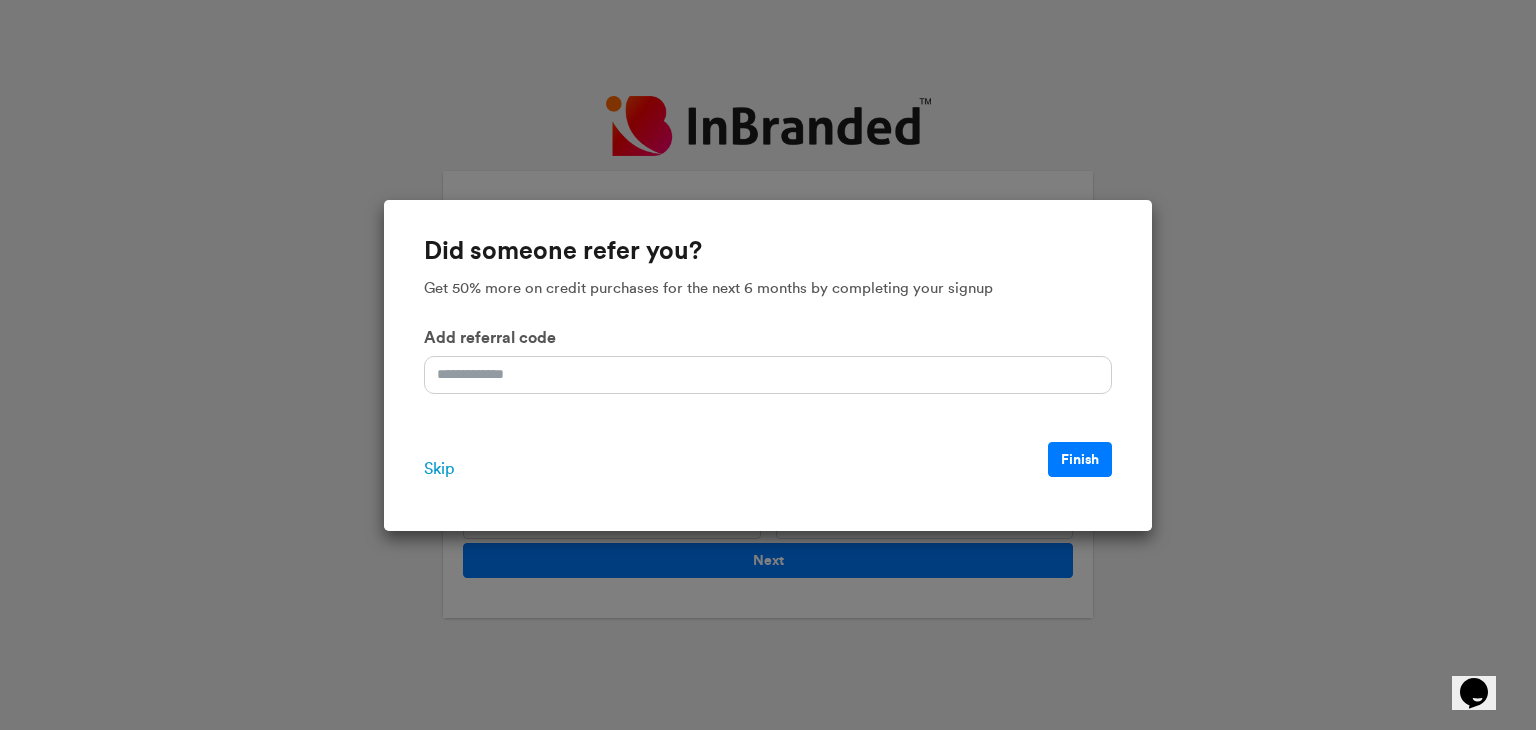 click on "Skip" at bounding box center (439, 469) 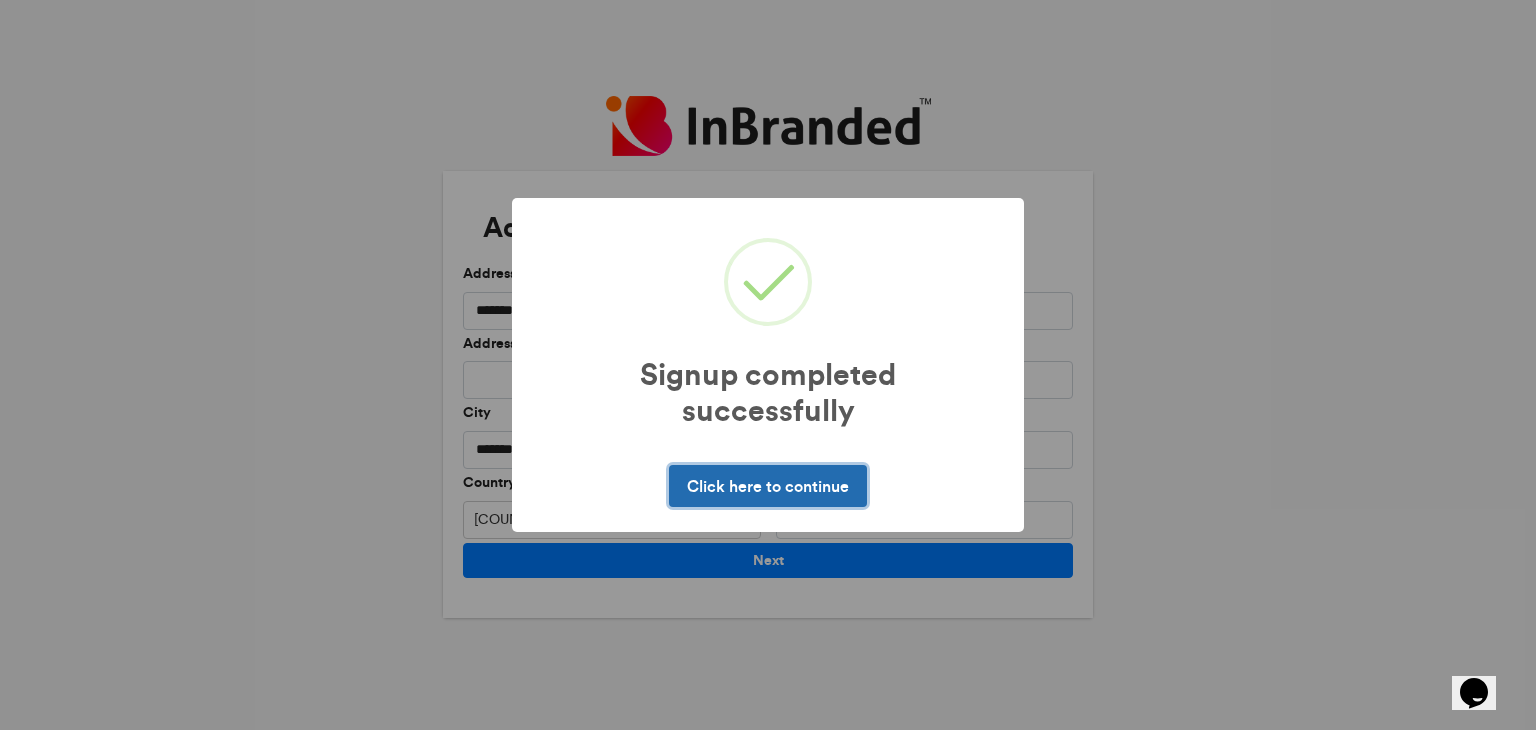 click on "Click here to continue" at bounding box center [767, 486] 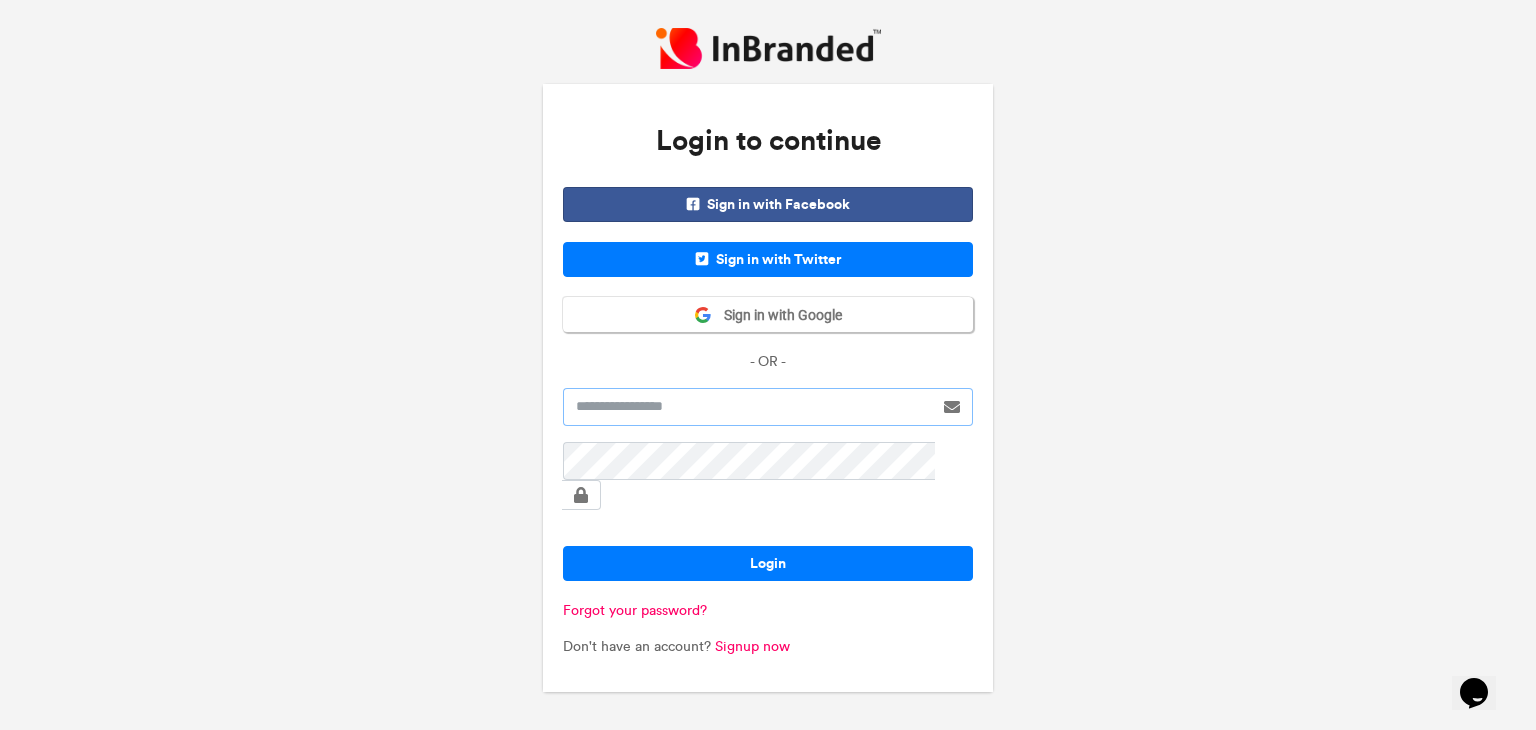 type on "*******" 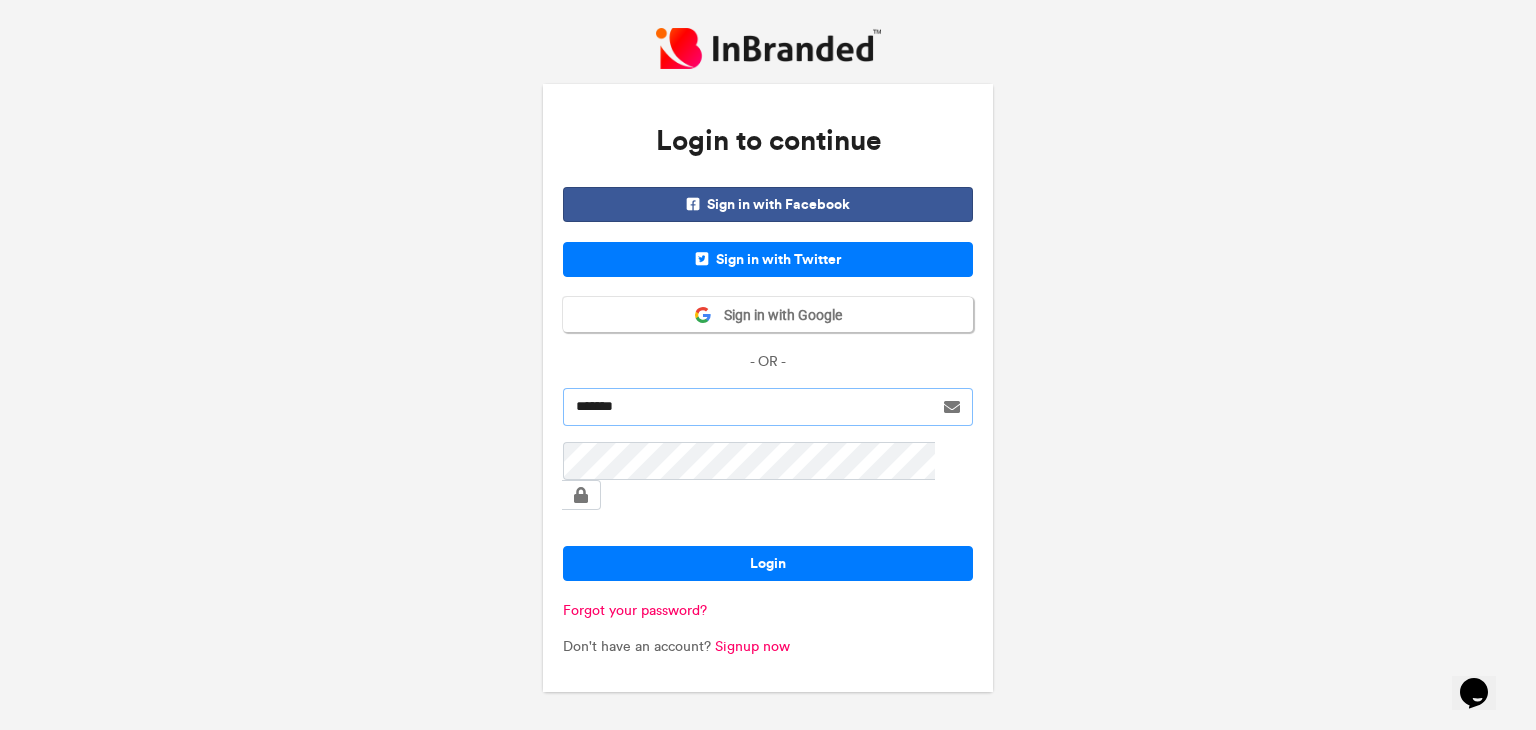 click on "*******" at bounding box center (748, 407) 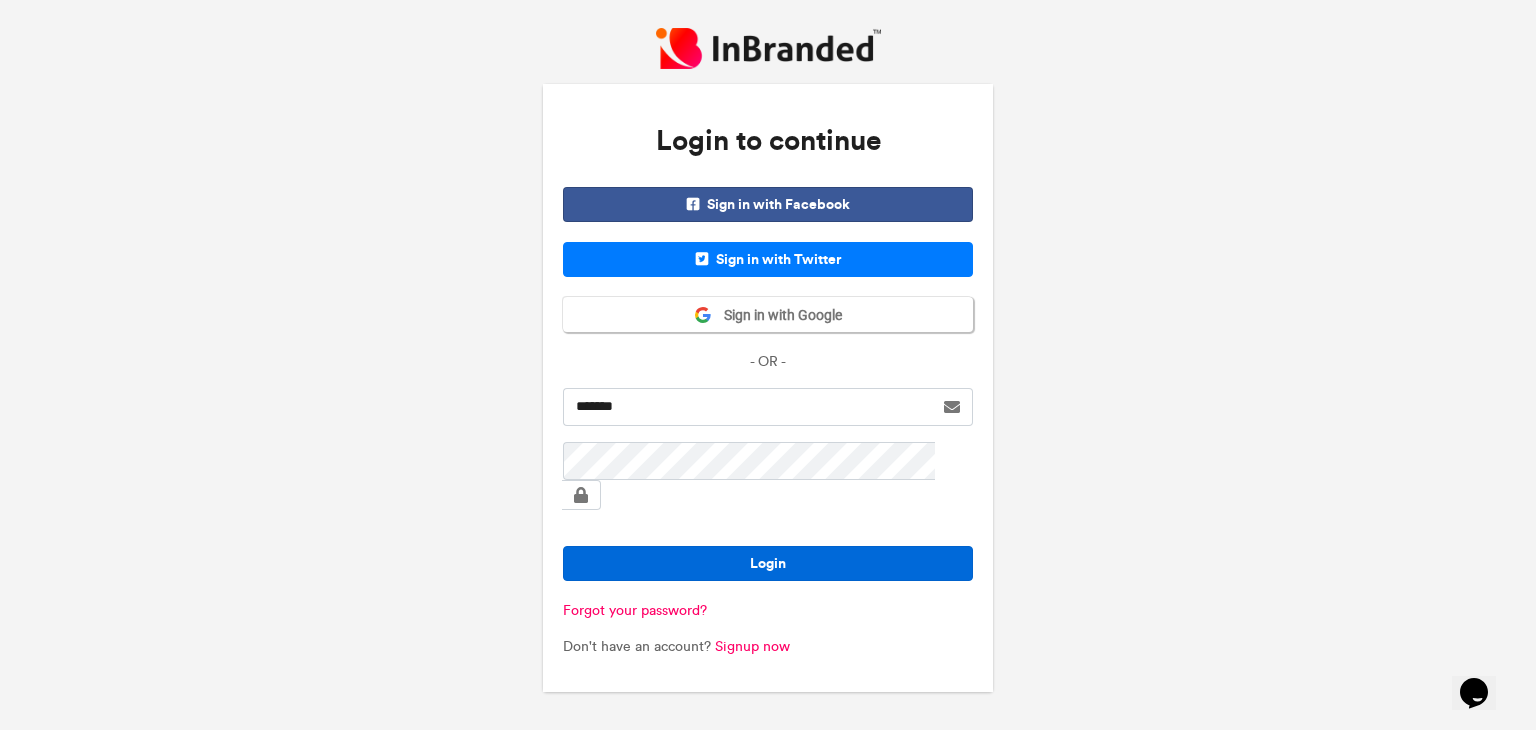 click on "Login" at bounding box center (768, 563) 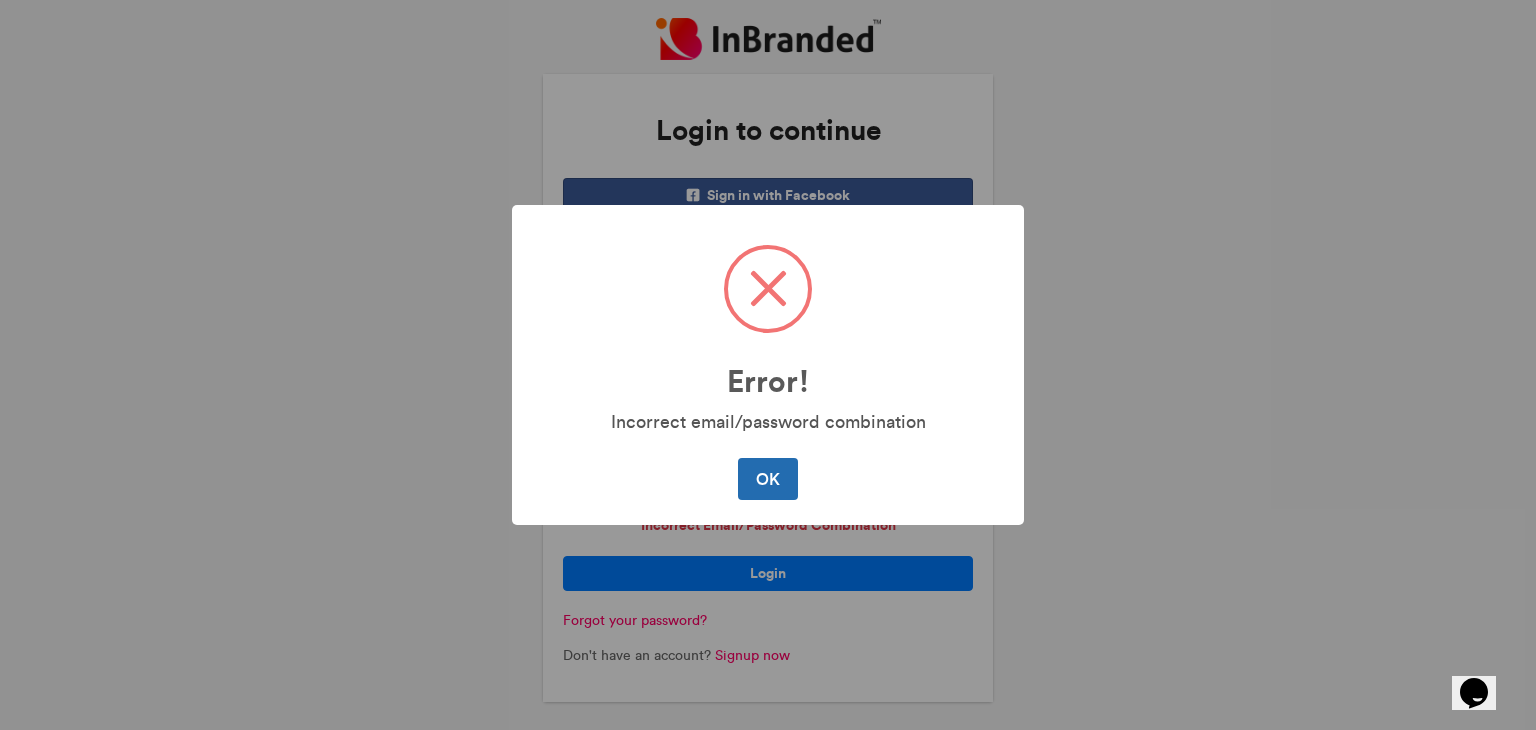 click on "OK" at bounding box center [767, 479] 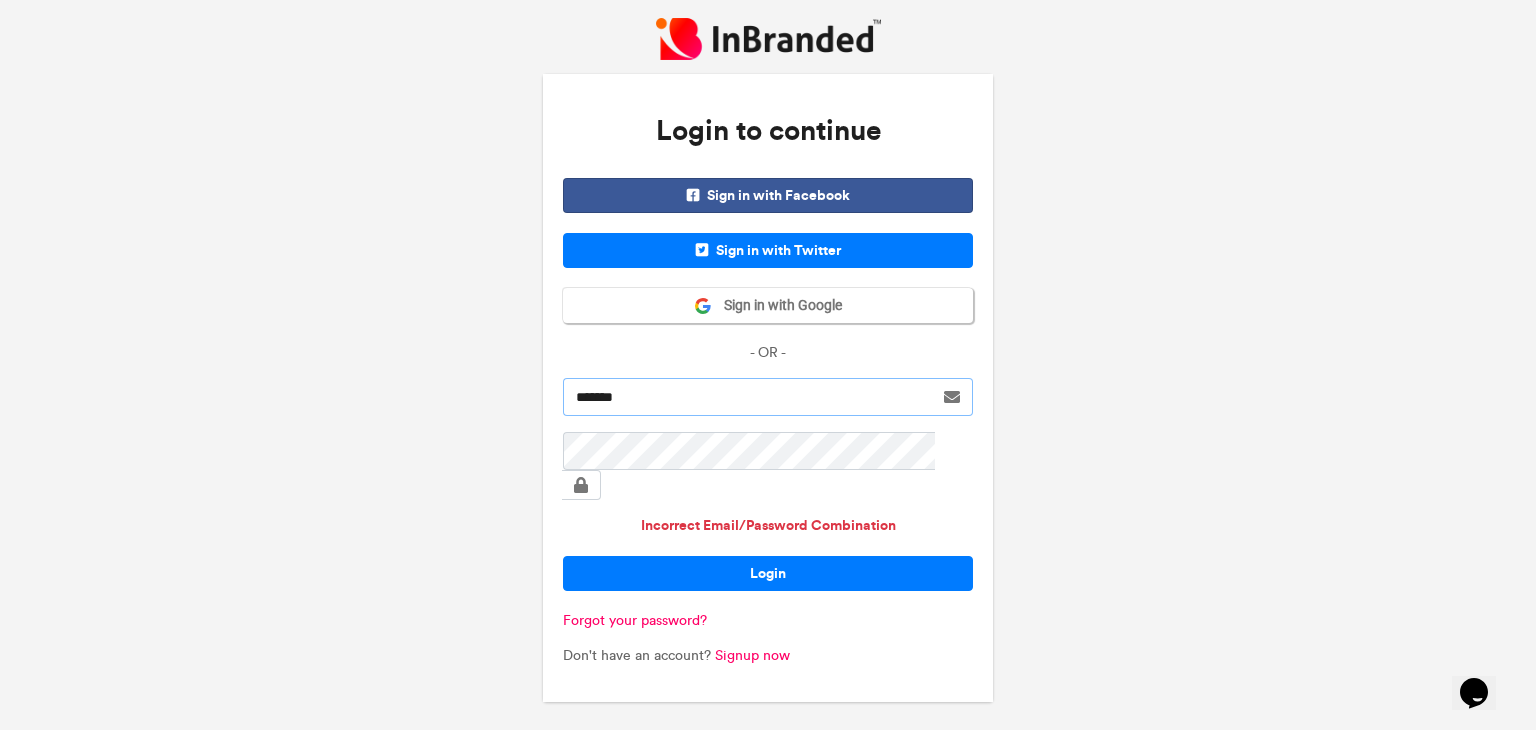 click on "*******" at bounding box center (748, 397) 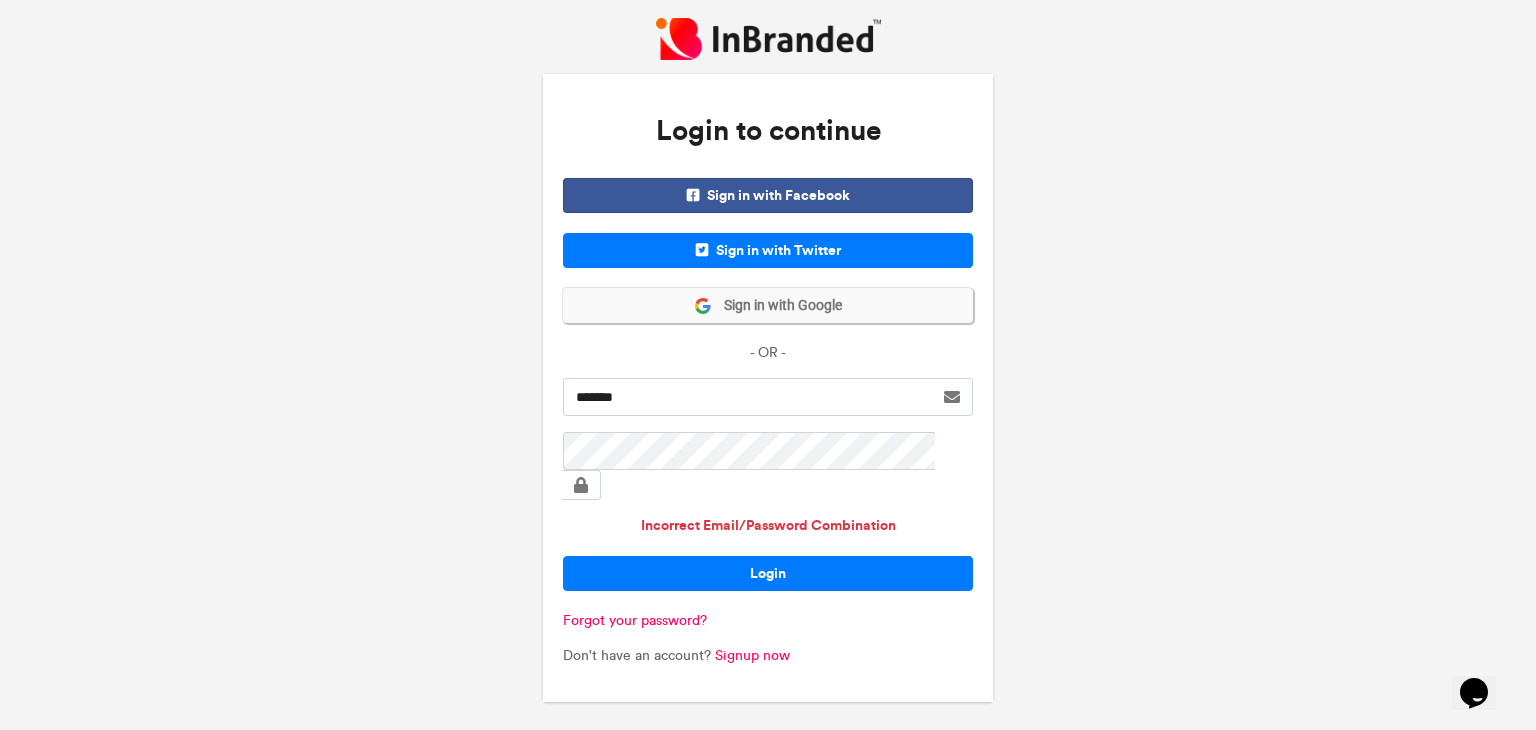click on "Sign in with Google" at bounding box center (777, 306) 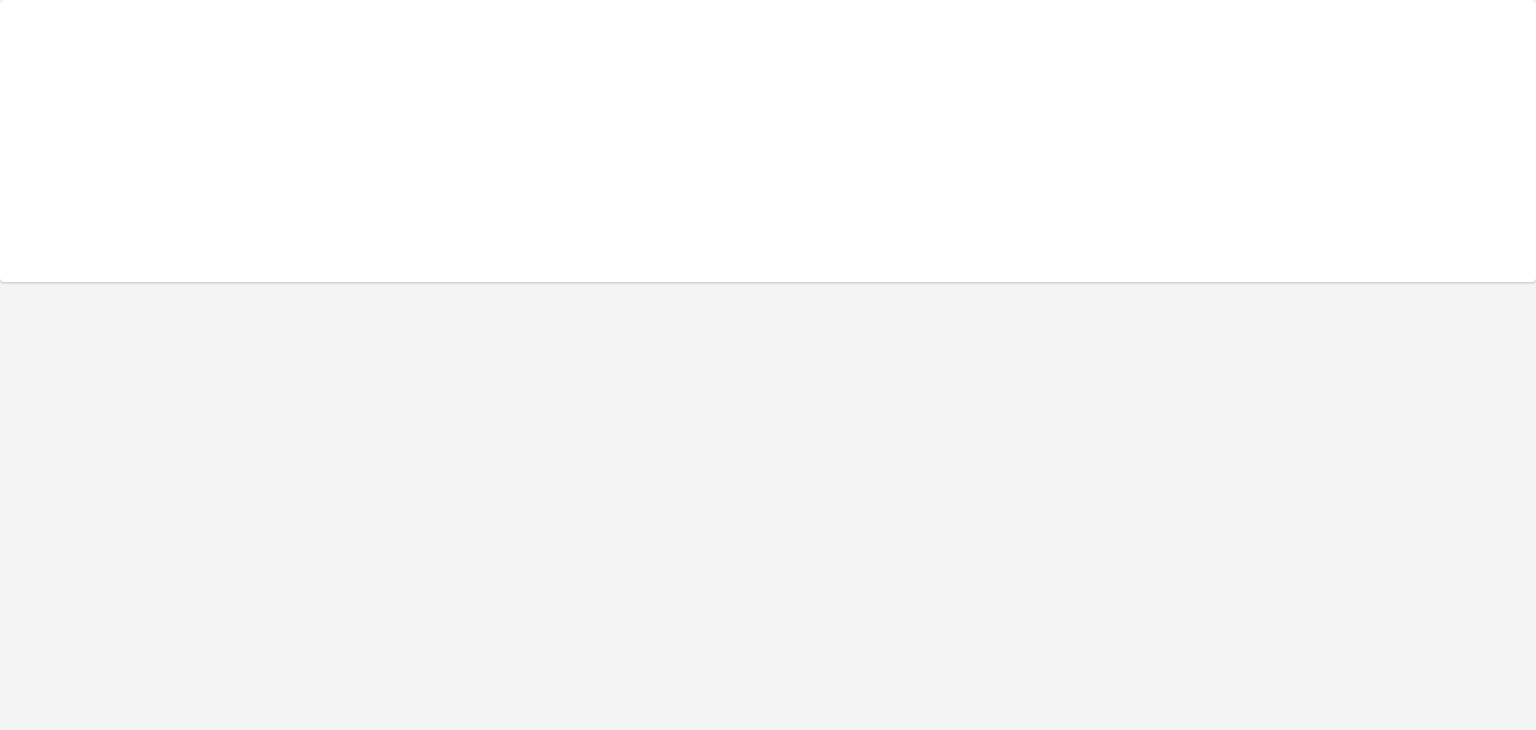scroll, scrollTop: 0, scrollLeft: 0, axis: both 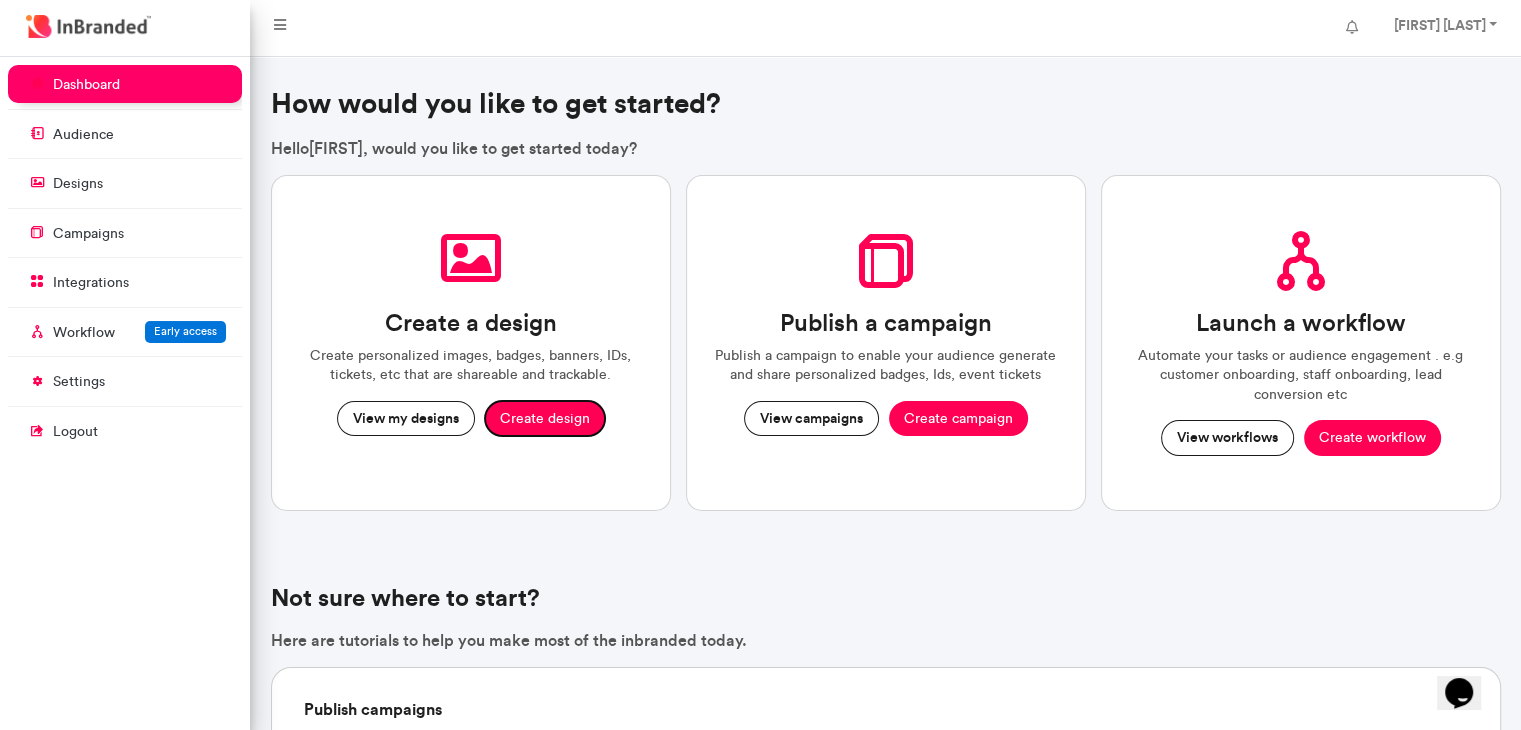 click on "Create design" at bounding box center (545, 419) 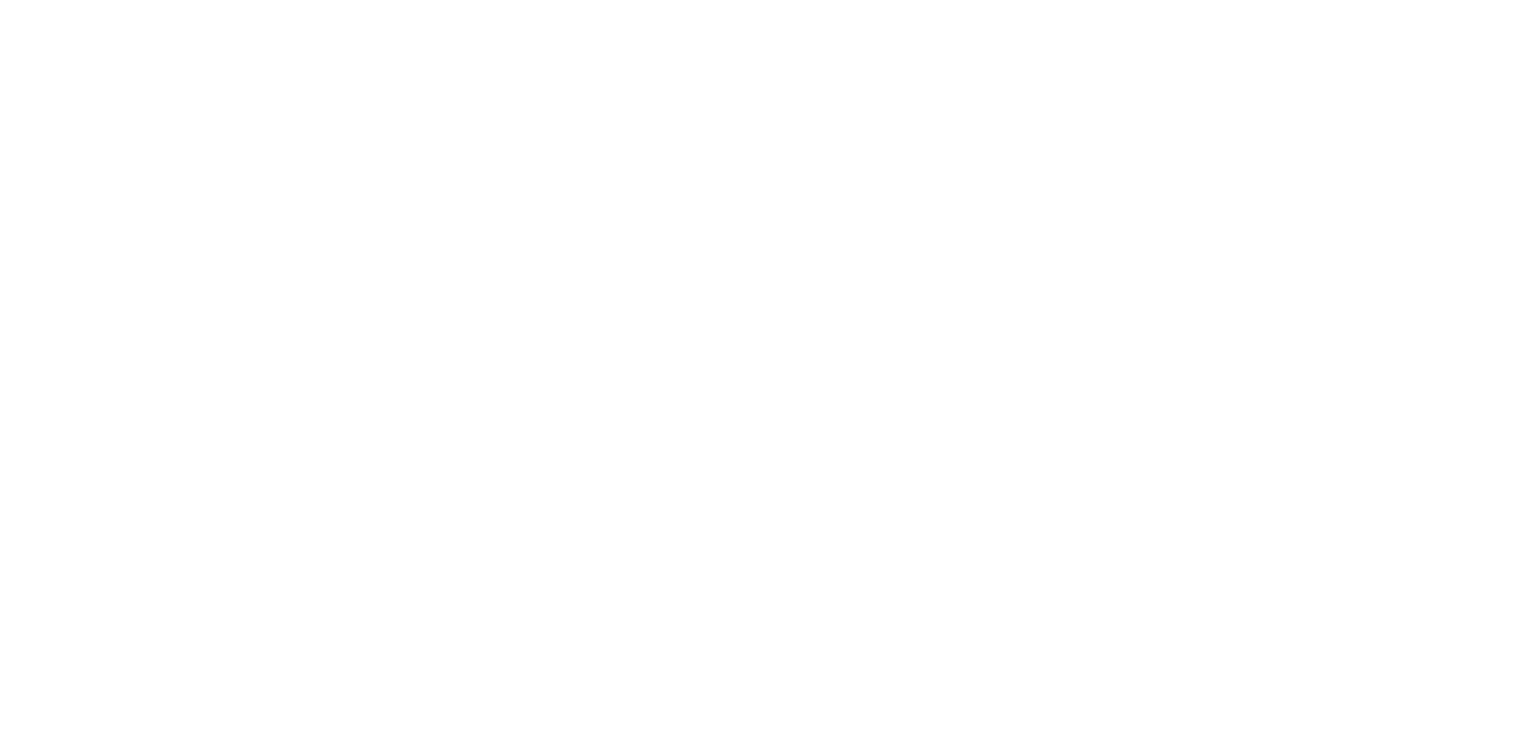 scroll, scrollTop: 0, scrollLeft: 0, axis: both 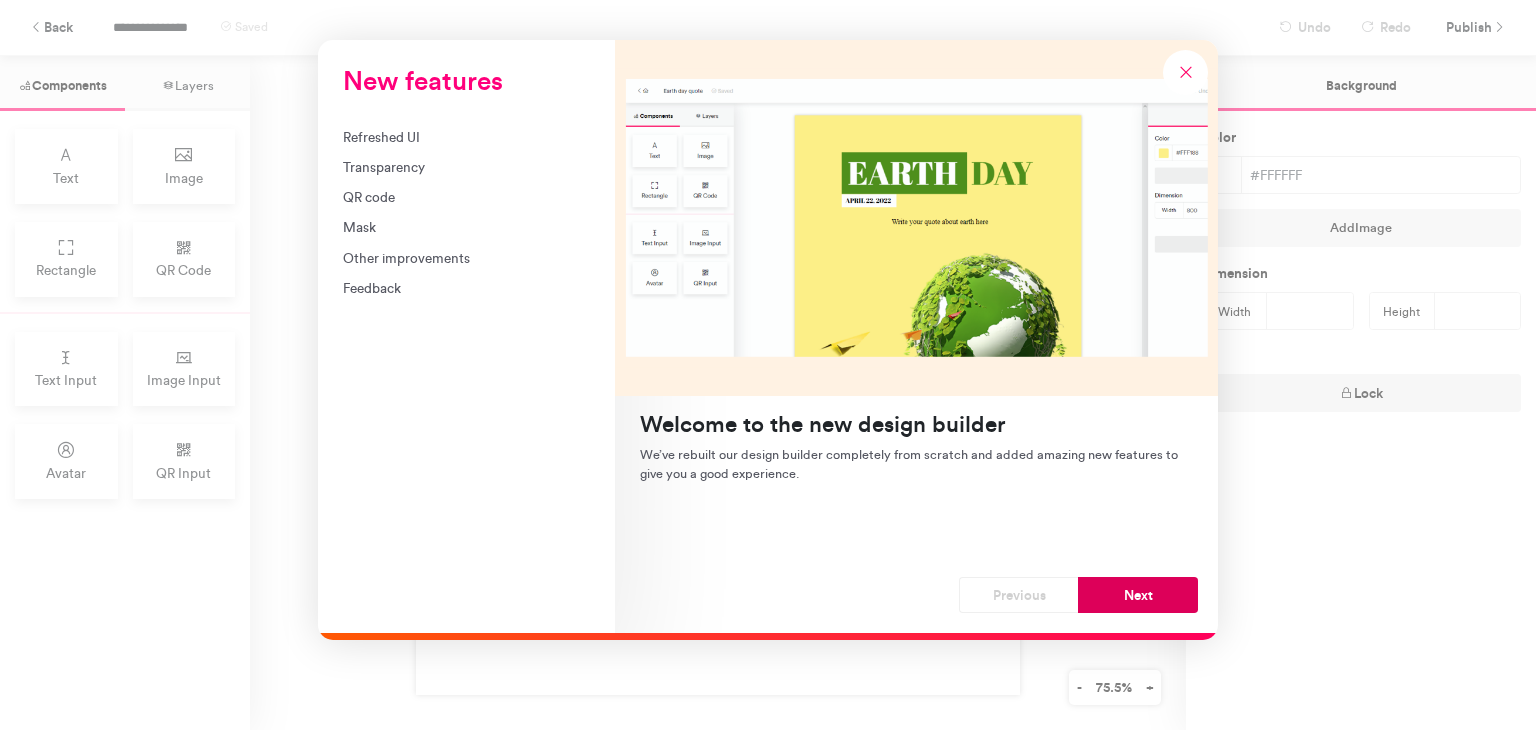 click on "Next" at bounding box center [1138, 595] 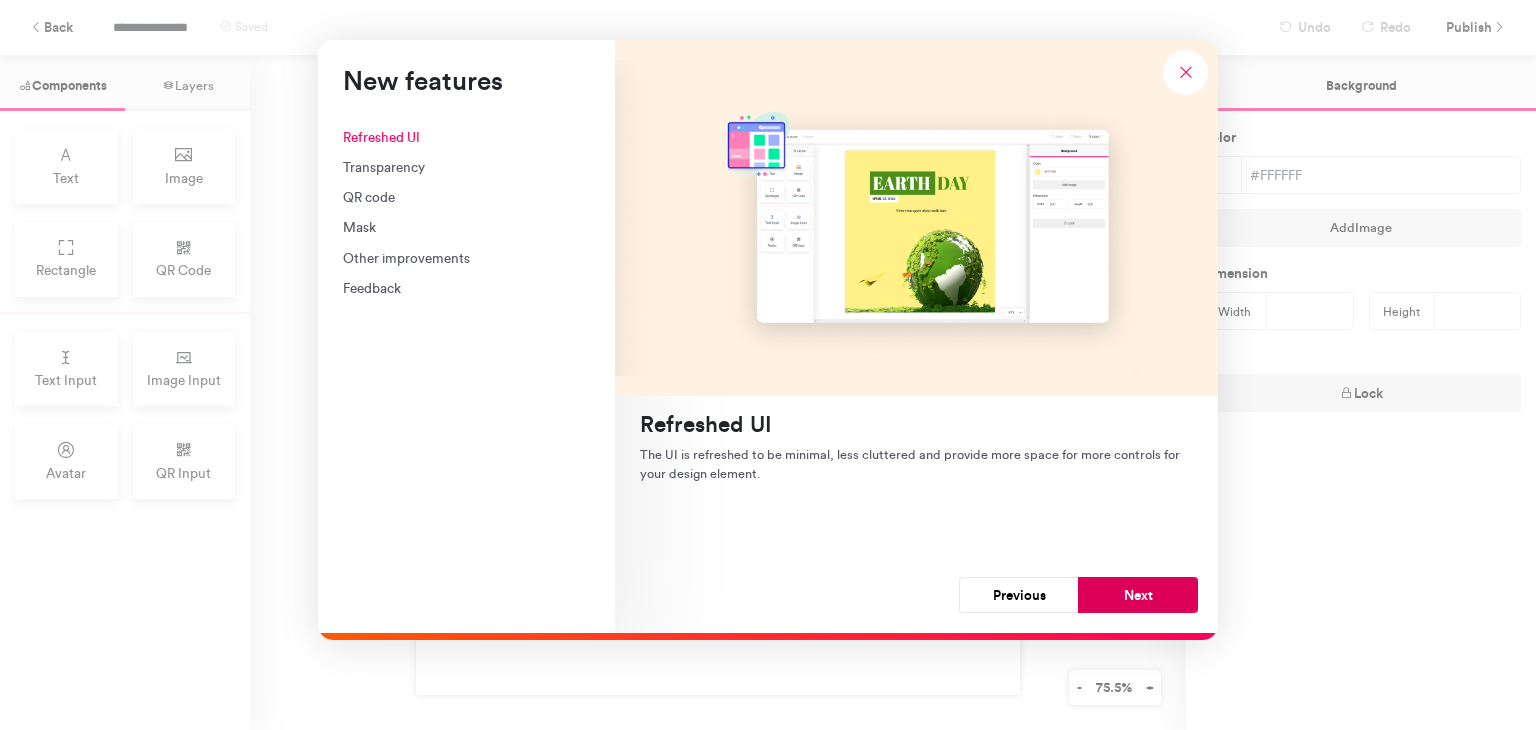 click on "Next" at bounding box center [1138, 595] 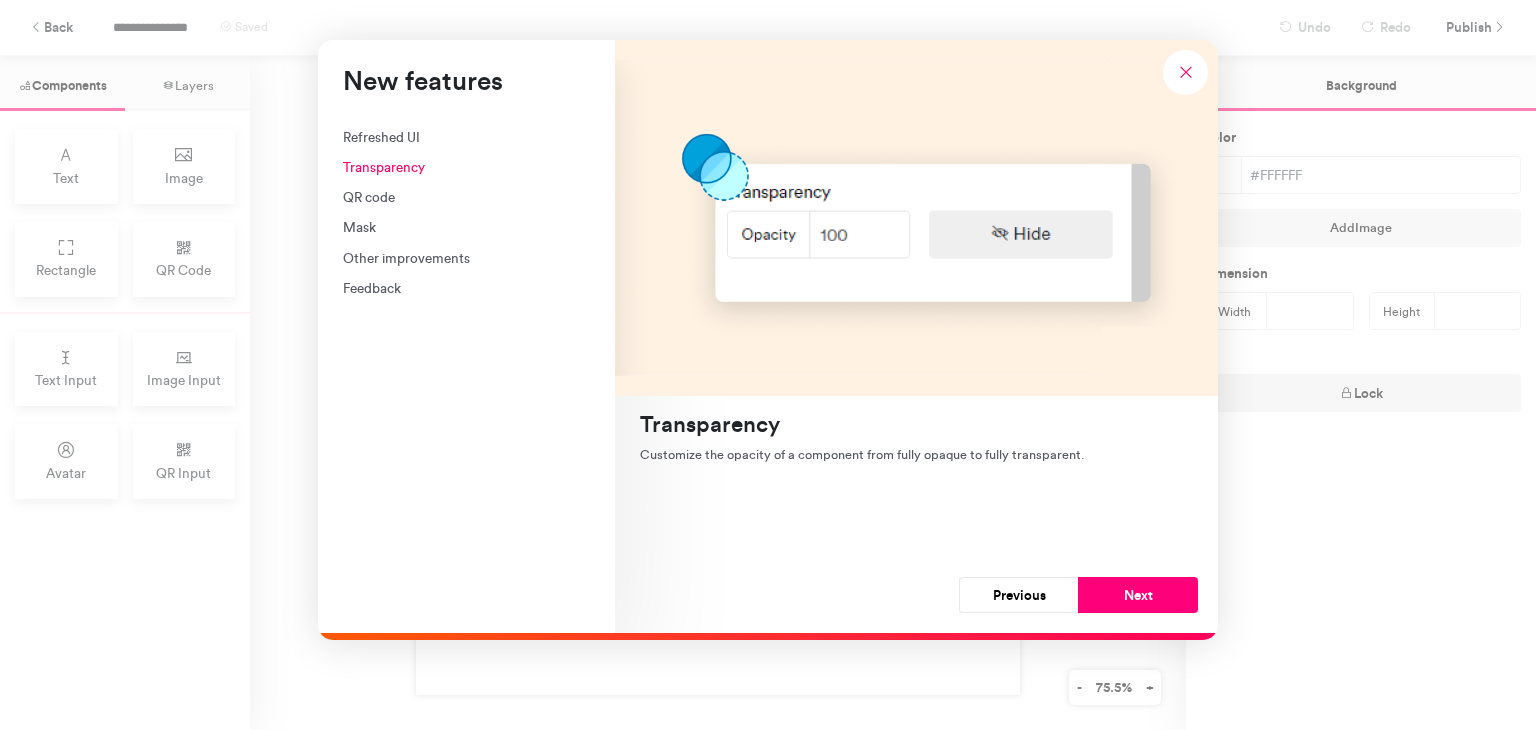 click on "Next" at bounding box center [1138, 595] 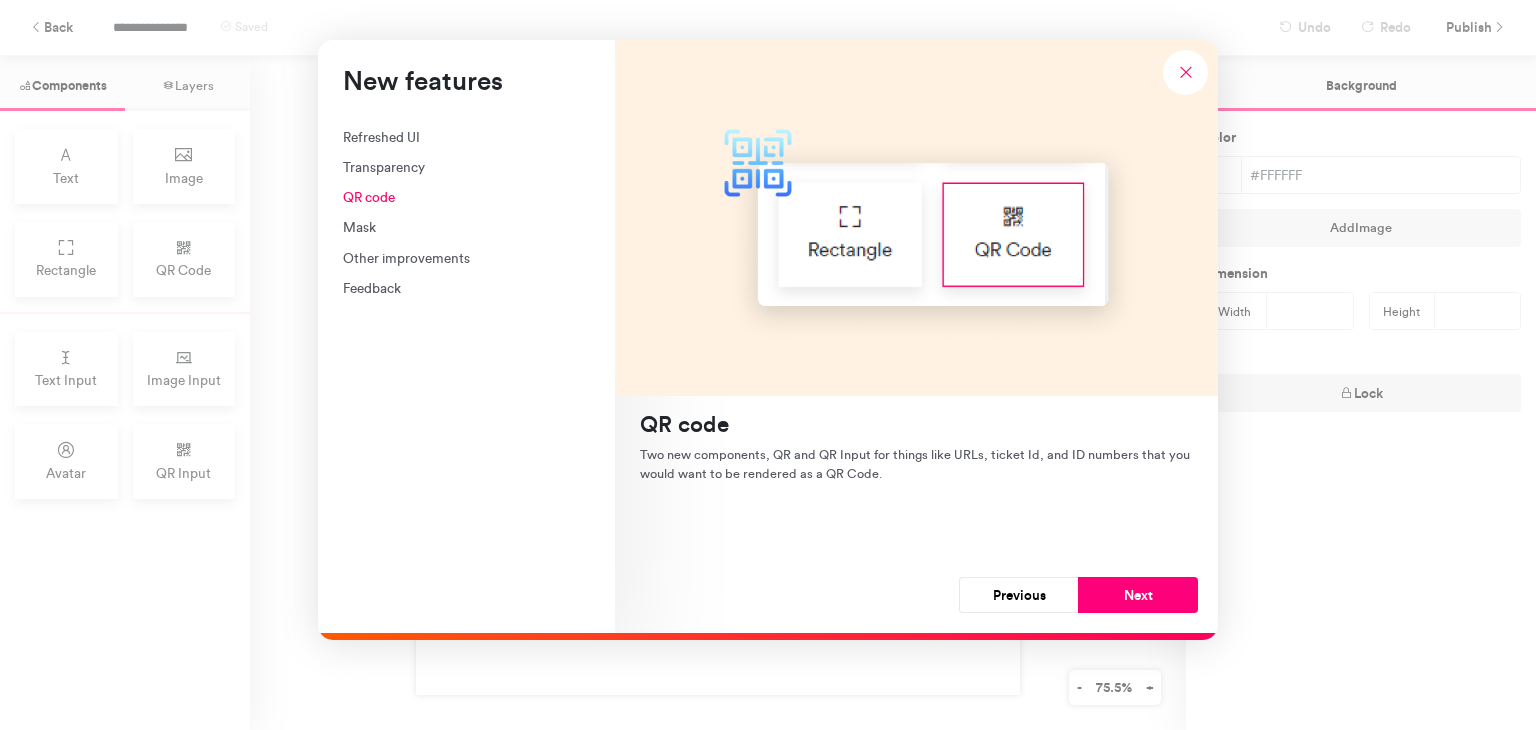 click on "Next" at bounding box center (1138, 595) 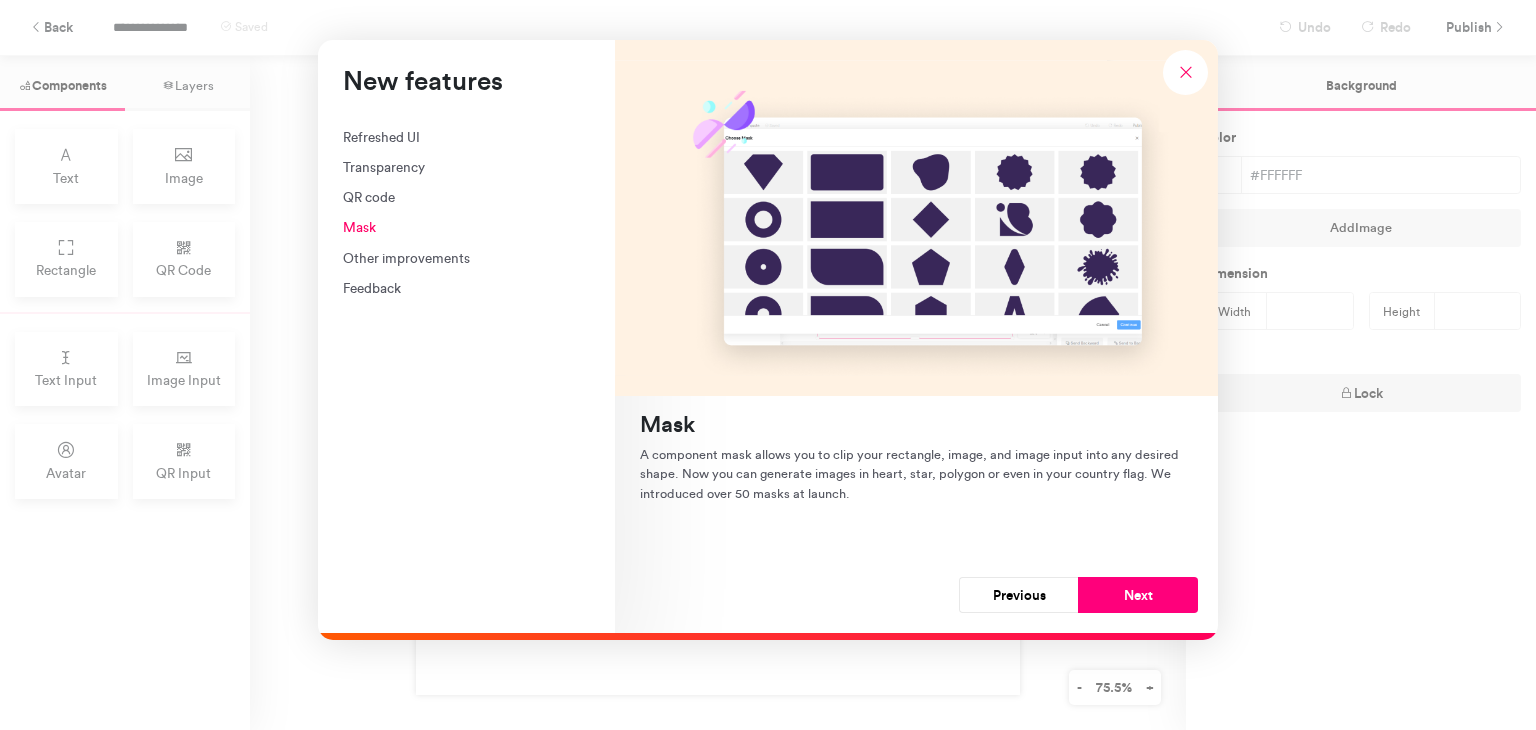 click on "Next" at bounding box center (1138, 595) 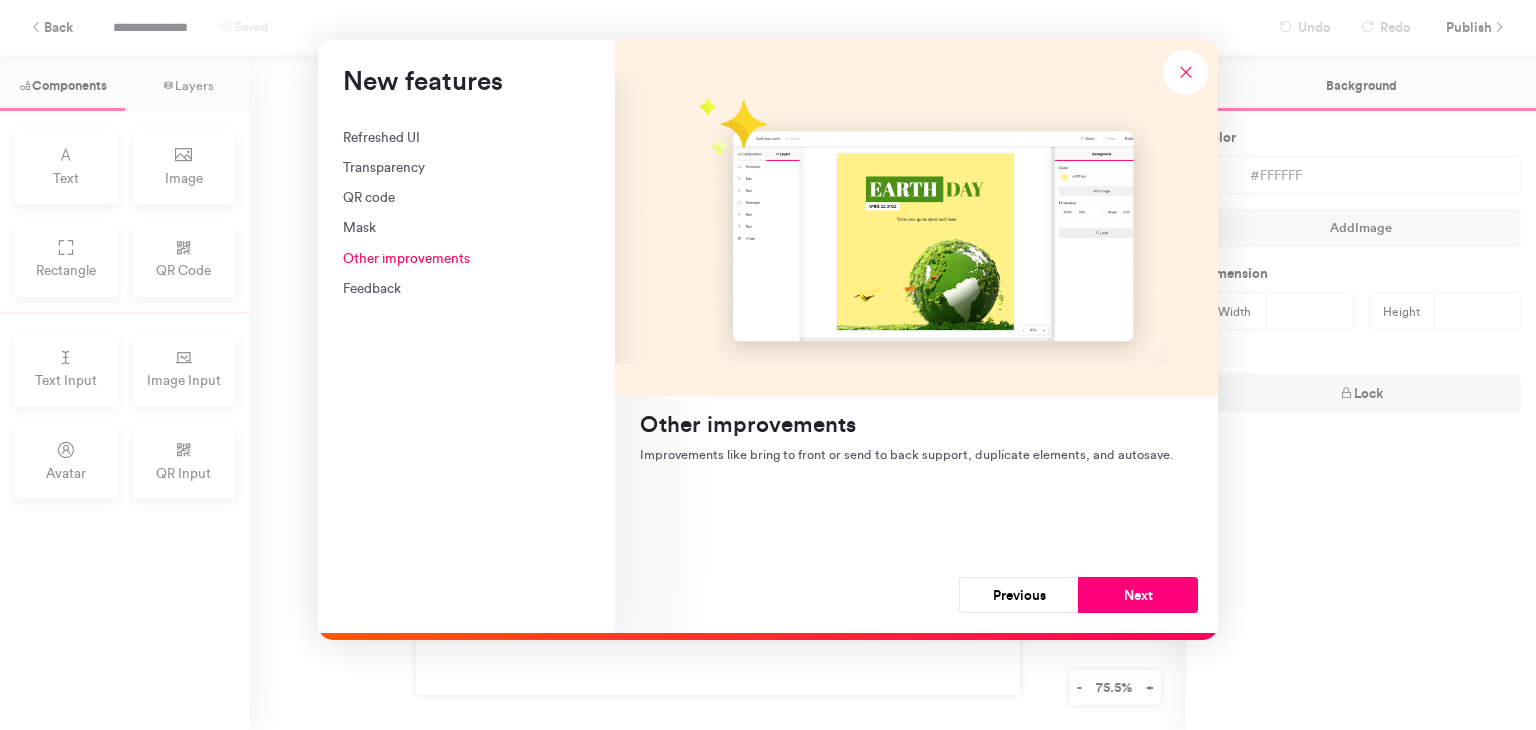 click on "Next" at bounding box center [1138, 595] 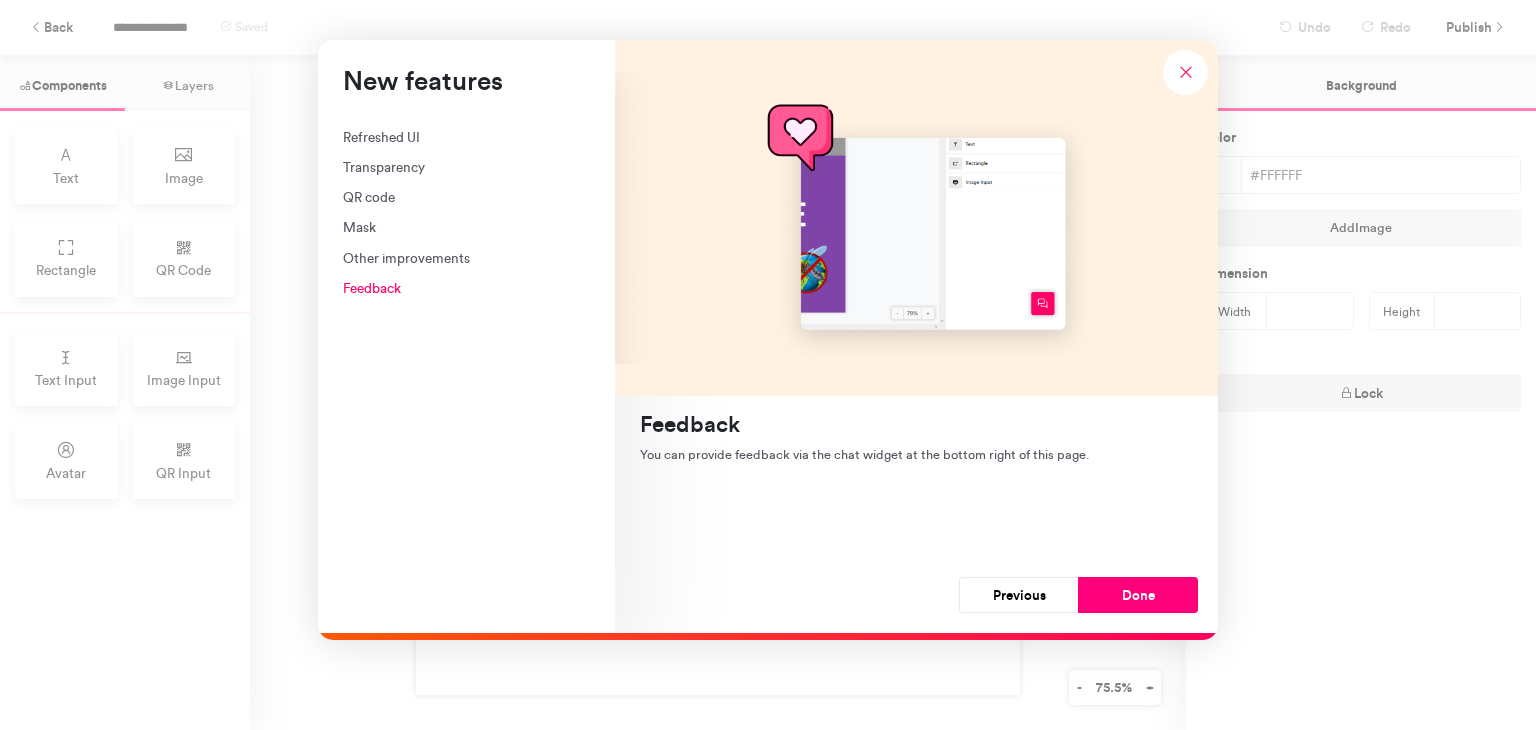 click on "Done" at bounding box center [1138, 595] 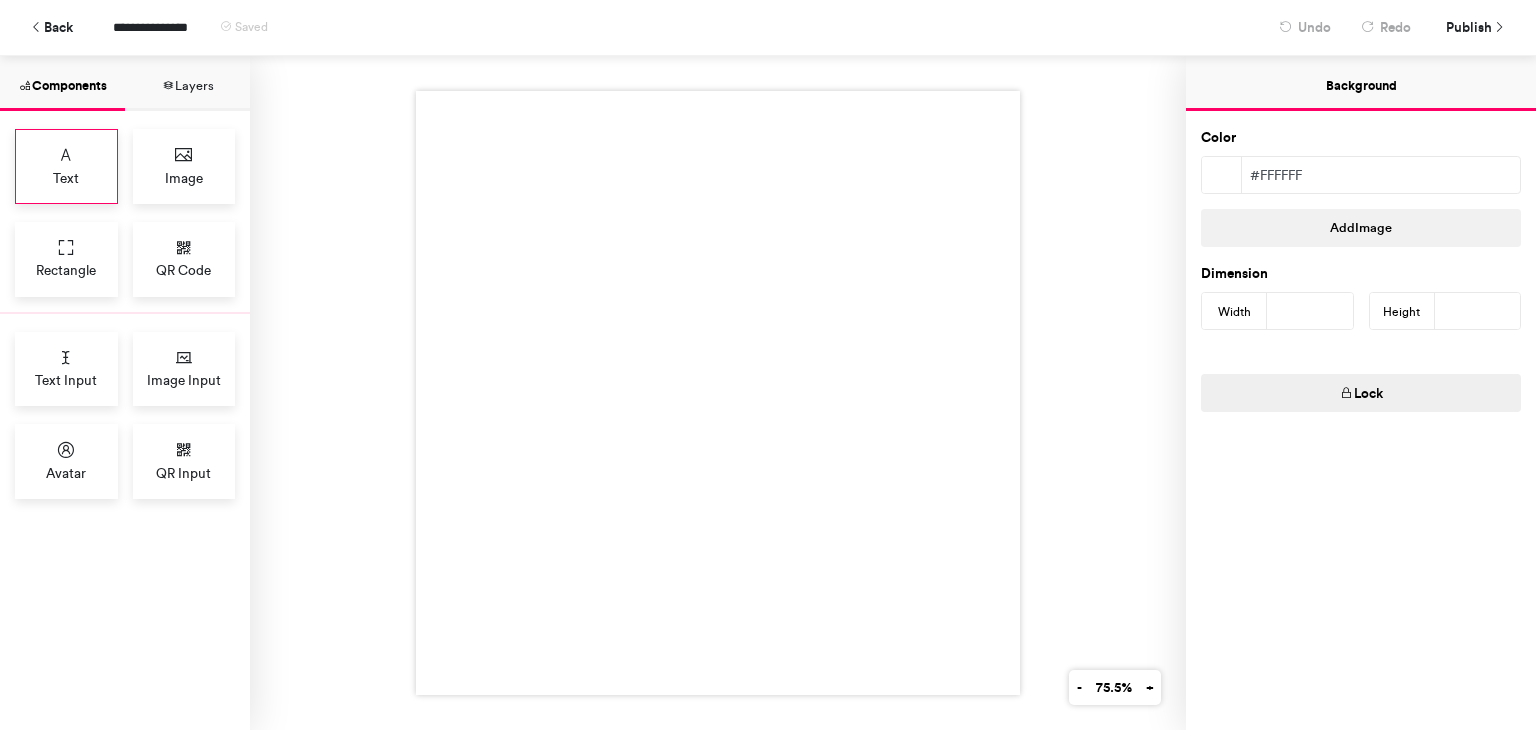 click on "Text" at bounding box center [66, 166] 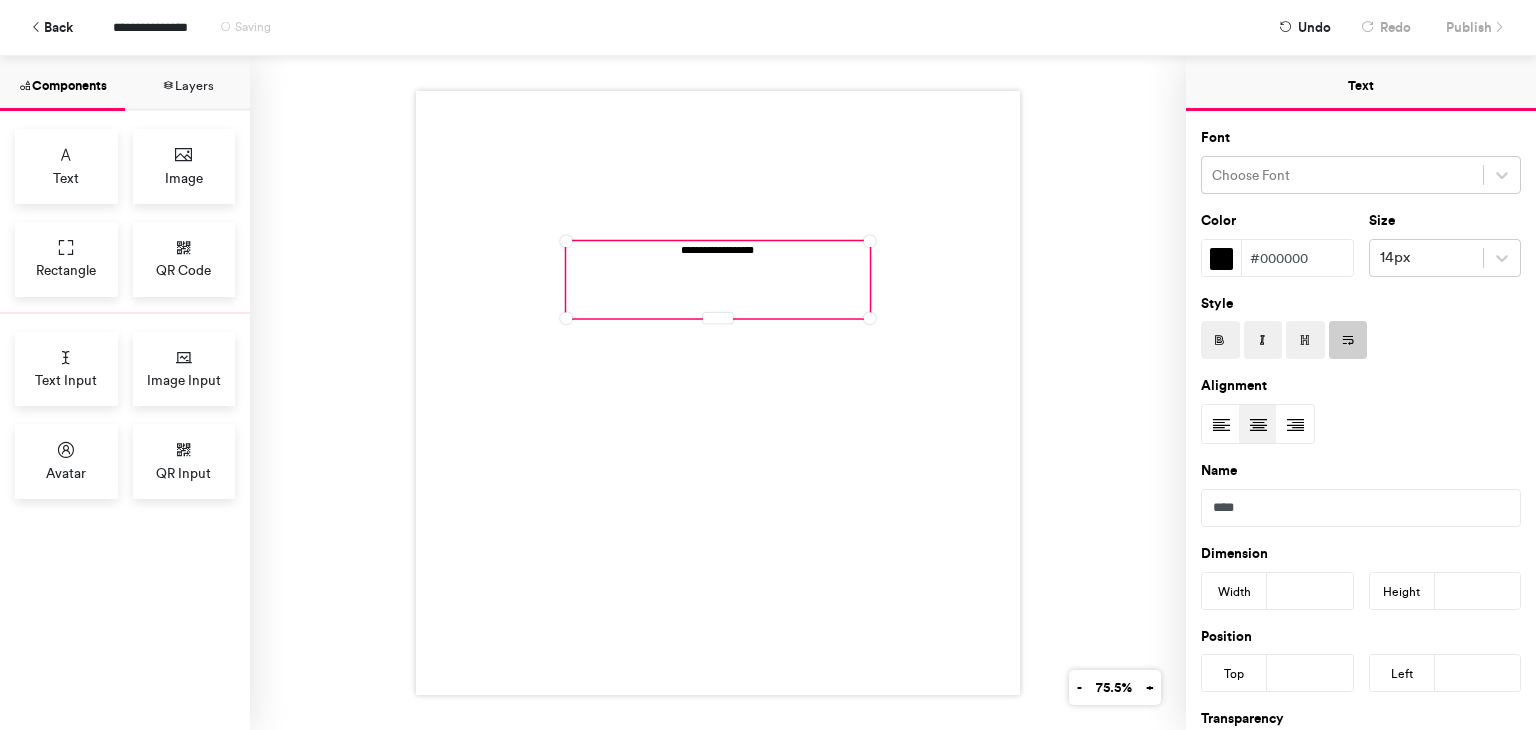 drag, startPoint x: 689, startPoint y: 261, endPoint x: 689, endPoint y: 225, distance: 36 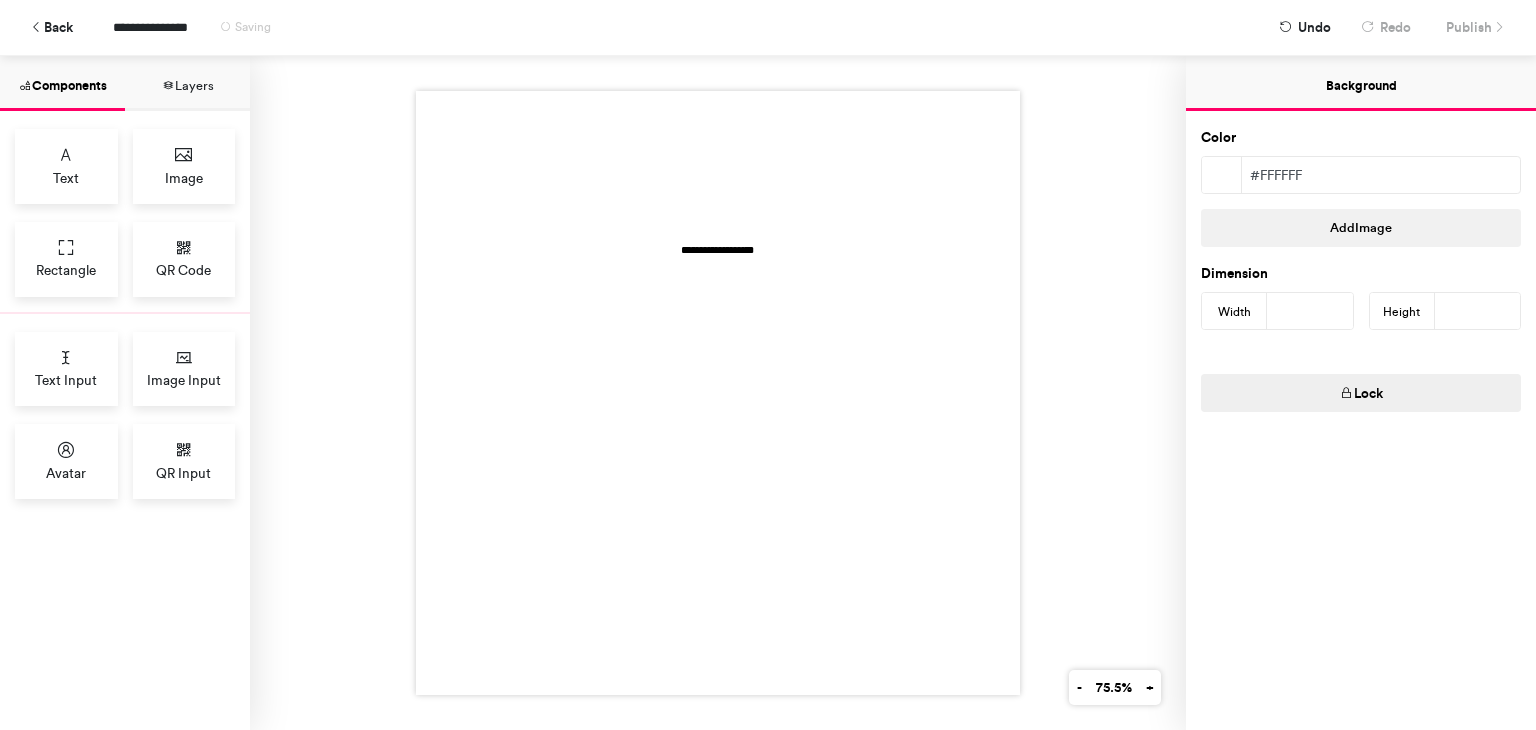 drag, startPoint x: 696, startPoint y: 232, endPoint x: 698, endPoint y: 218, distance: 14.142136 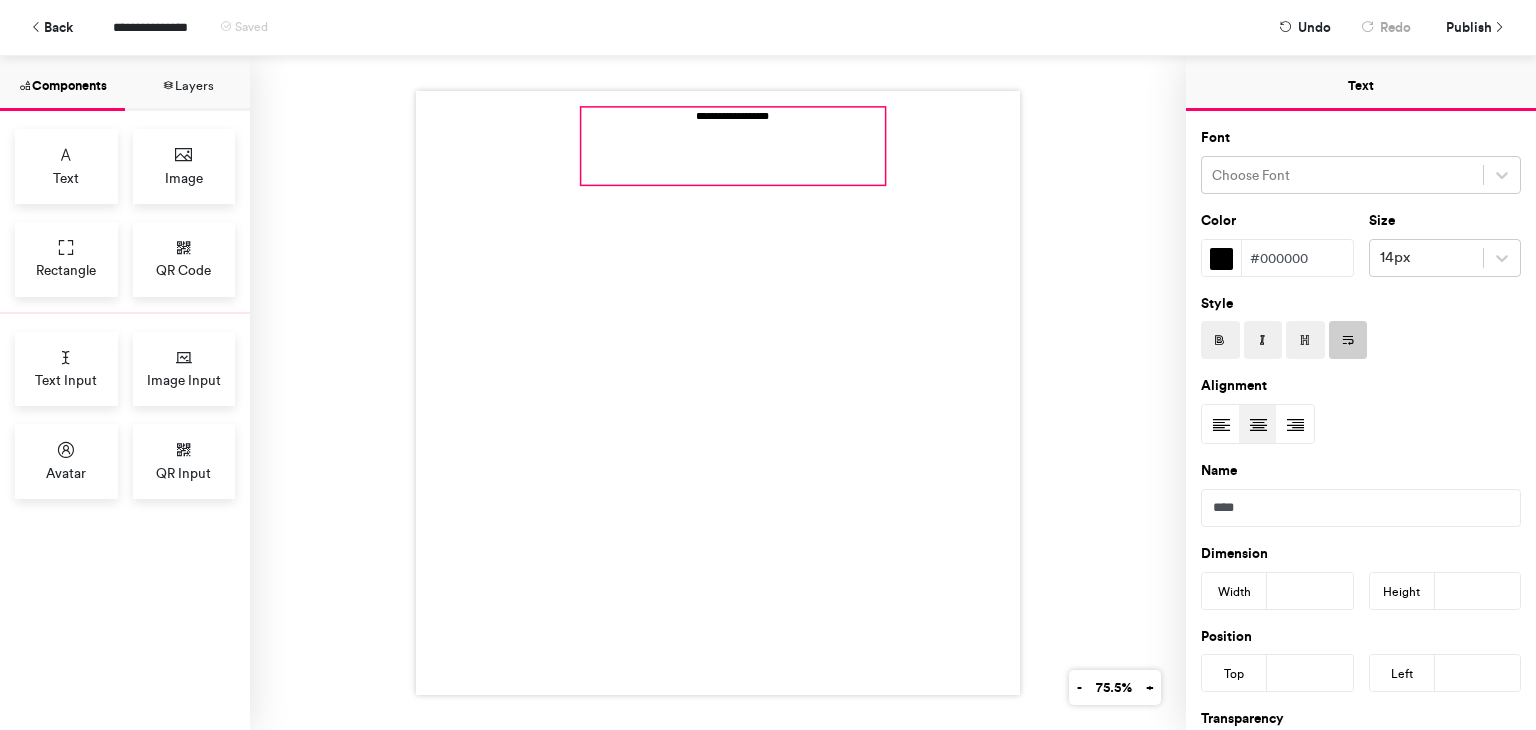 drag, startPoint x: 689, startPoint y: 241, endPoint x: 704, endPoint y: 107, distance: 134.83694 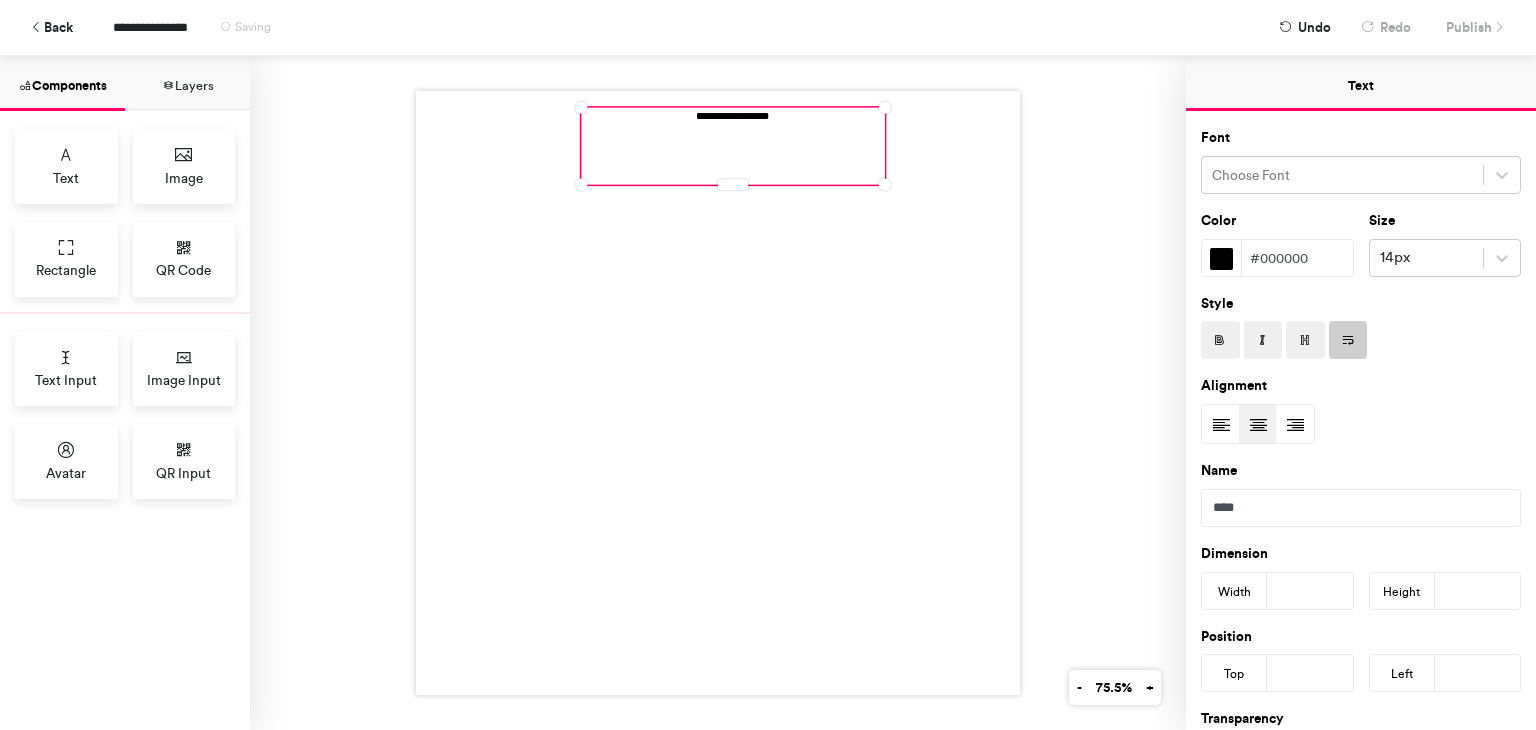 click on "**********" at bounding box center [733, 145] 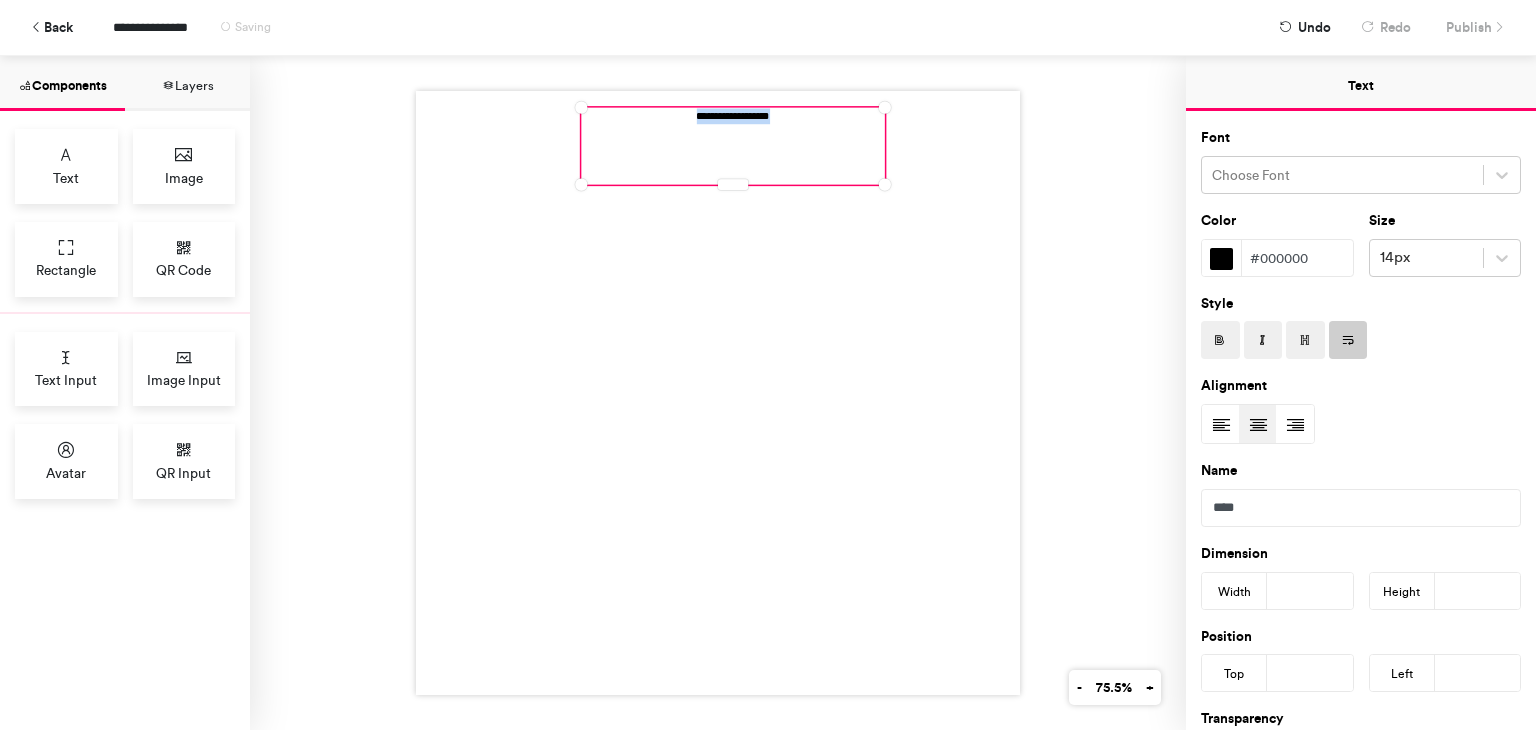 type 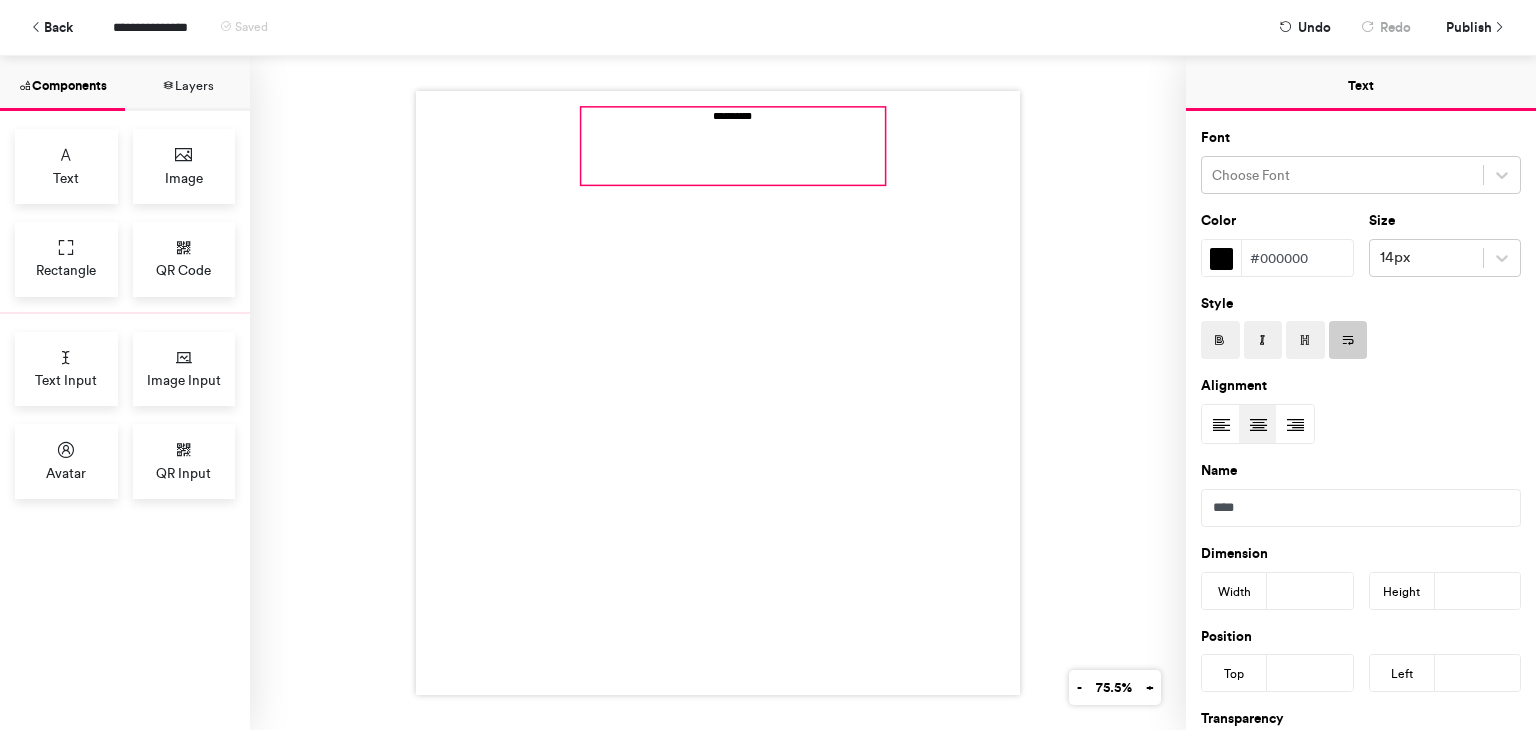 click on "**********" at bounding box center (718, 393) 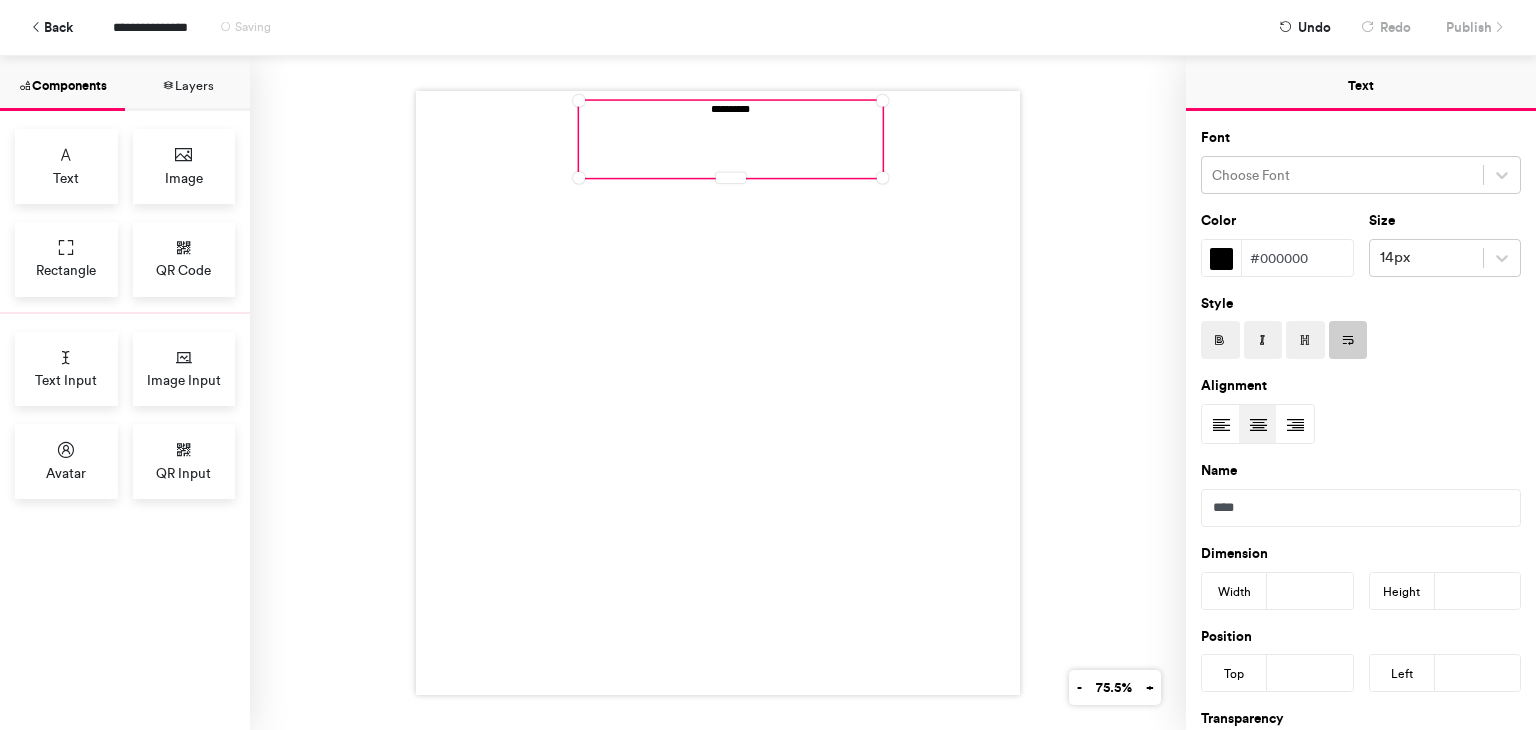 click at bounding box center [718, 393] 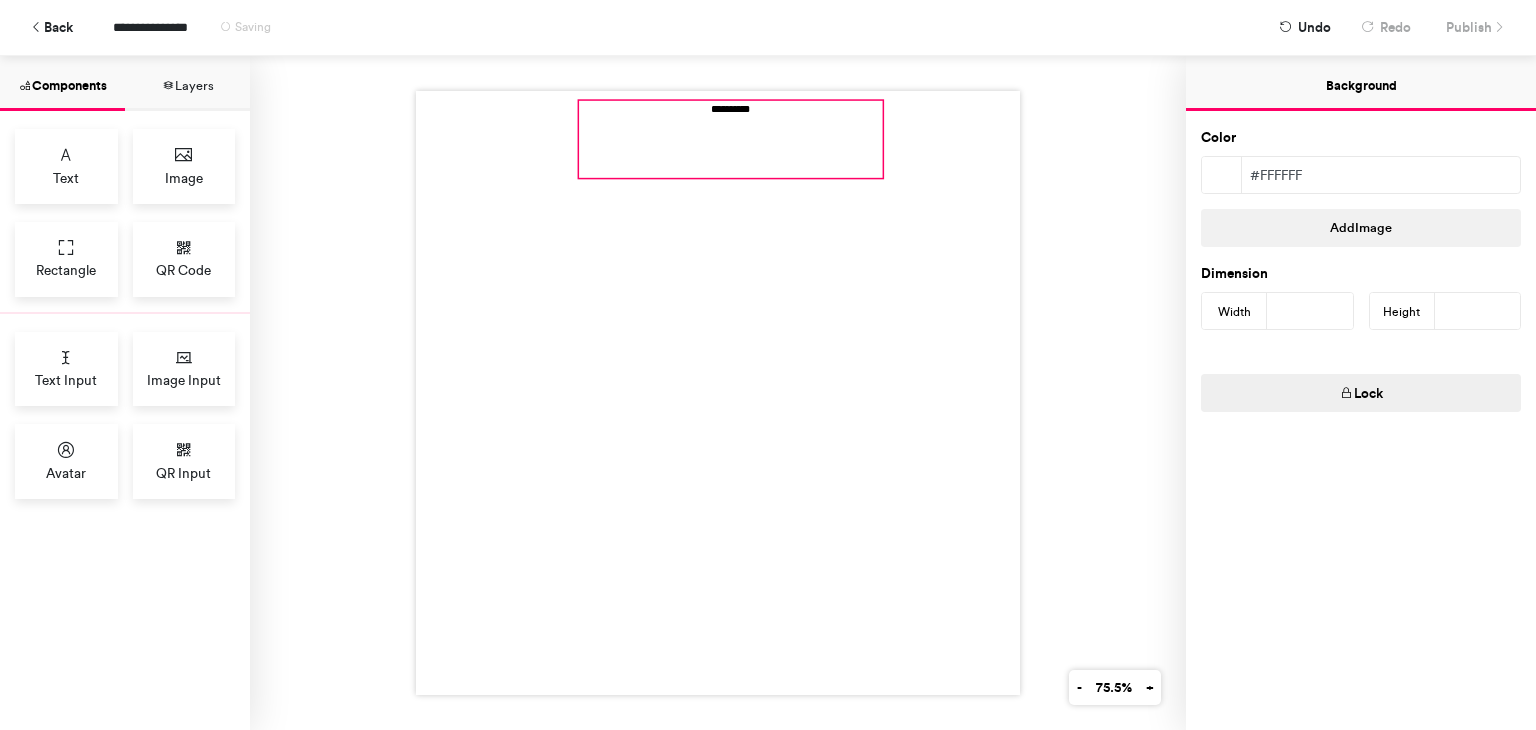 click on "**********" at bounding box center (731, 140) 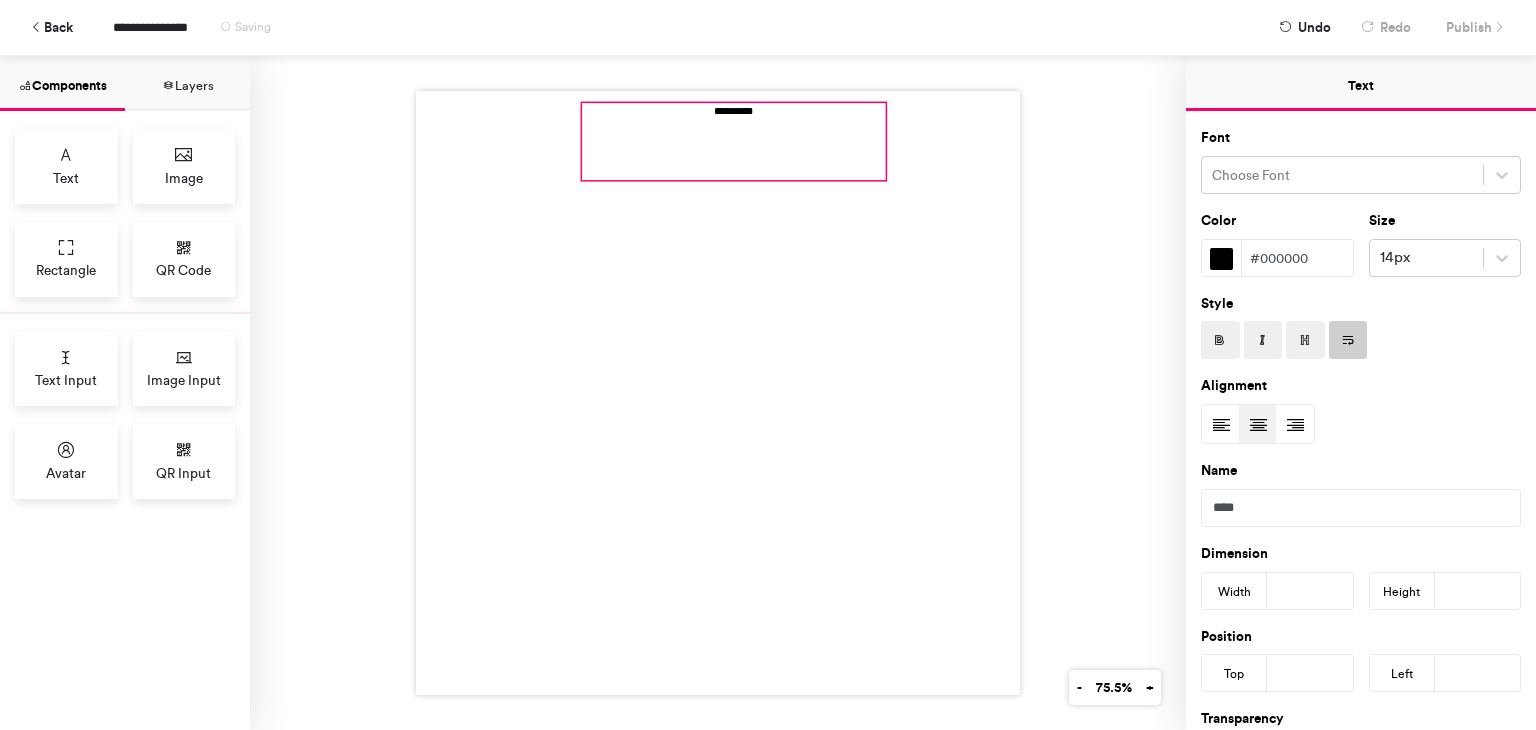 click on "**********" at bounding box center [718, 393] 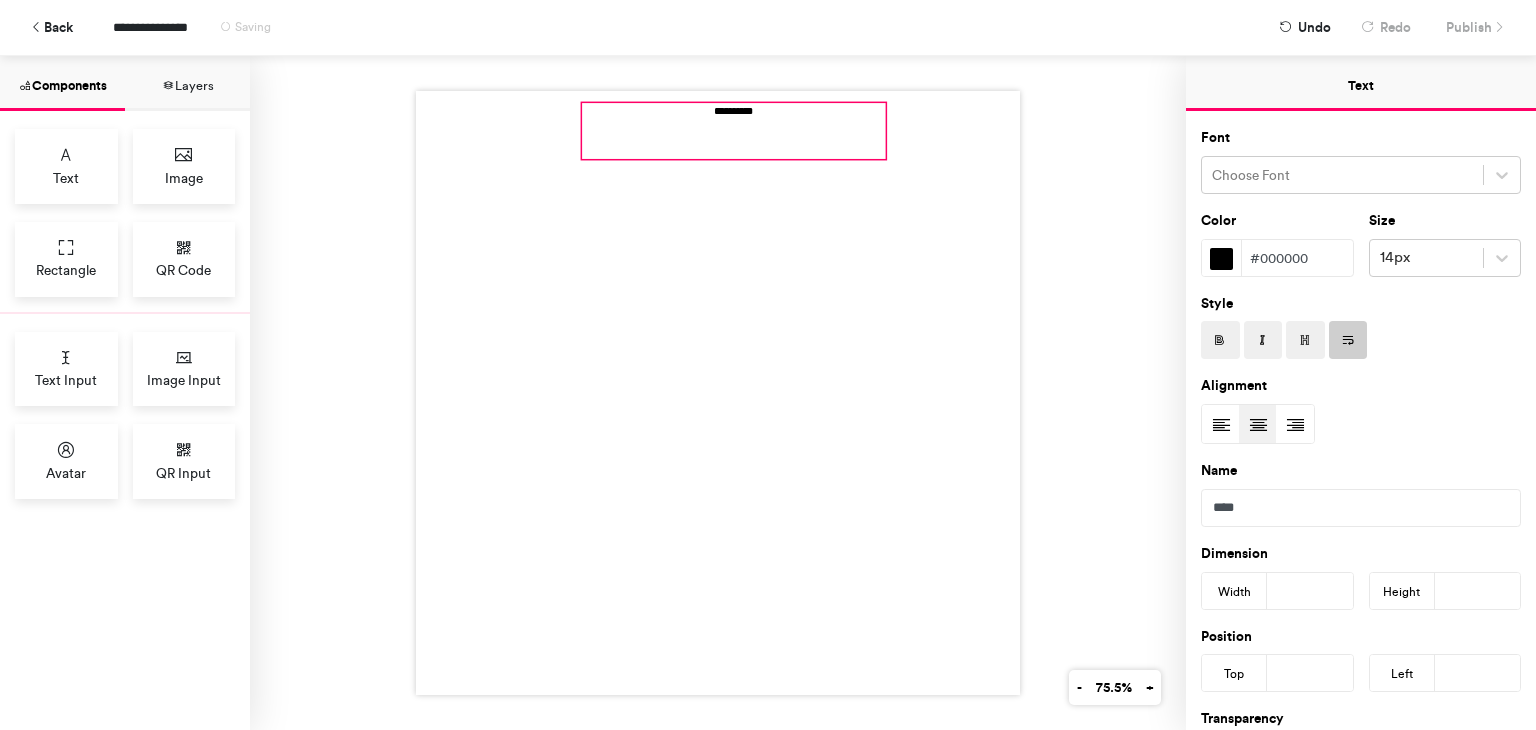 drag, startPoint x: 876, startPoint y: 171, endPoint x: 874, endPoint y: 150, distance: 21.095022 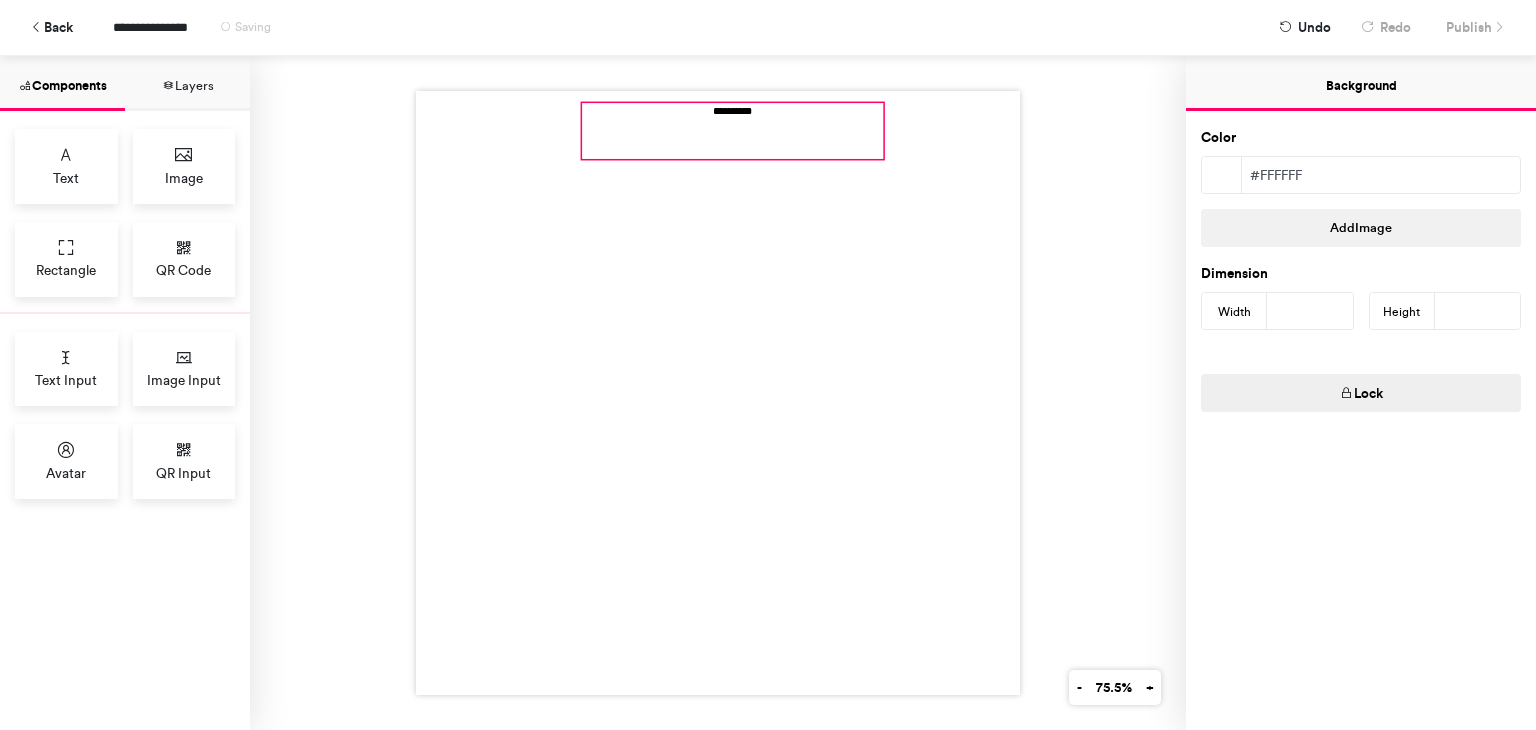 drag, startPoint x: 720, startPoint y: 157, endPoint x: 720, endPoint y: 146, distance: 11 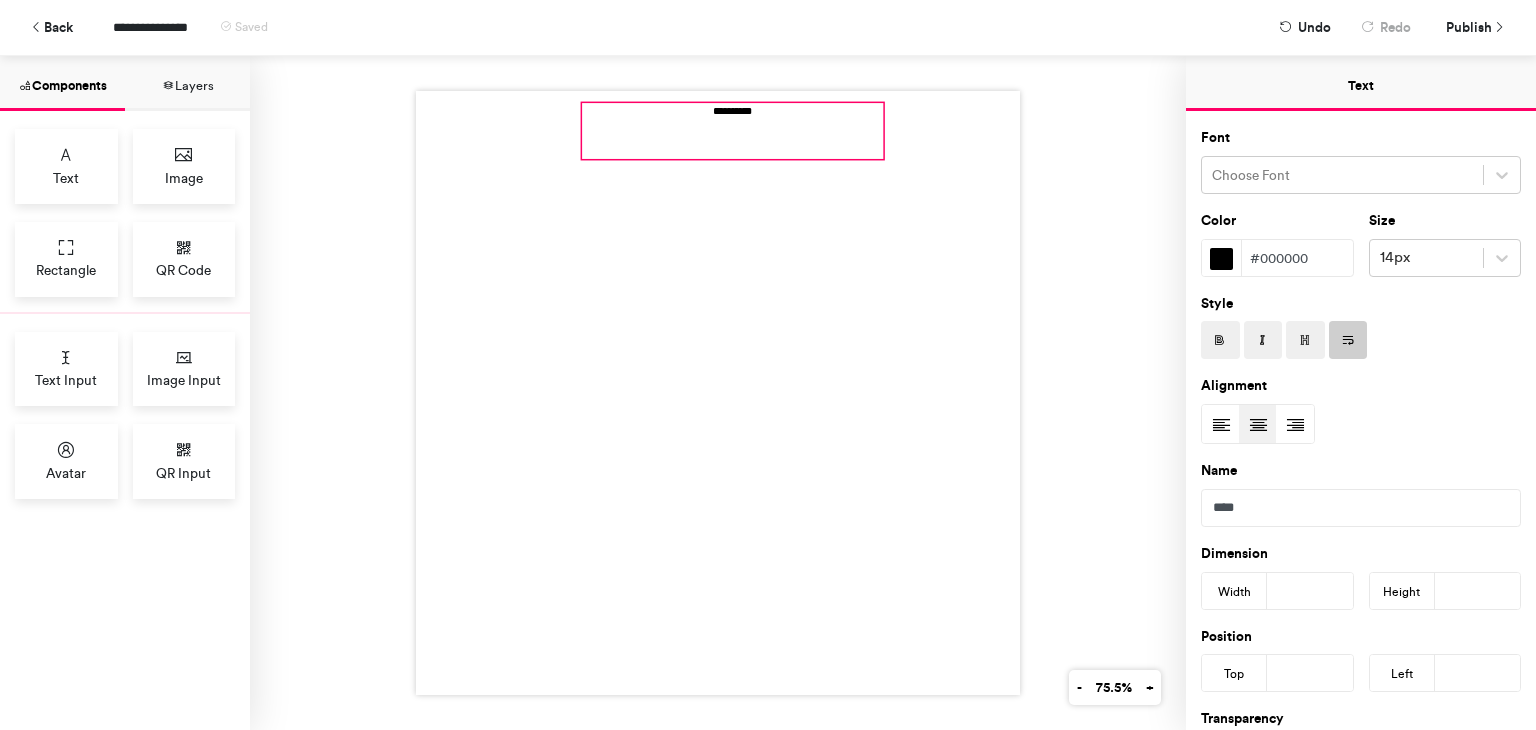 click on "**********" at bounding box center [733, 131] 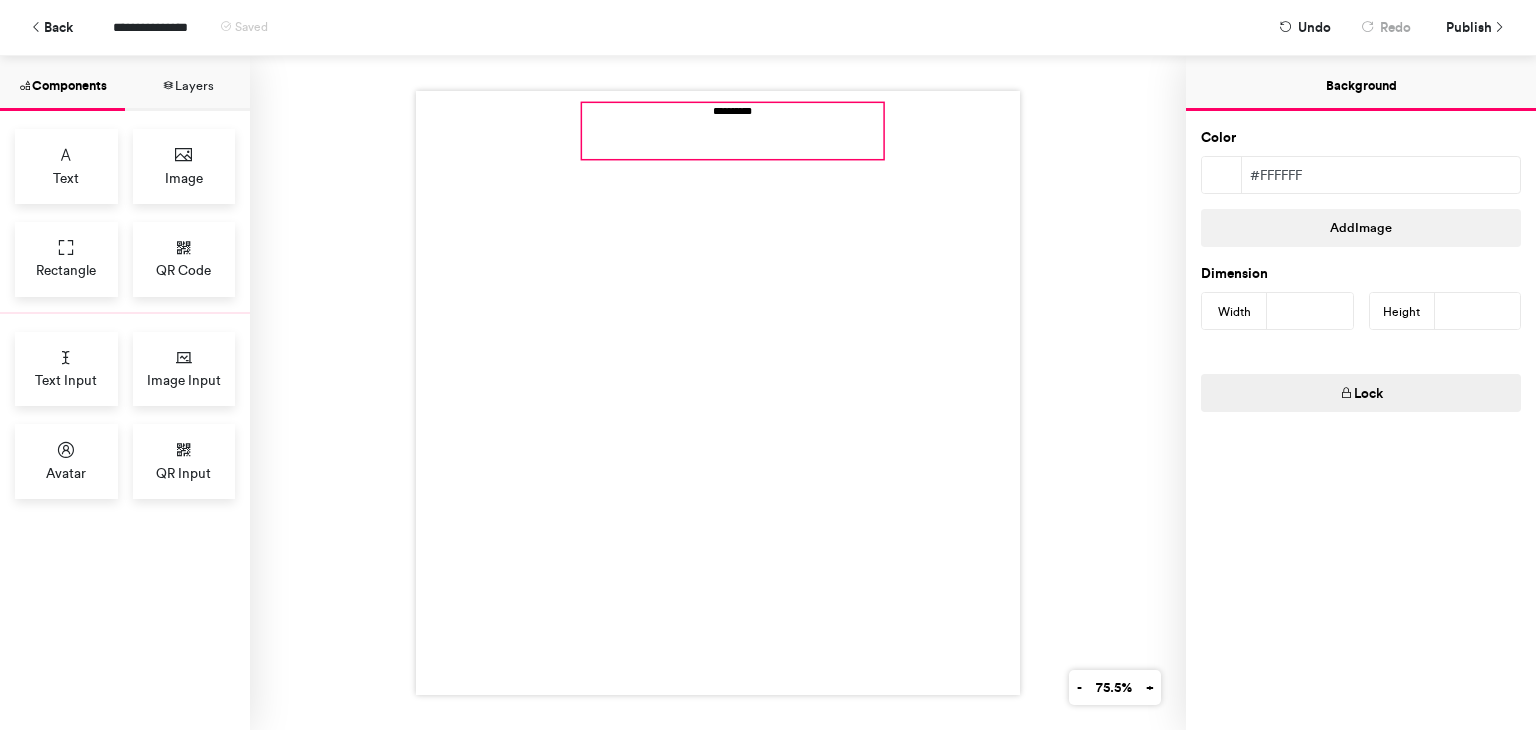 drag, startPoint x: 725, startPoint y: 157, endPoint x: 728, endPoint y: 140, distance: 17.262676 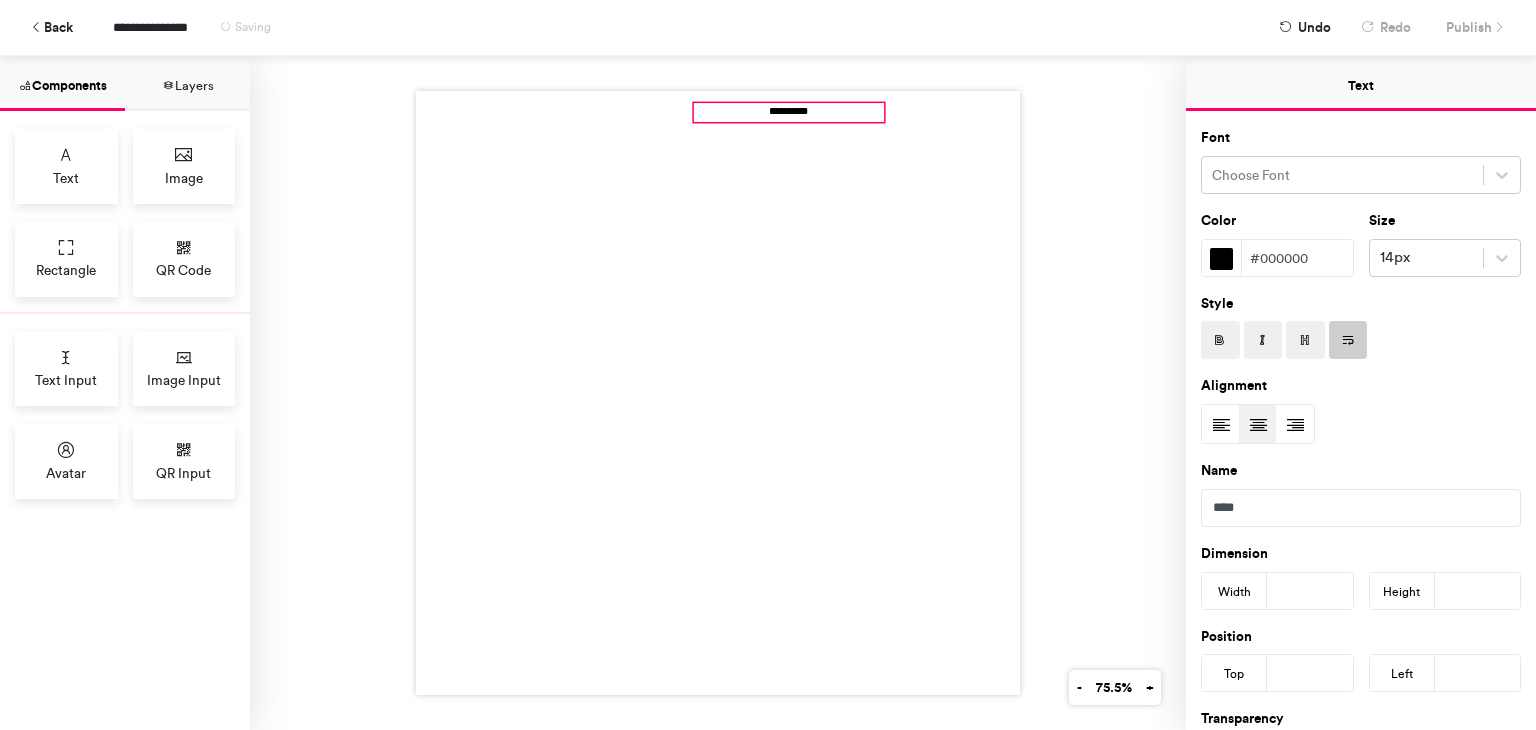 drag, startPoint x: 580, startPoint y: 152, endPoint x: 727, endPoint y: 113, distance: 152.0855 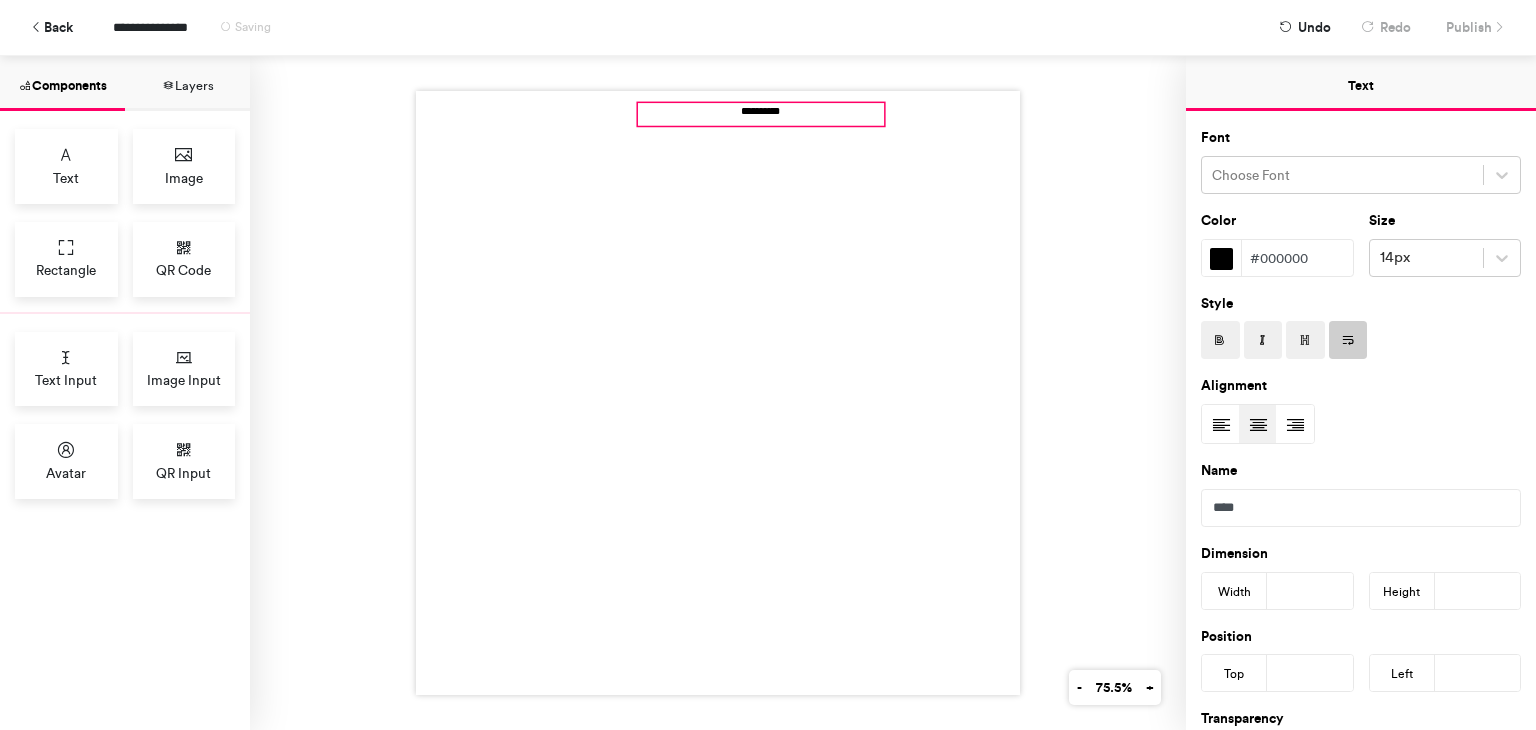 drag, startPoint x: 683, startPoint y: 110, endPoint x: 627, endPoint y: 116, distance: 56.32051 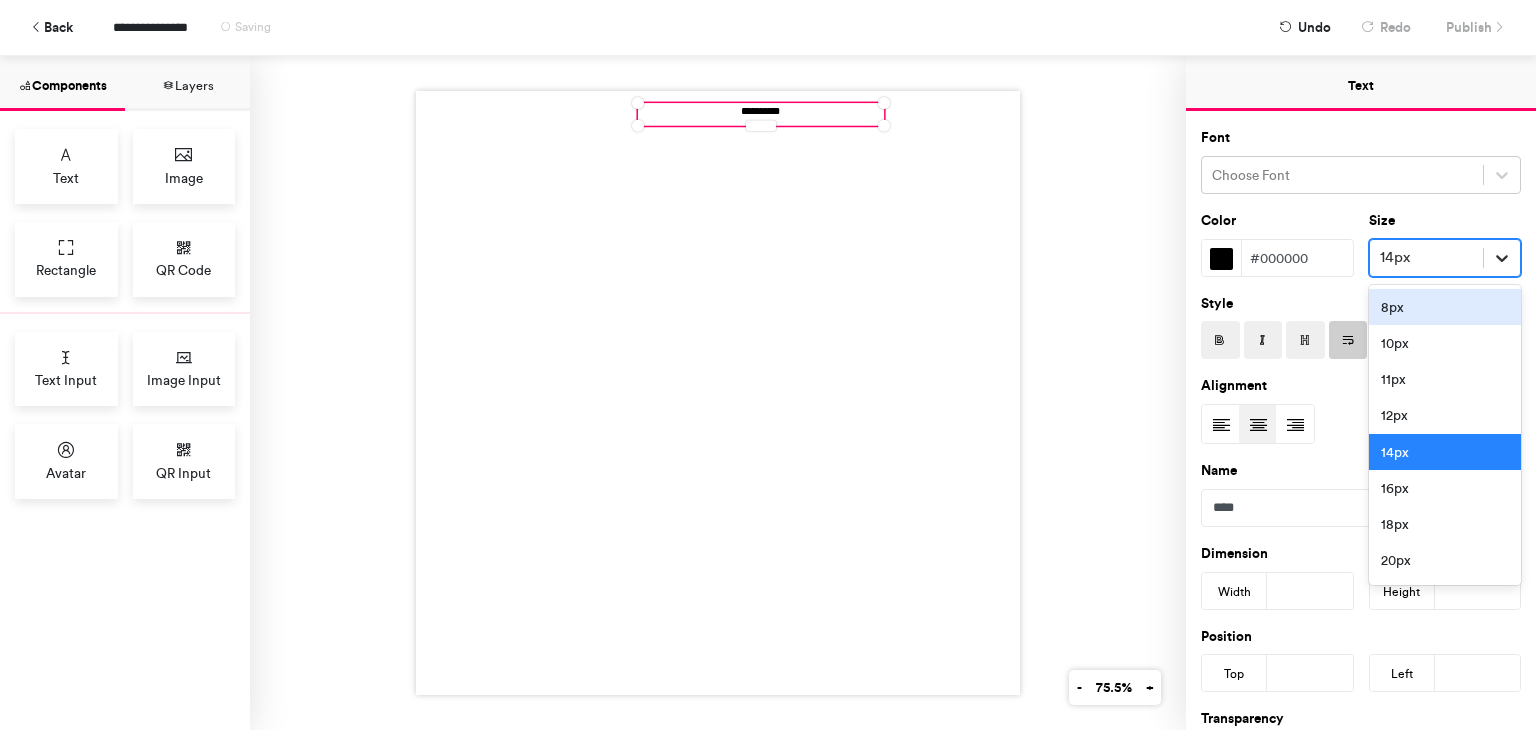 click 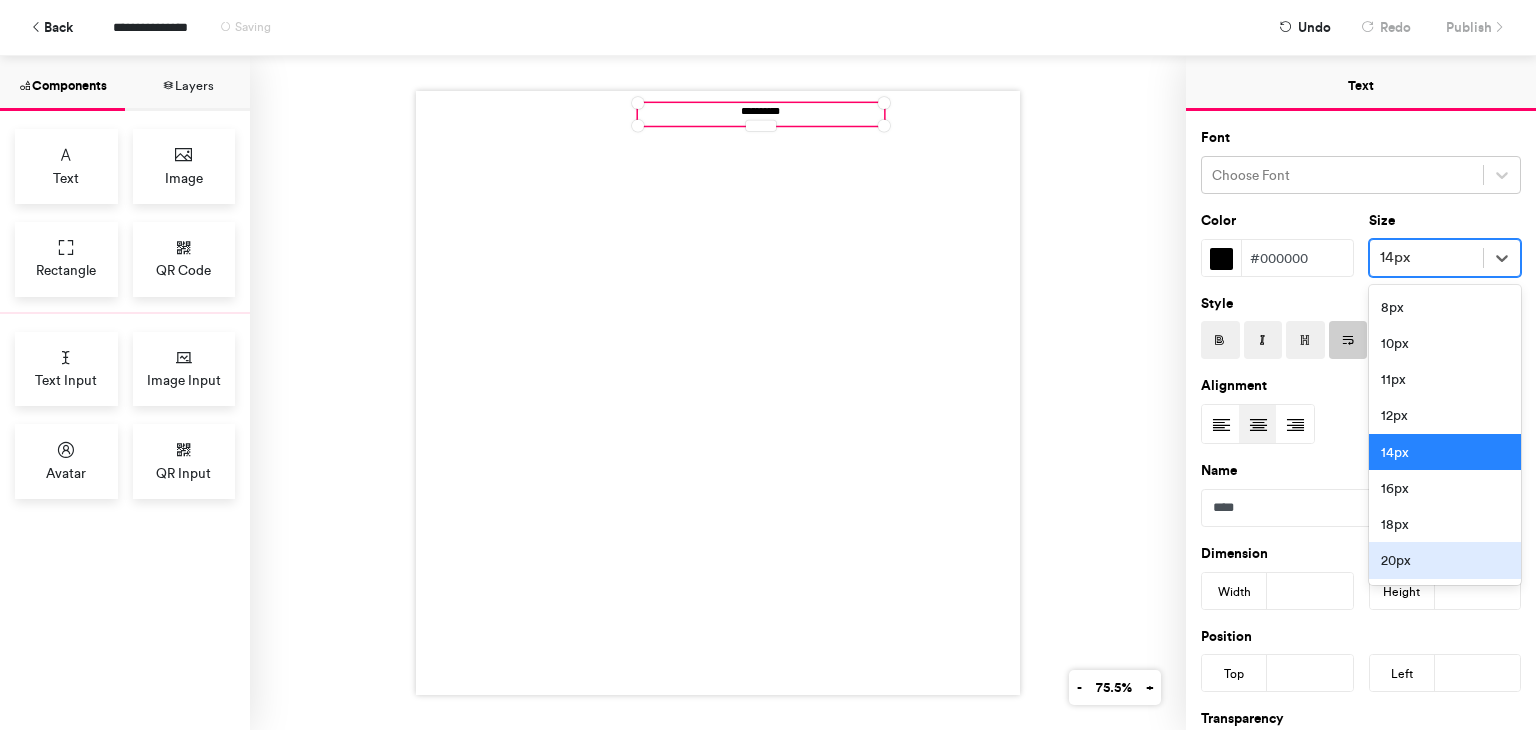 click on "20px" at bounding box center [1445, 560] 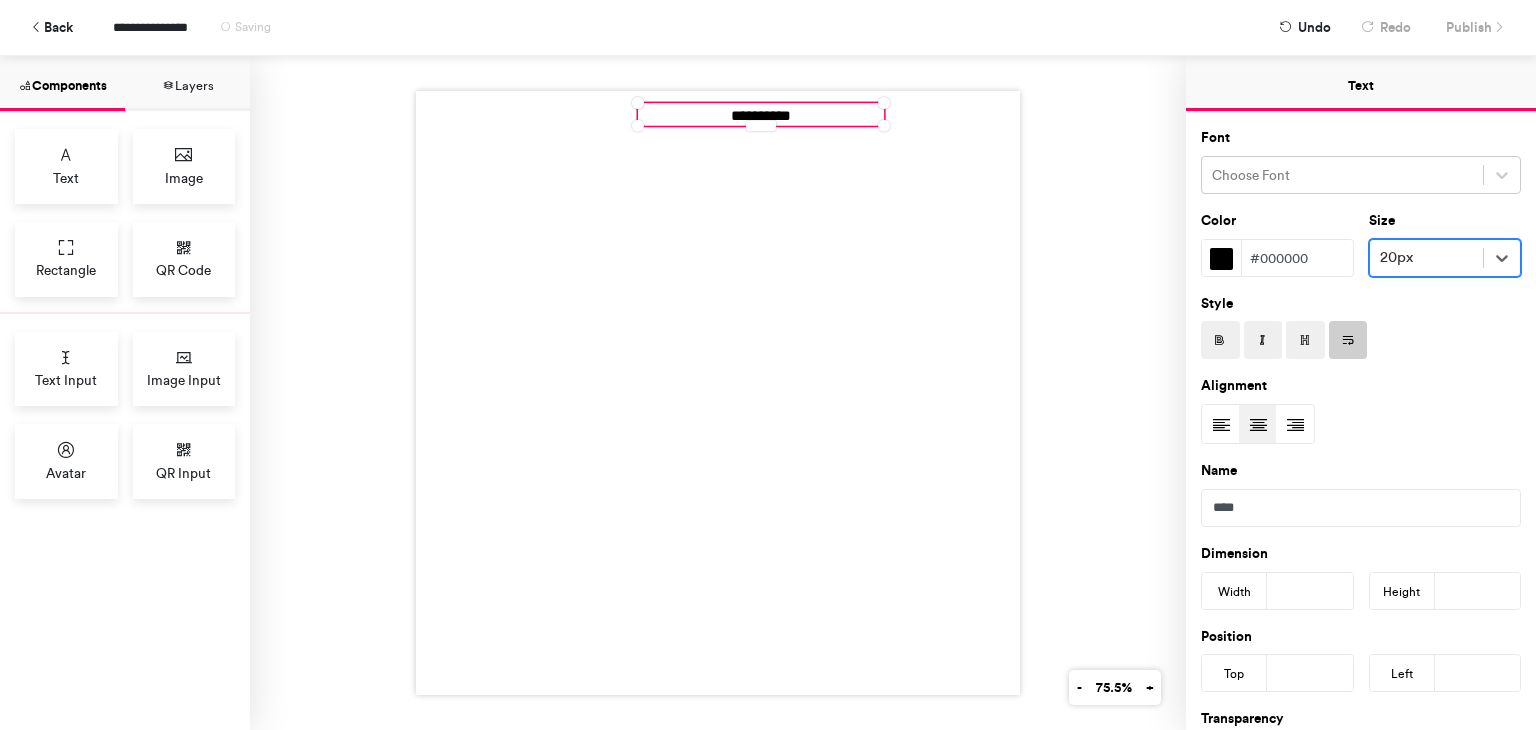 click at bounding box center [1427, 257] 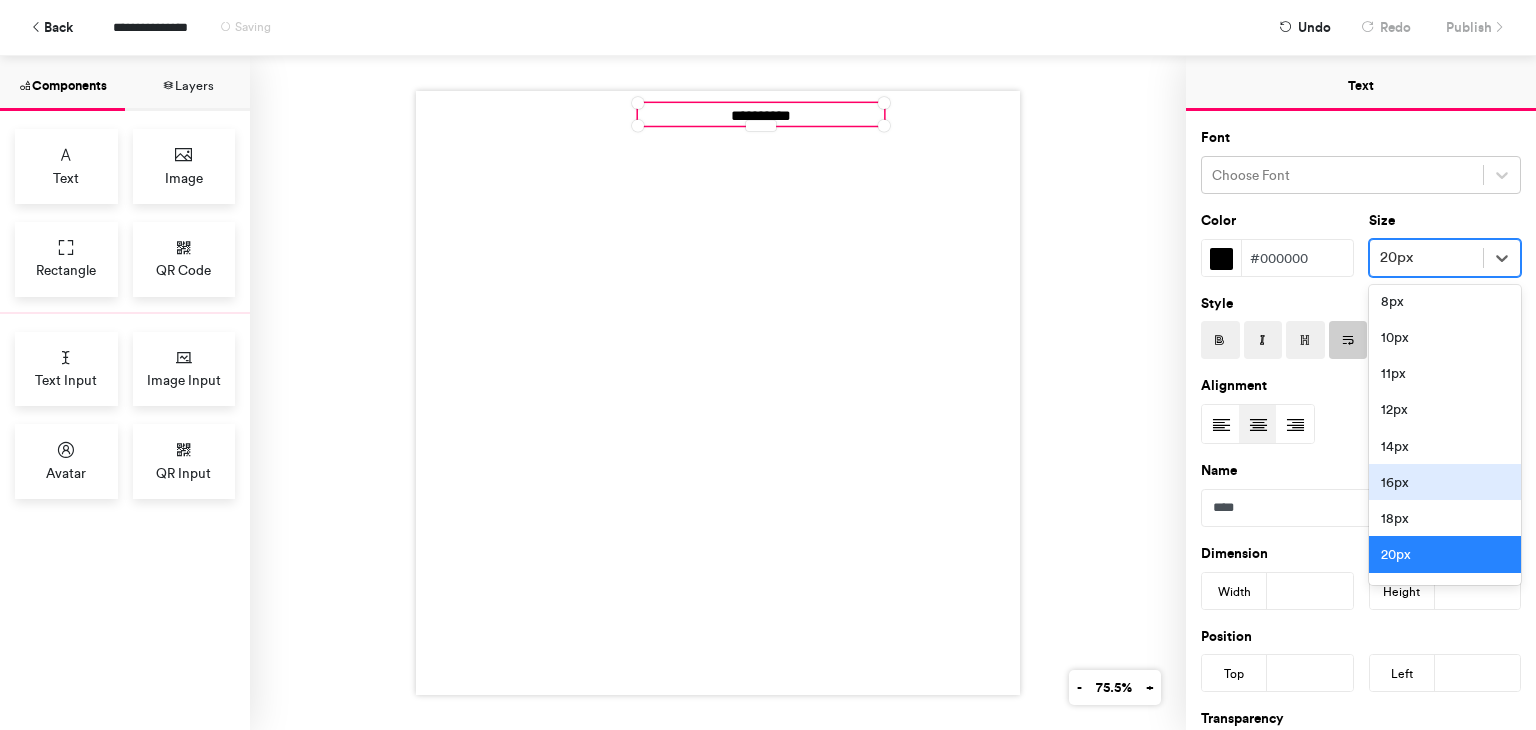 scroll, scrollTop: 206, scrollLeft: 0, axis: vertical 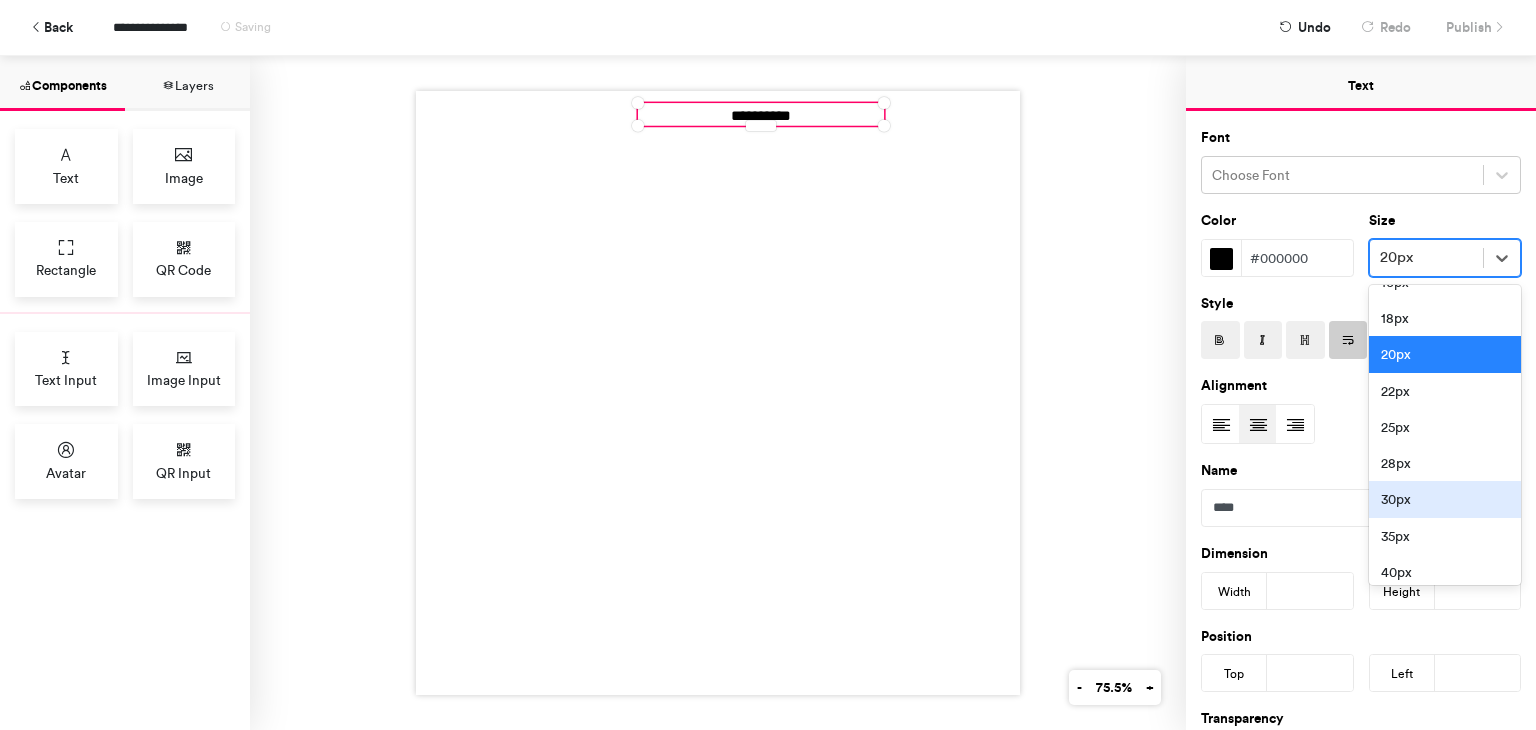 click on "30px" at bounding box center [1445, 499] 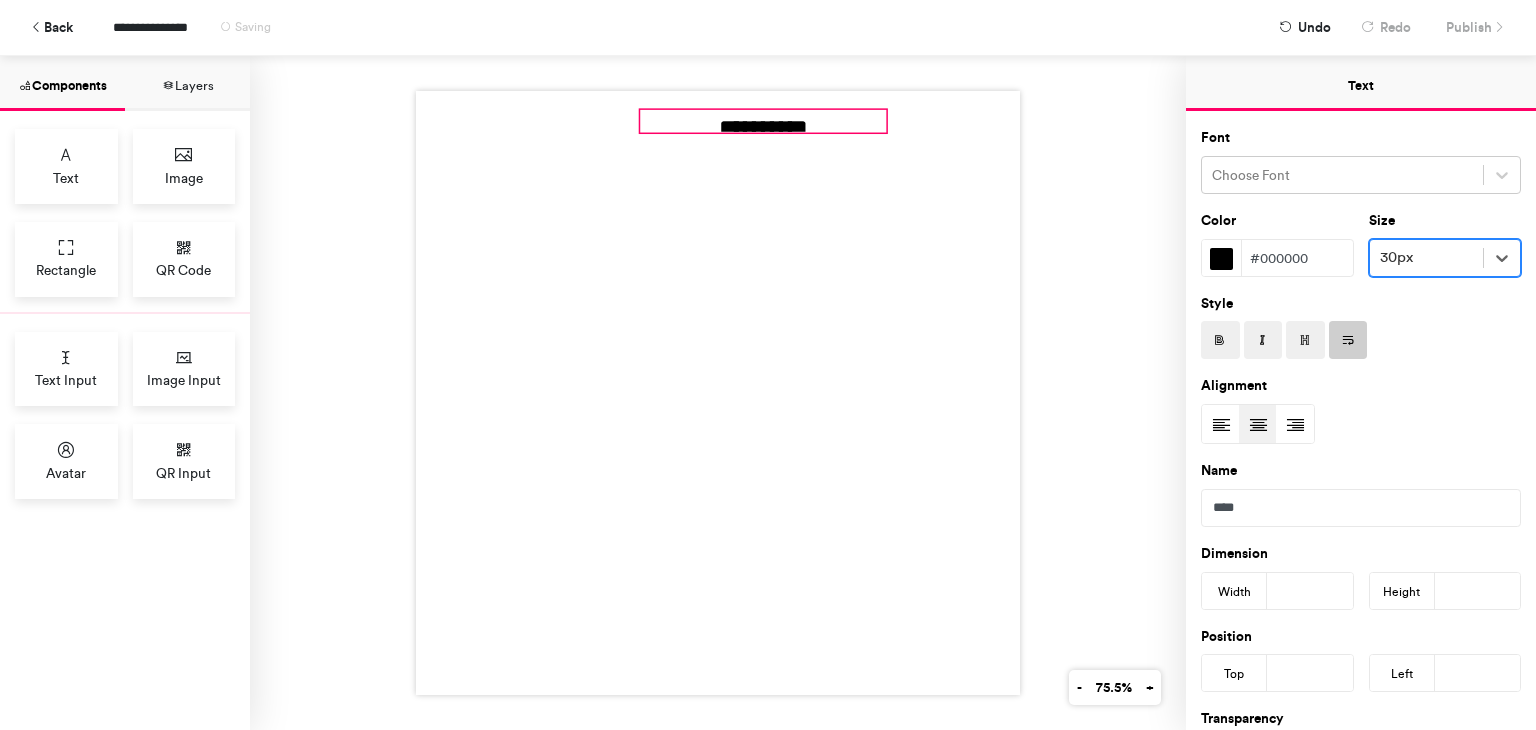 click on "**********" at bounding box center (718, 393) 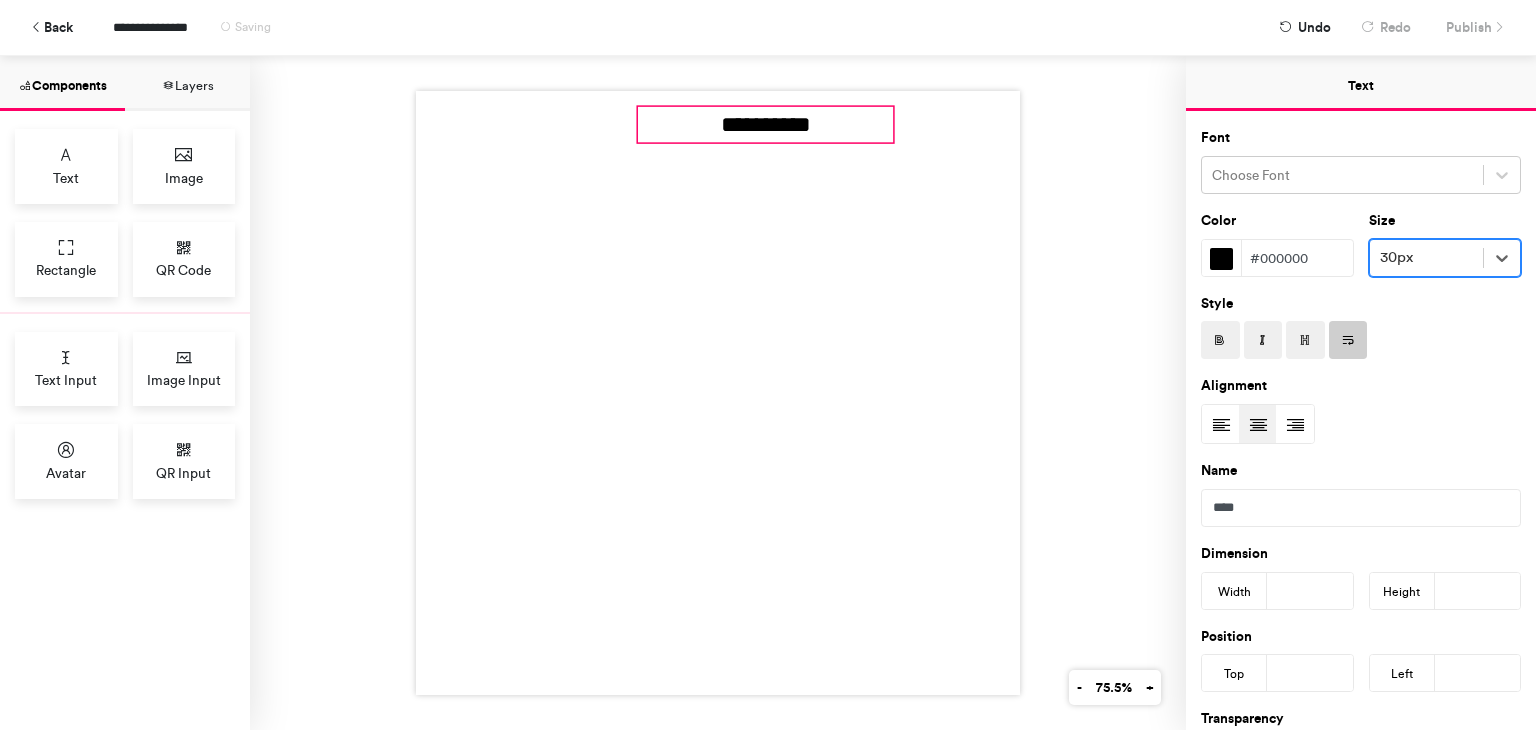 click on "**********" at bounding box center (718, 393) 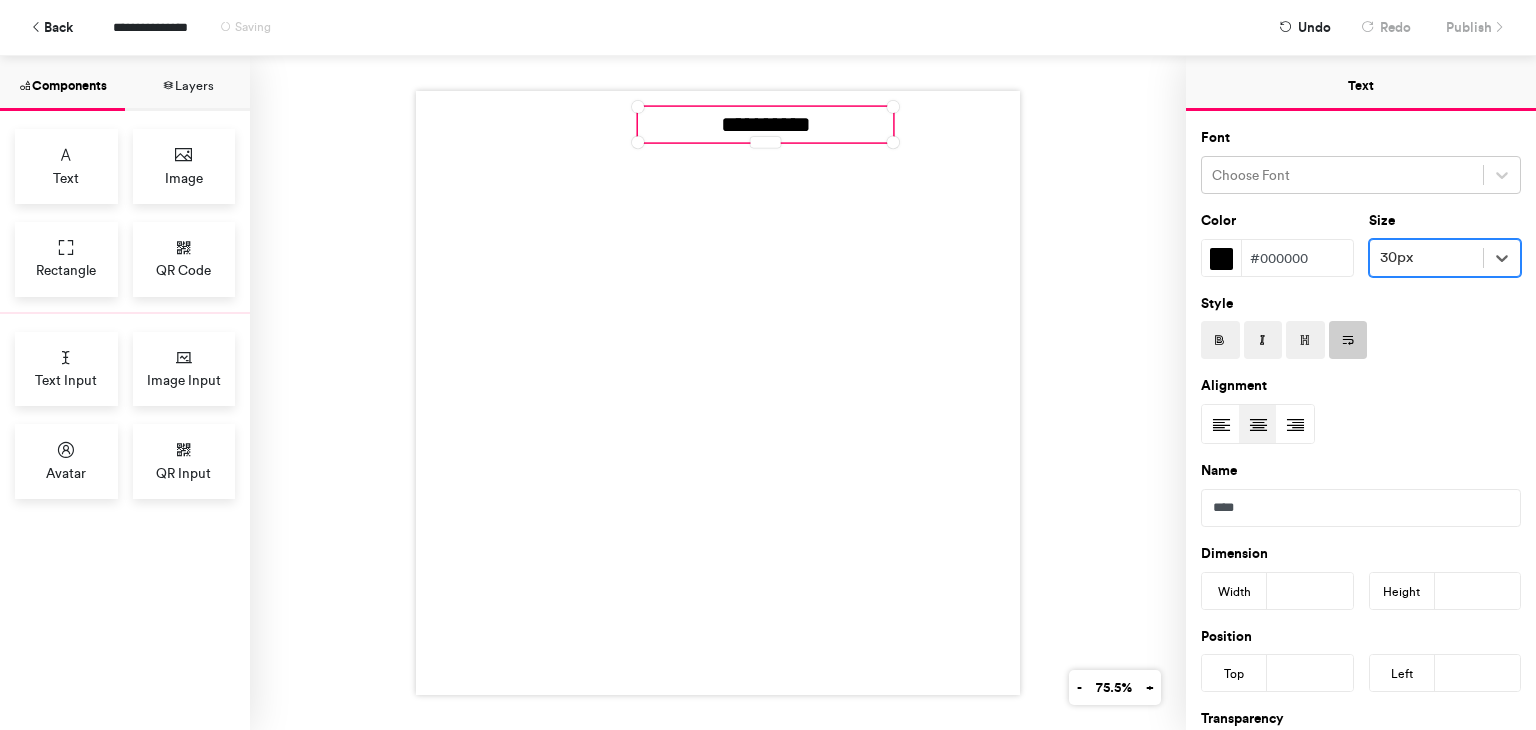 click at bounding box center [718, 393] 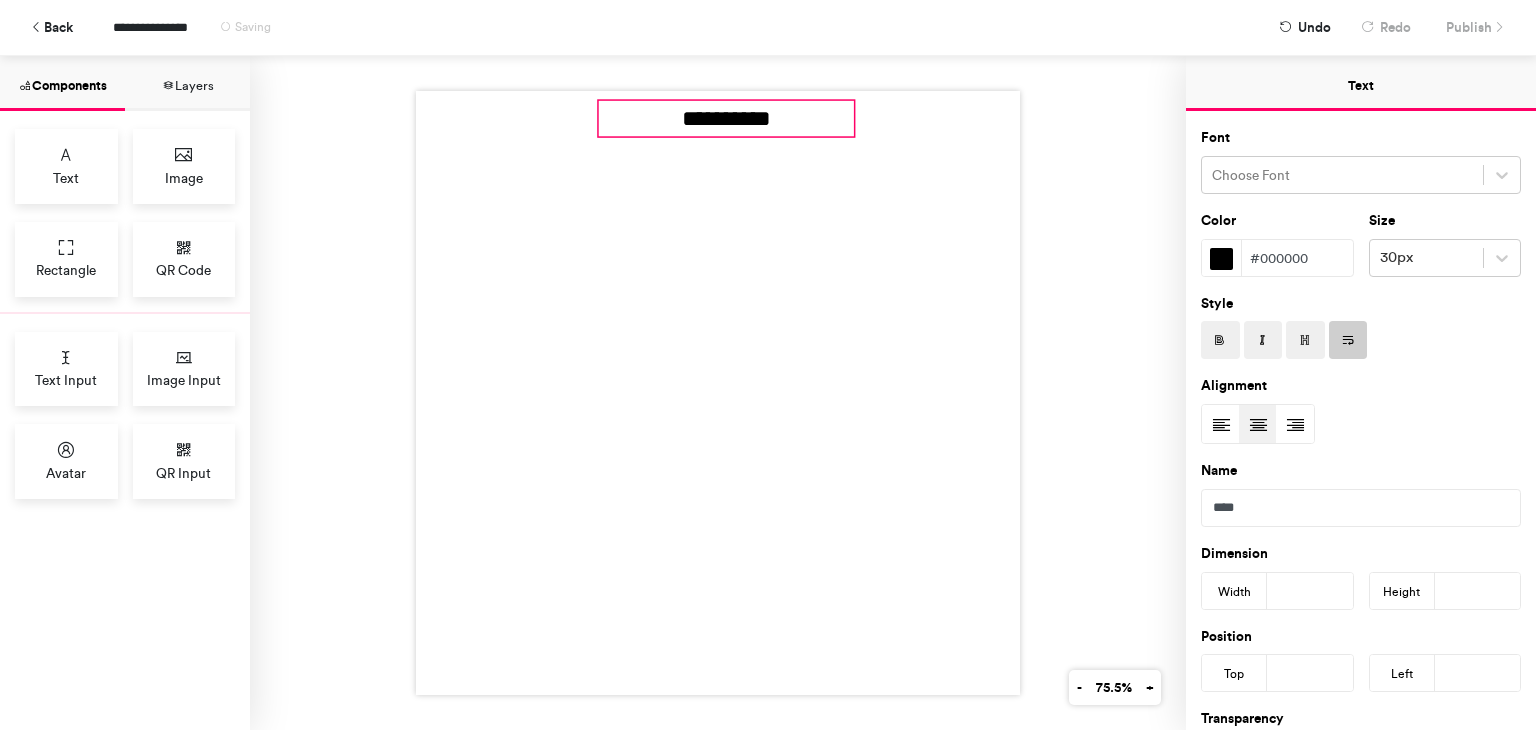 drag, startPoint x: 772, startPoint y: 123, endPoint x: 733, endPoint y: 117, distance: 39.45884 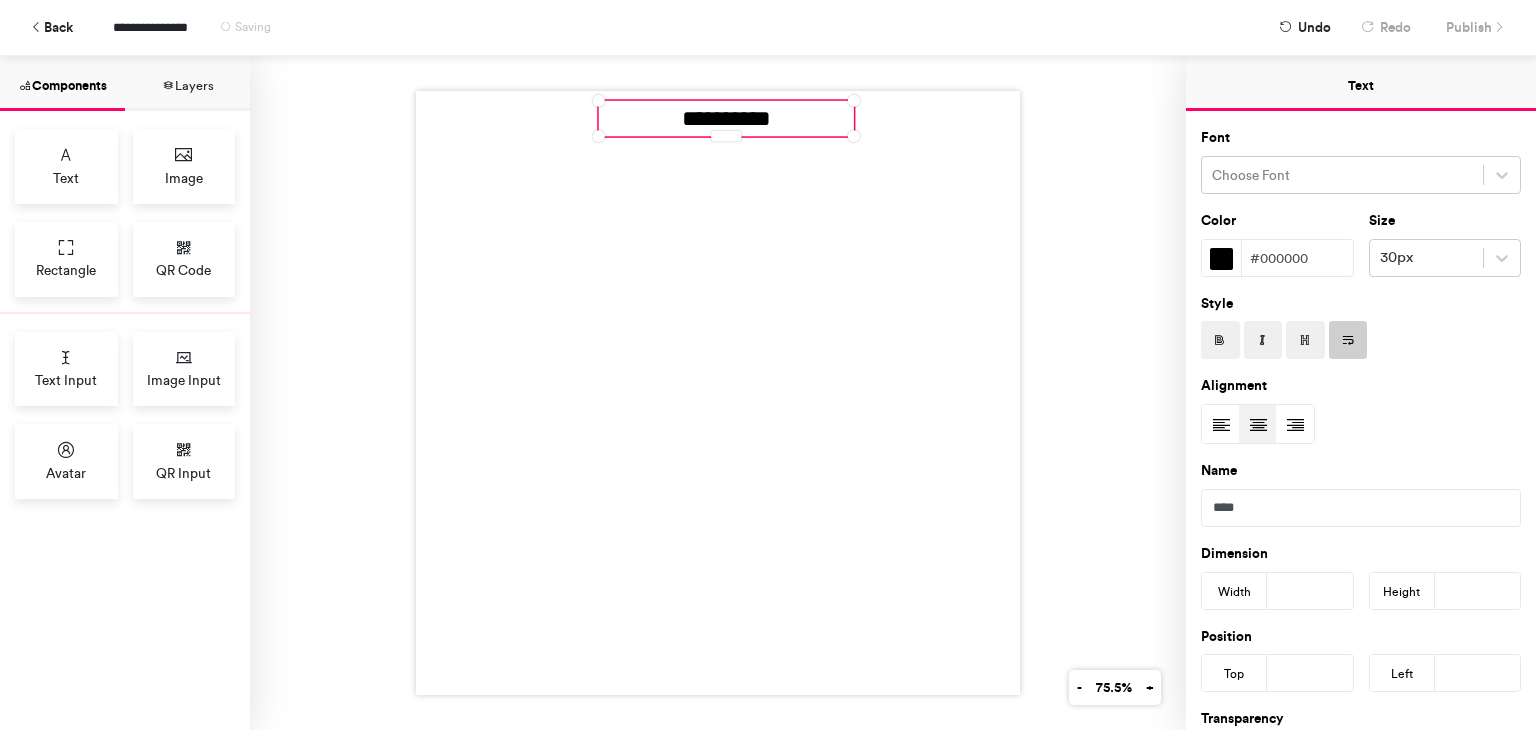 click at bounding box center [718, 393] 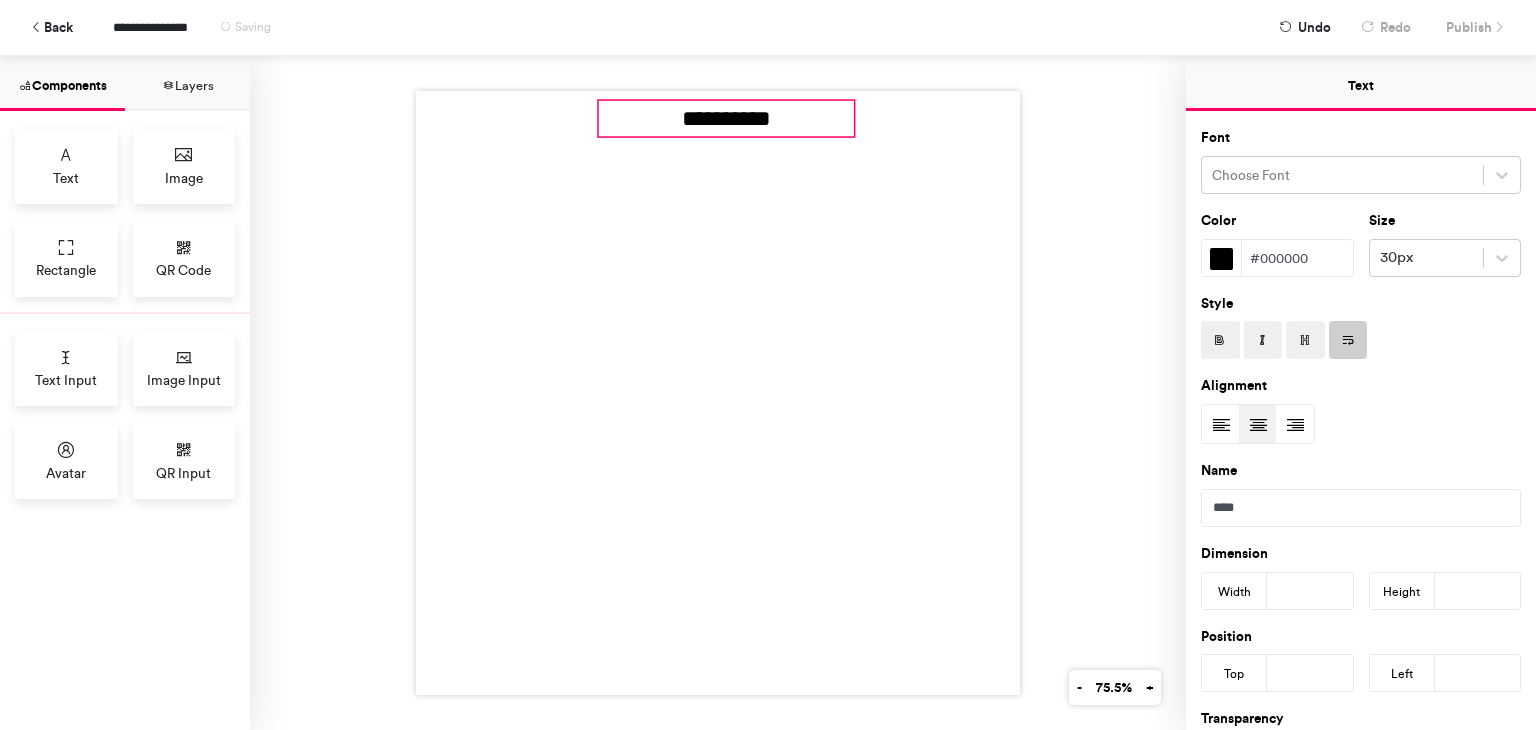 click on "**********" at bounding box center [726, 119] 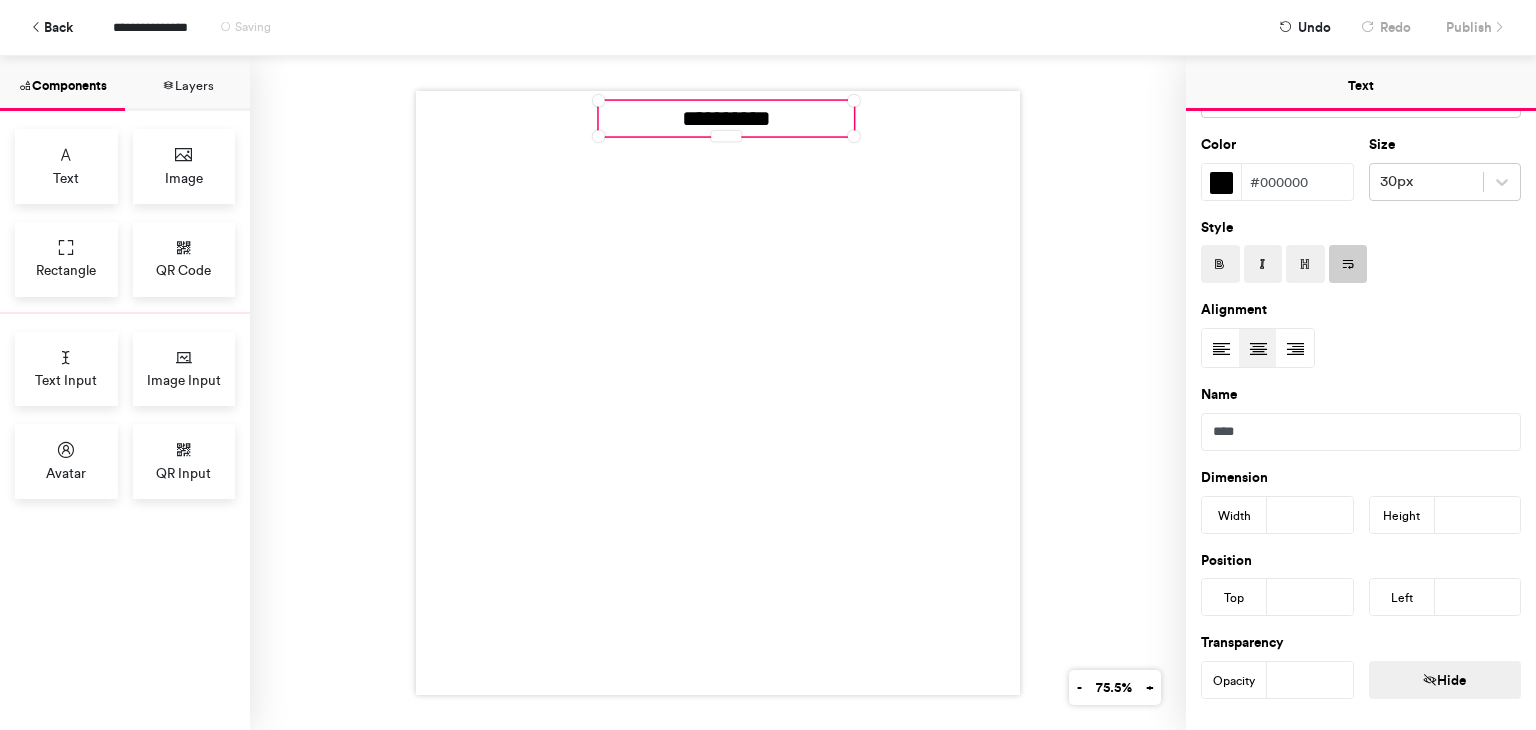 scroll, scrollTop: 0, scrollLeft: 0, axis: both 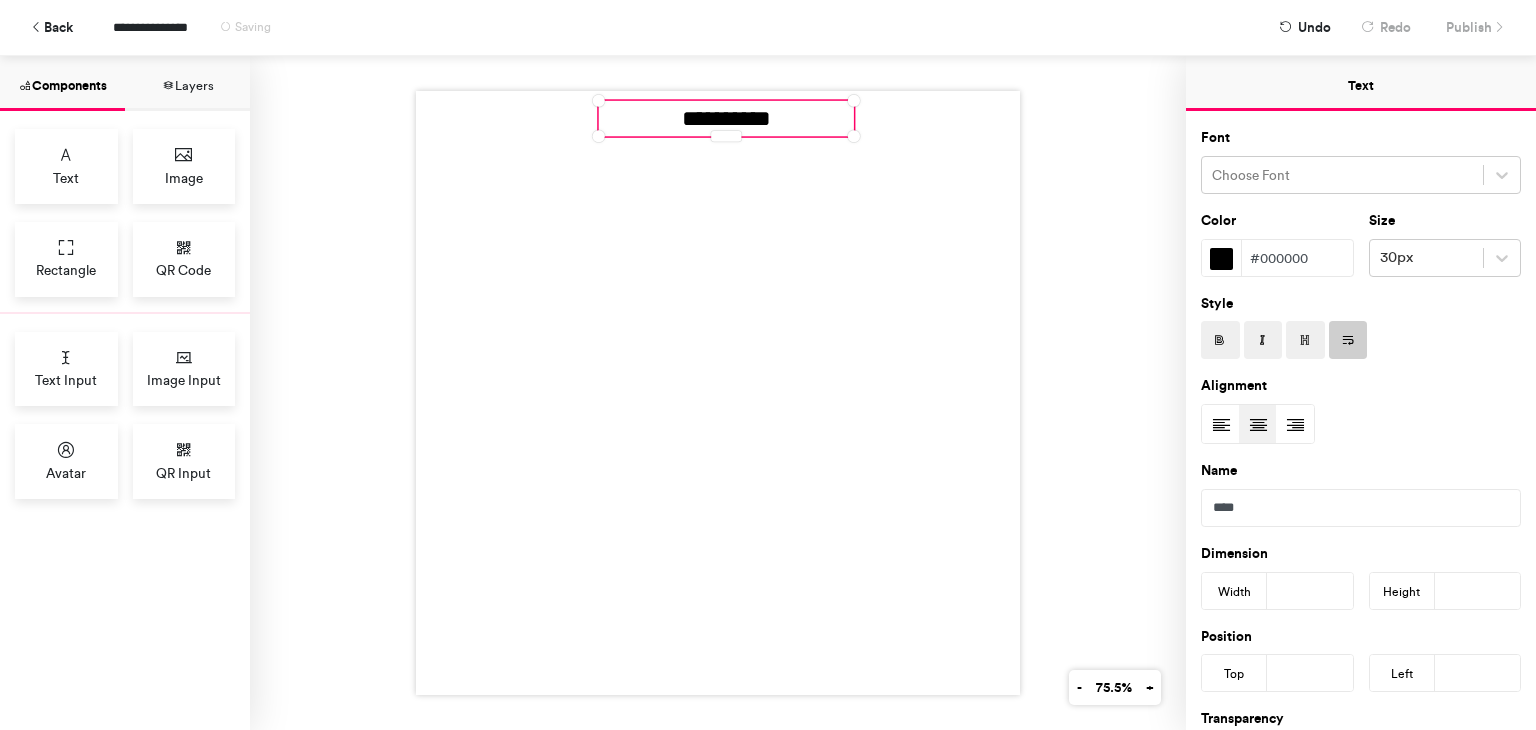 click at bounding box center (1220, 341) 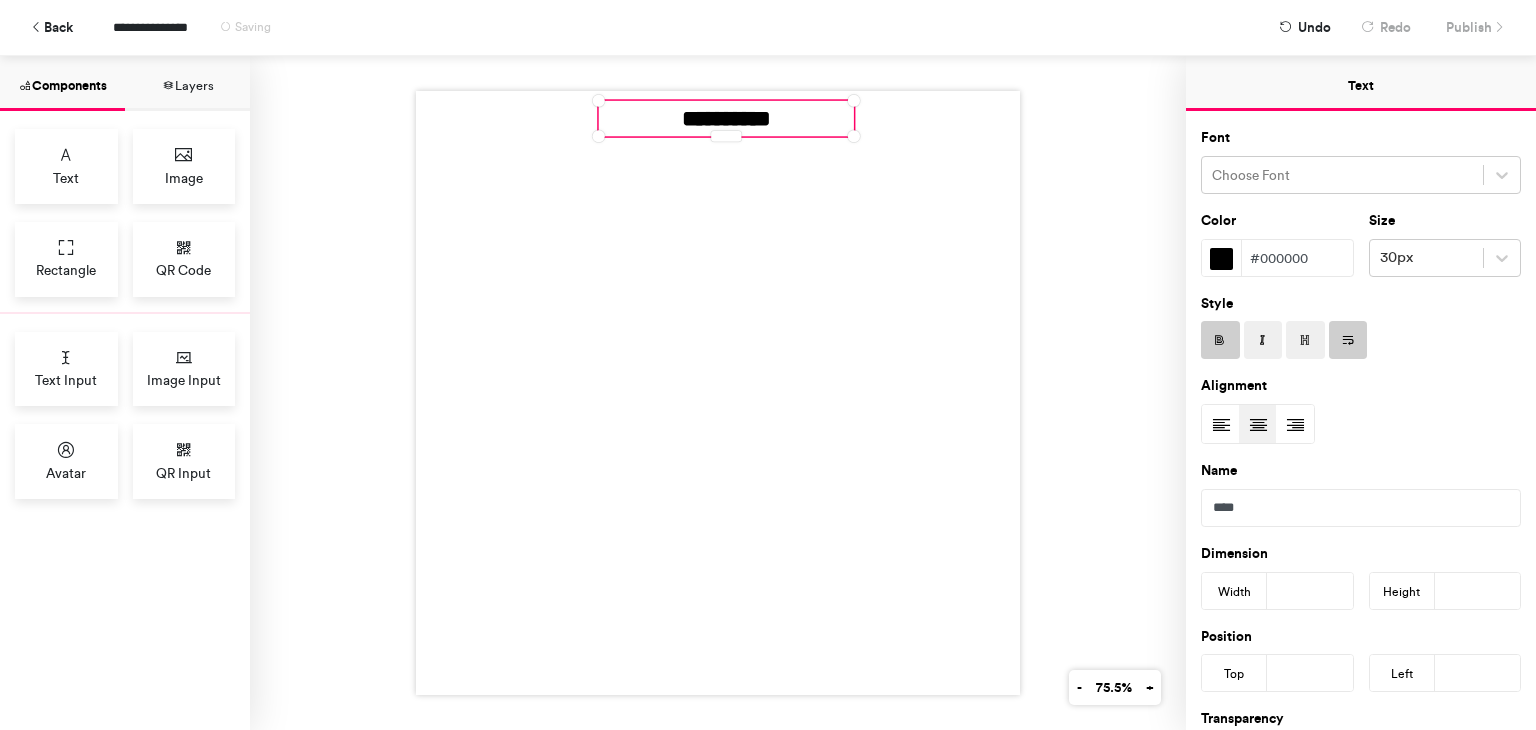 click at bounding box center (1221, 259) 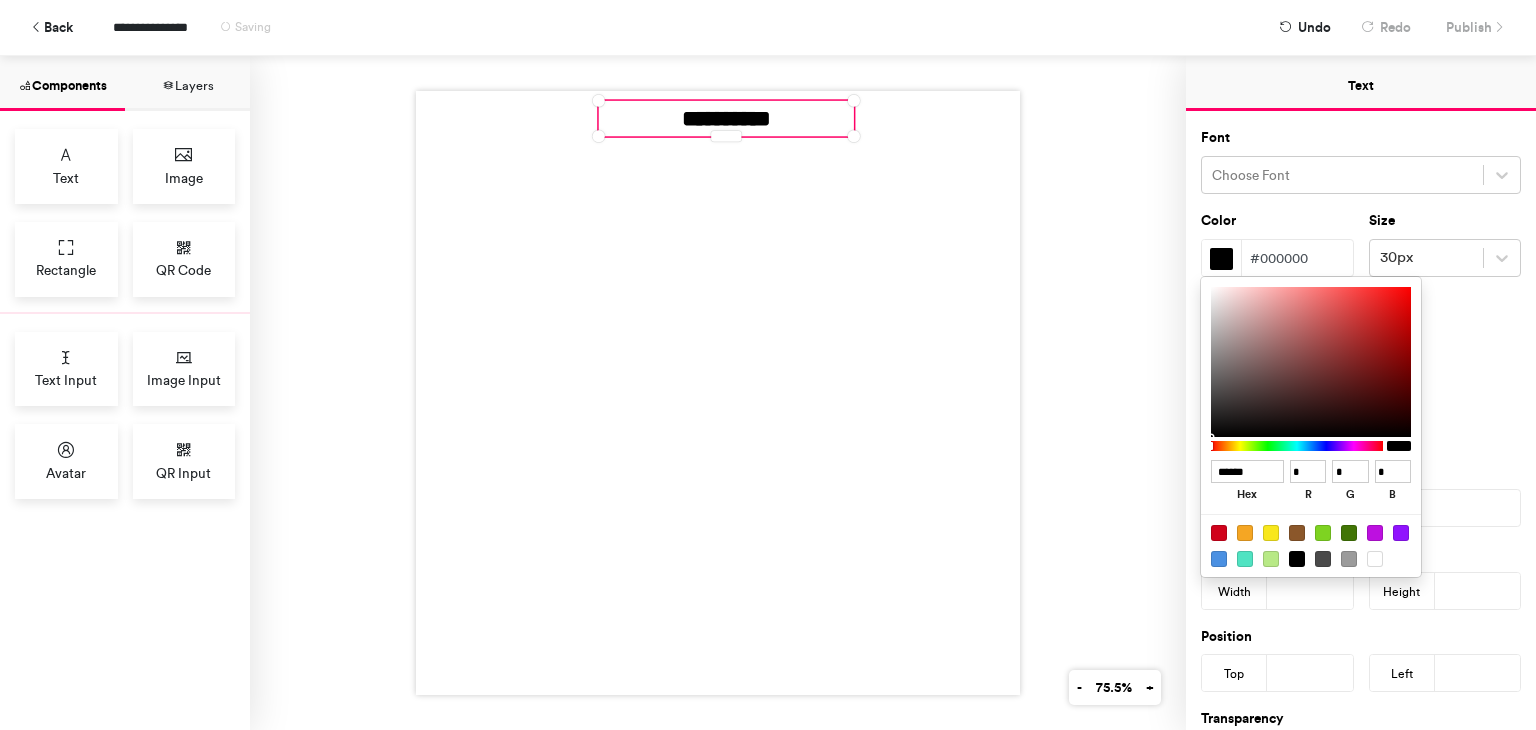 type on "******" 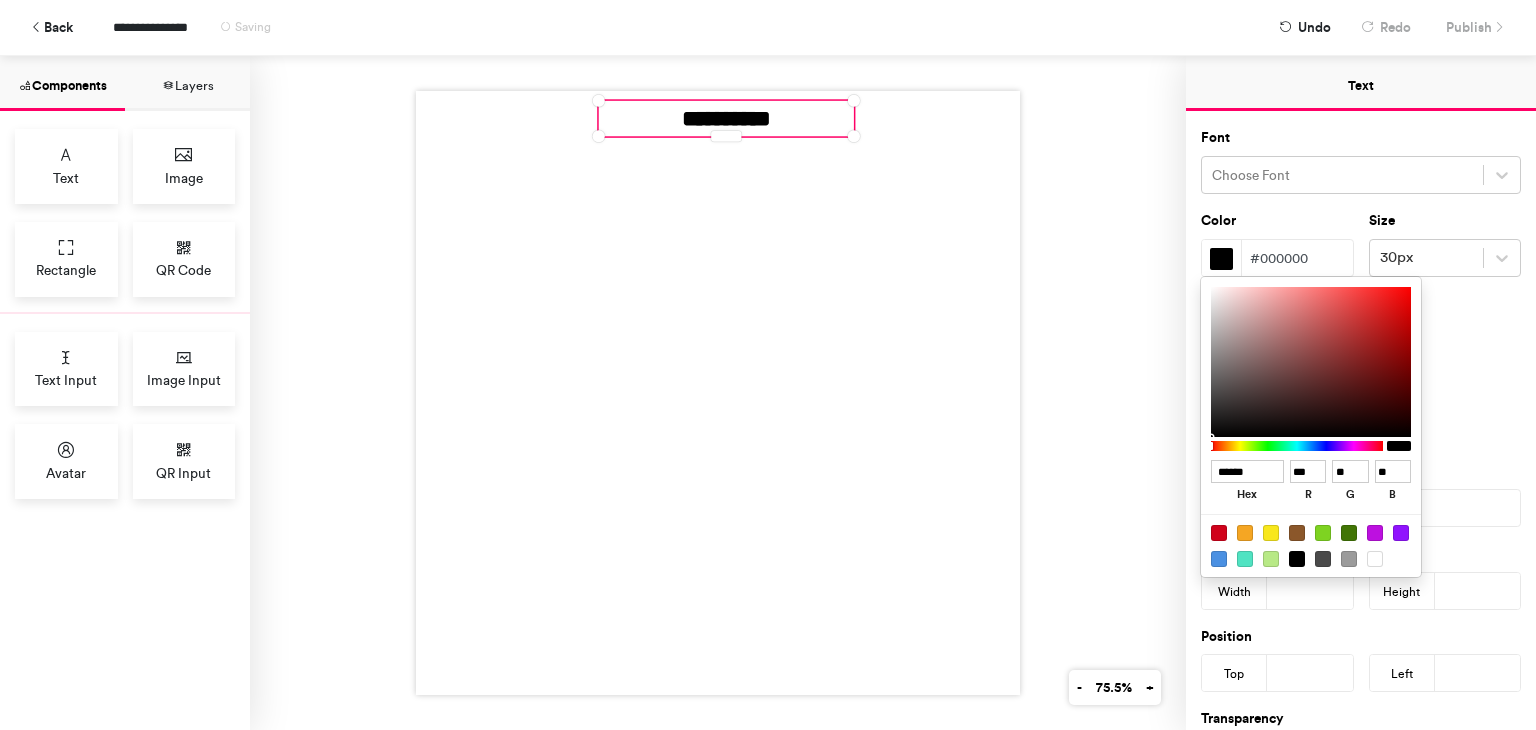 click at bounding box center [1311, 362] 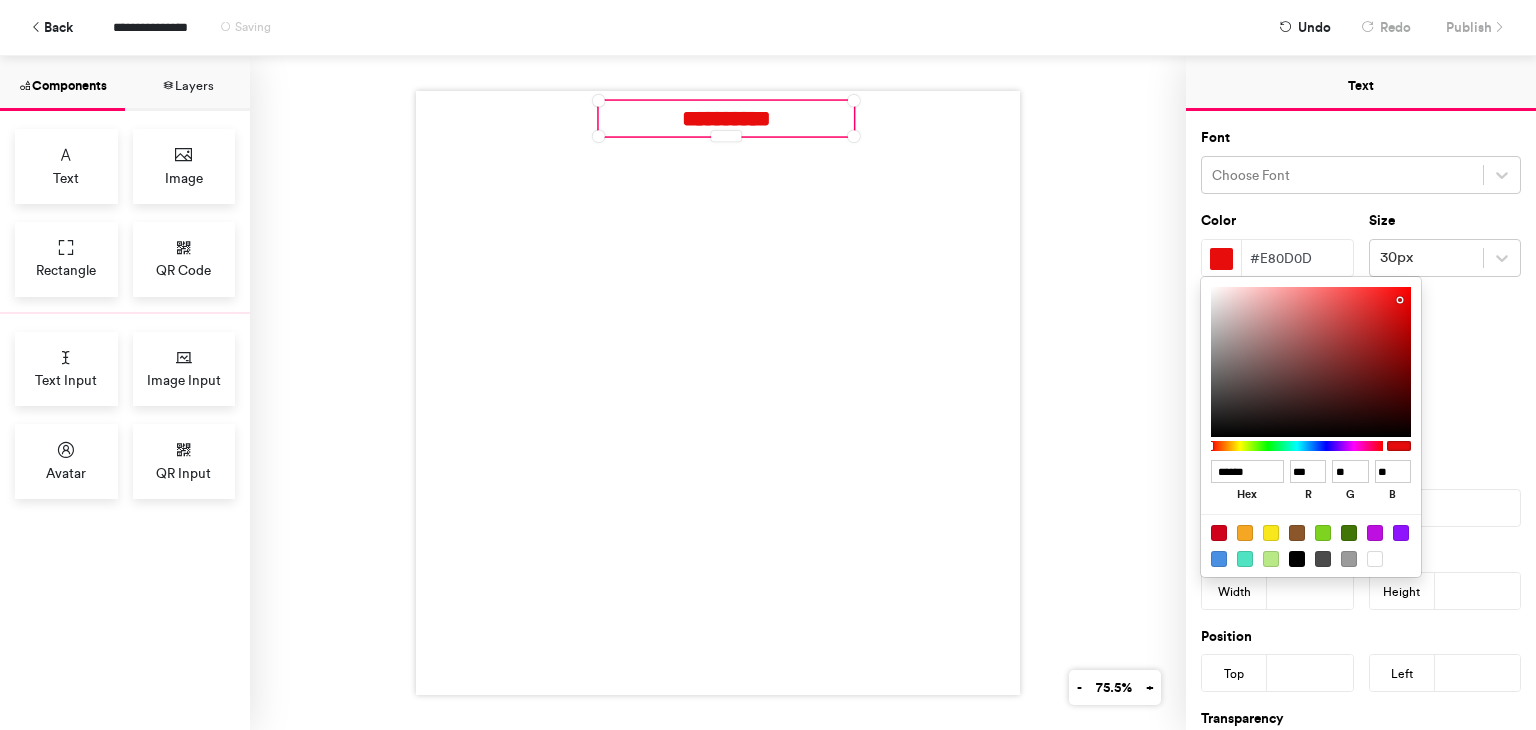 type on "******" 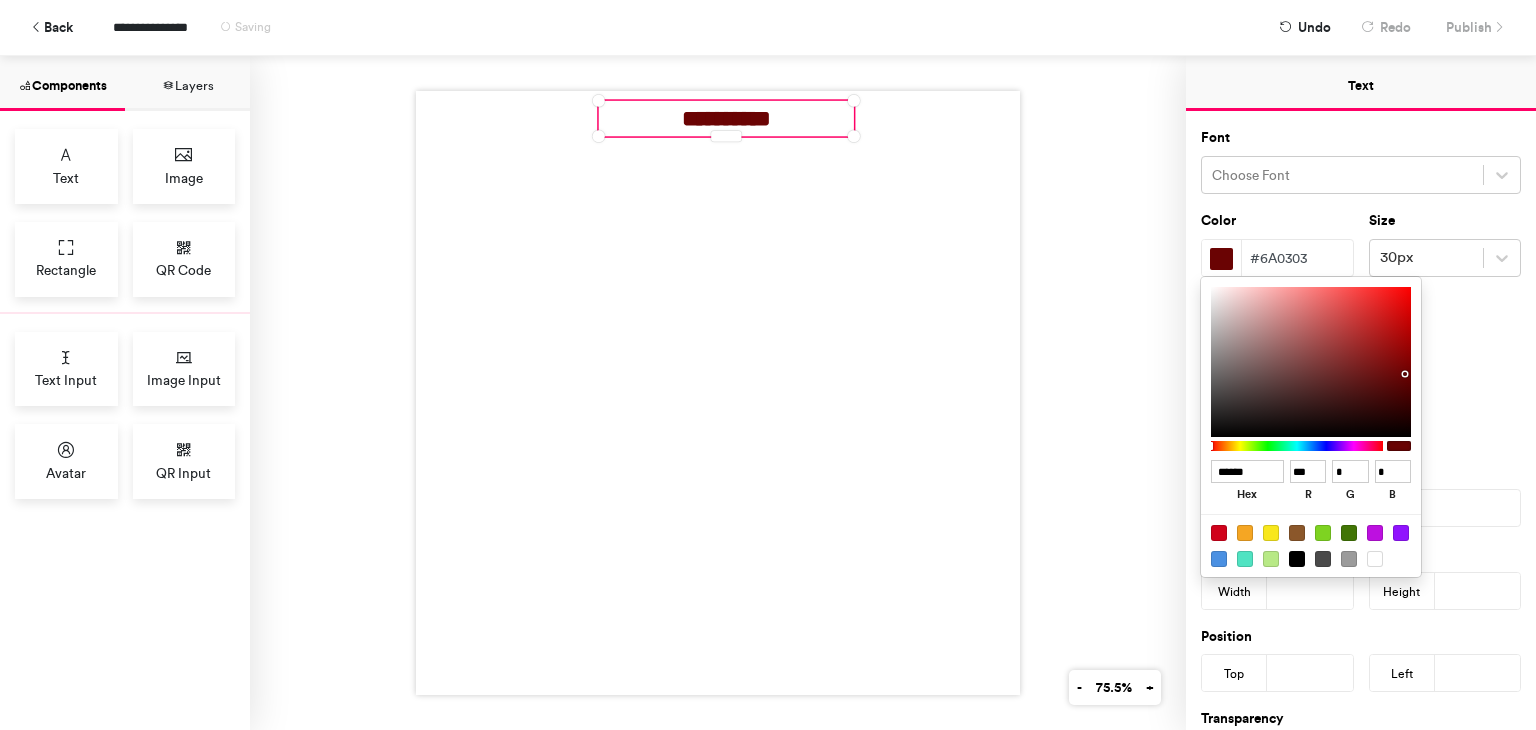 click at bounding box center (1311, 362) 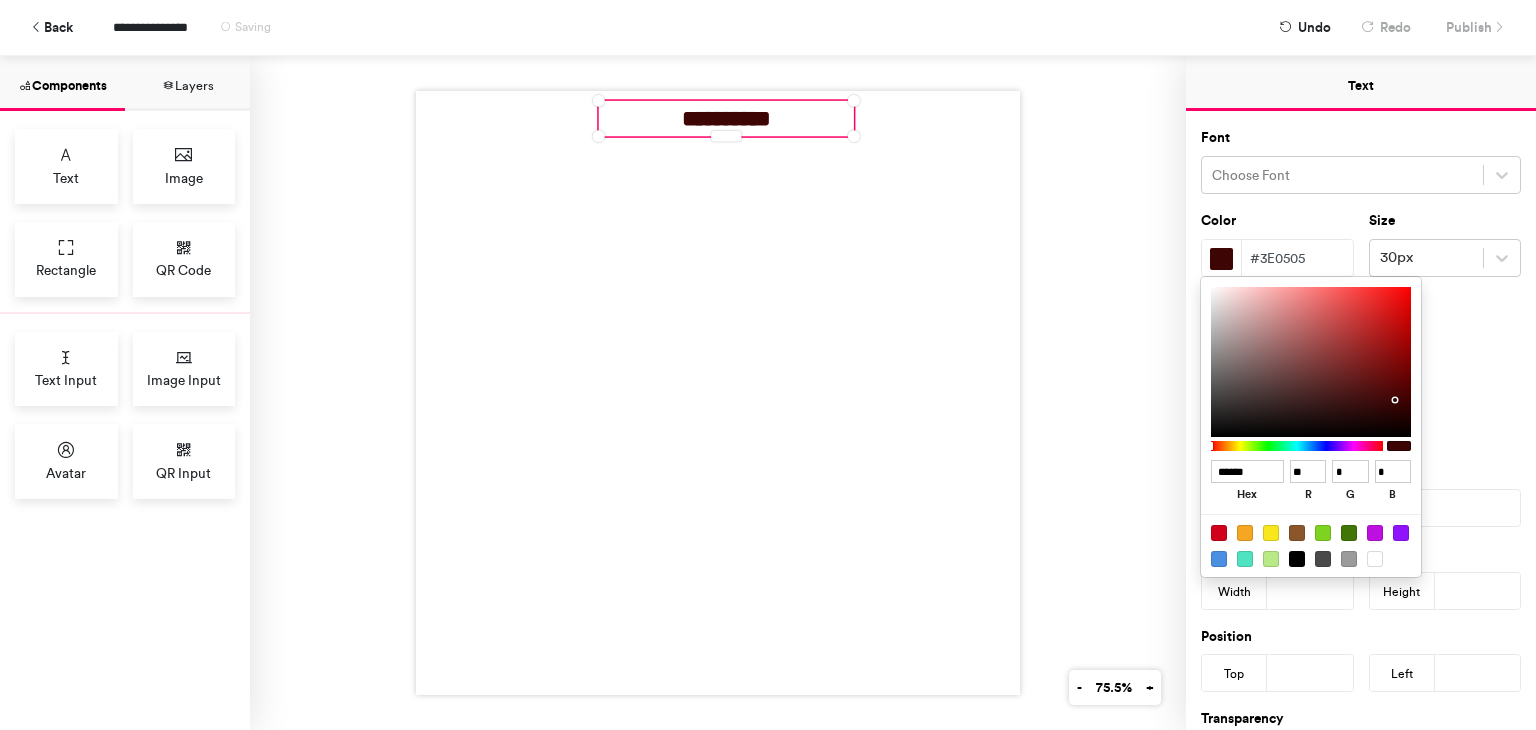 click at bounding box center [1311, 362] 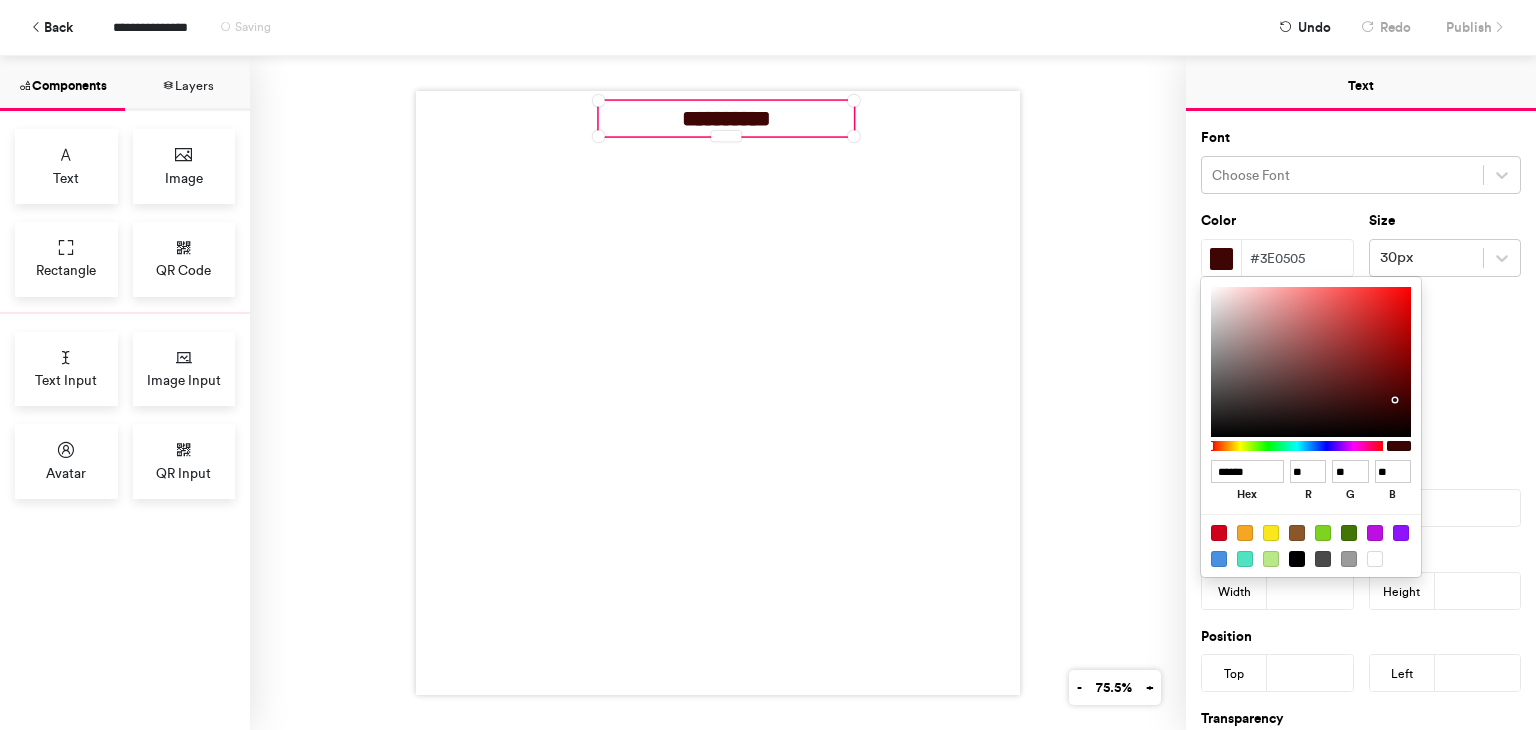click at bounding box center [1311, 362] 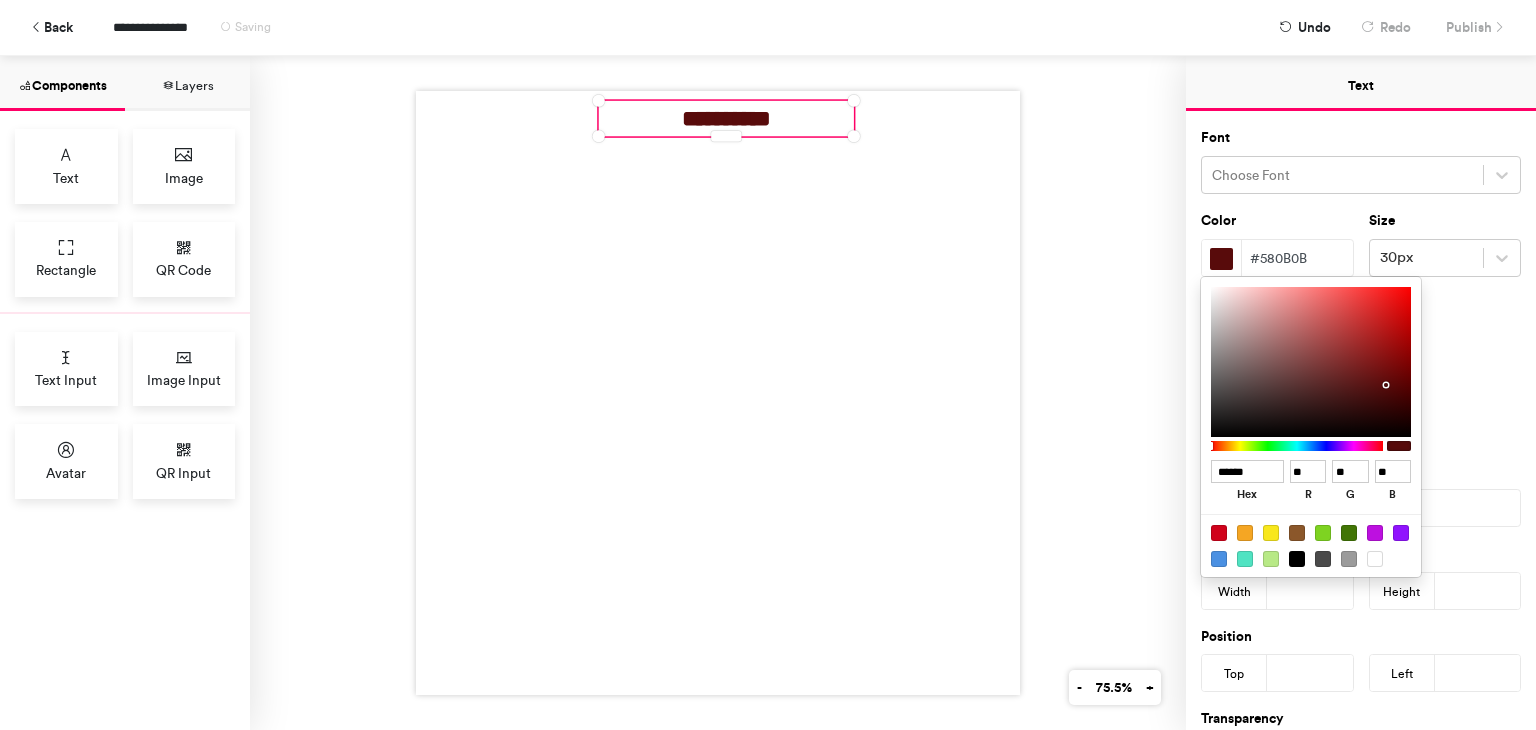type on "******" 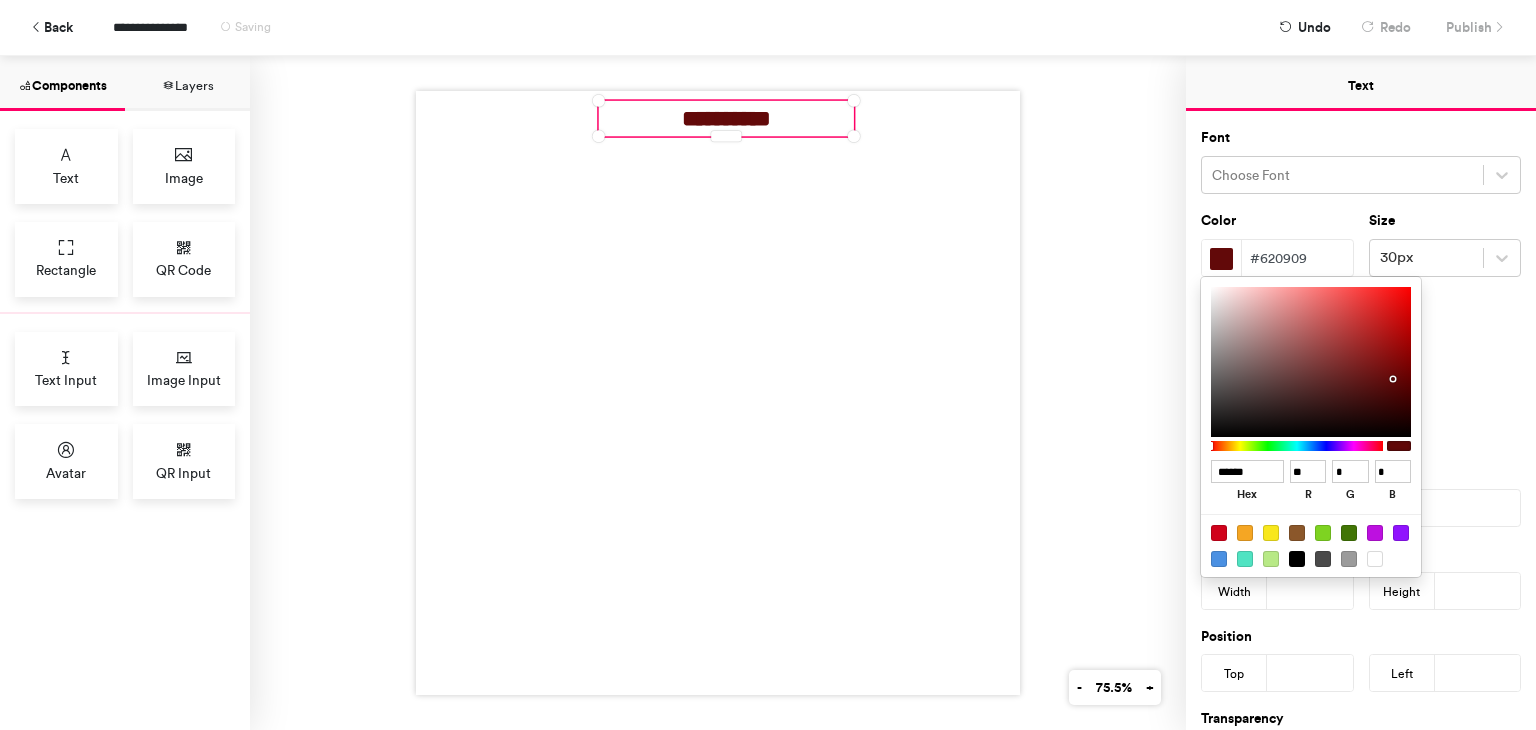 click at bounding box center (1311, 362) 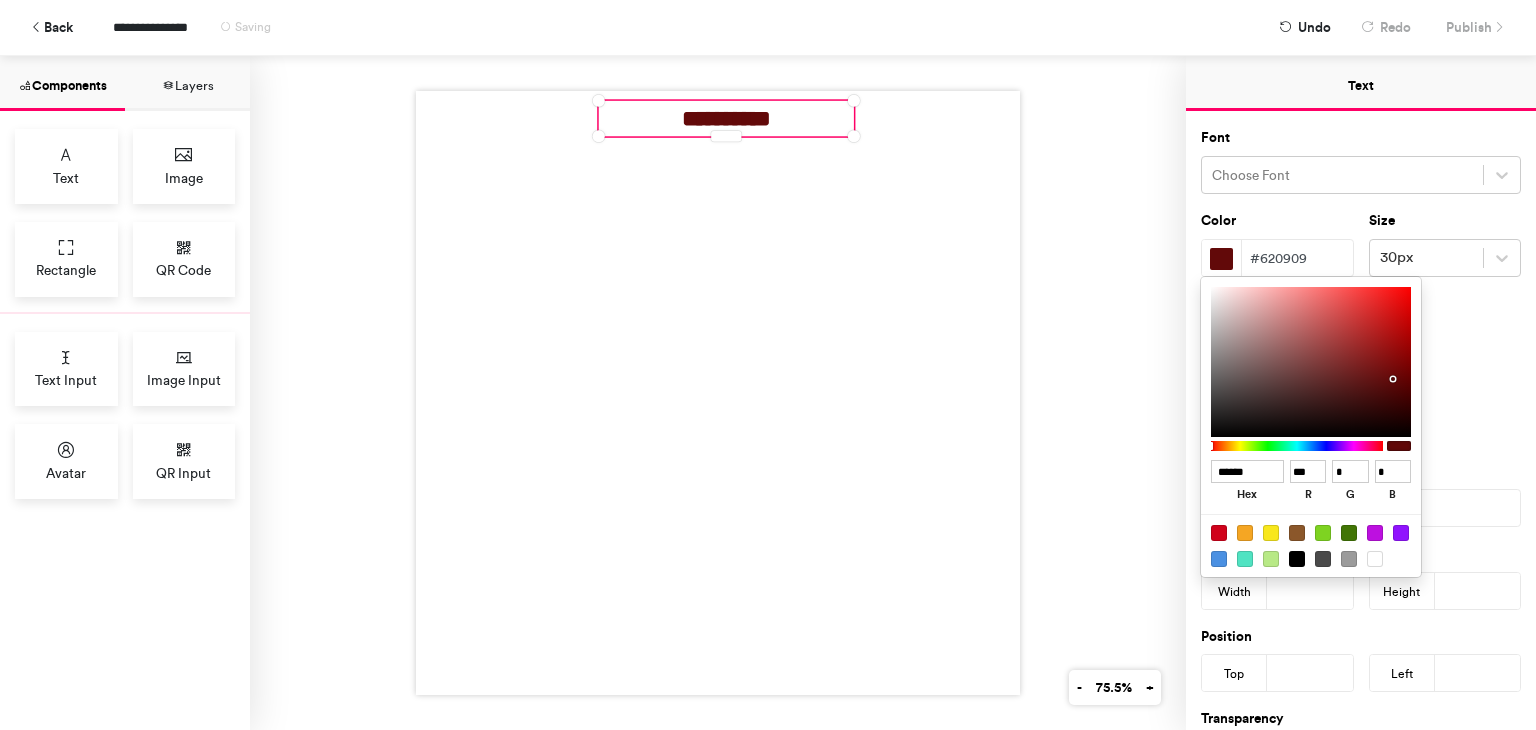 click at bounding box center (1311, 362) 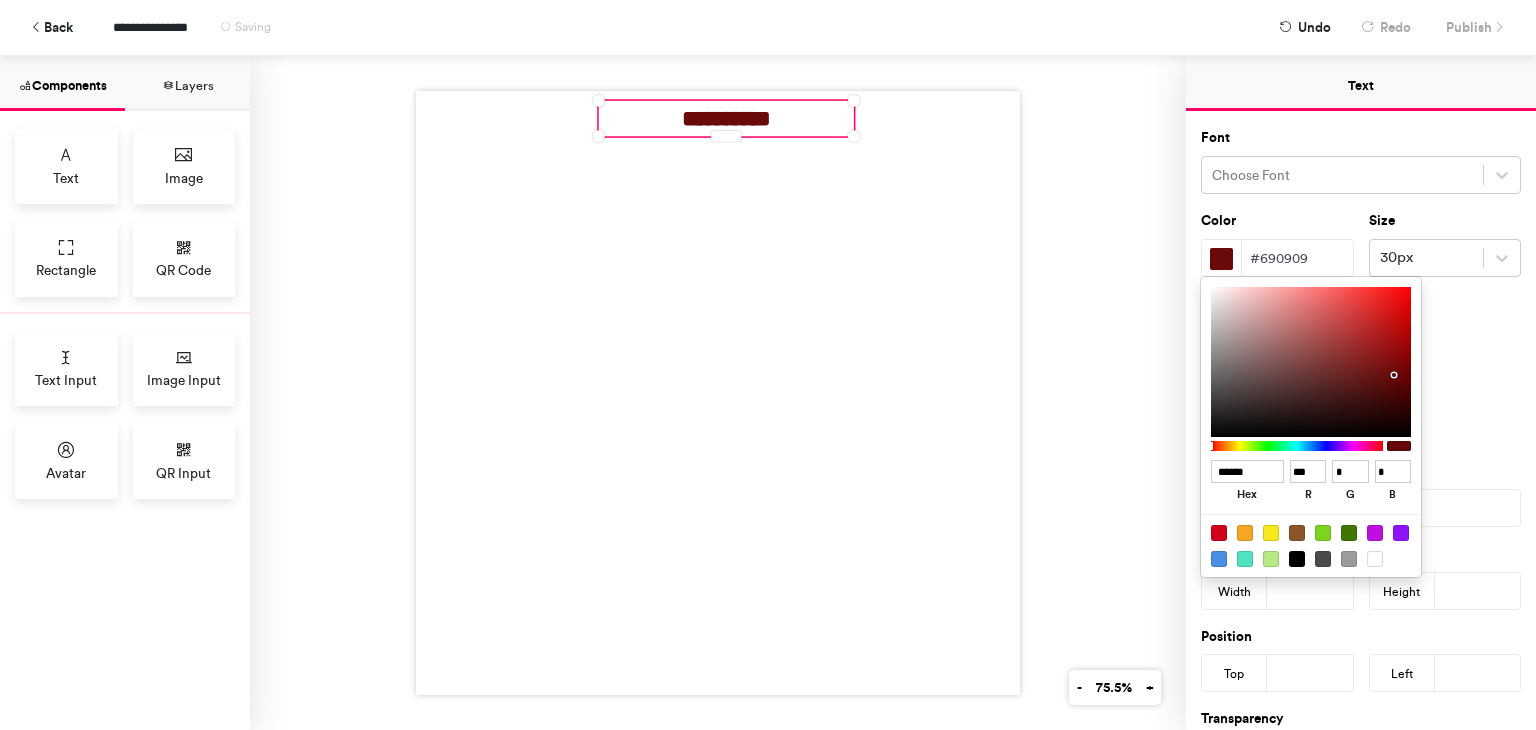 type on "******" 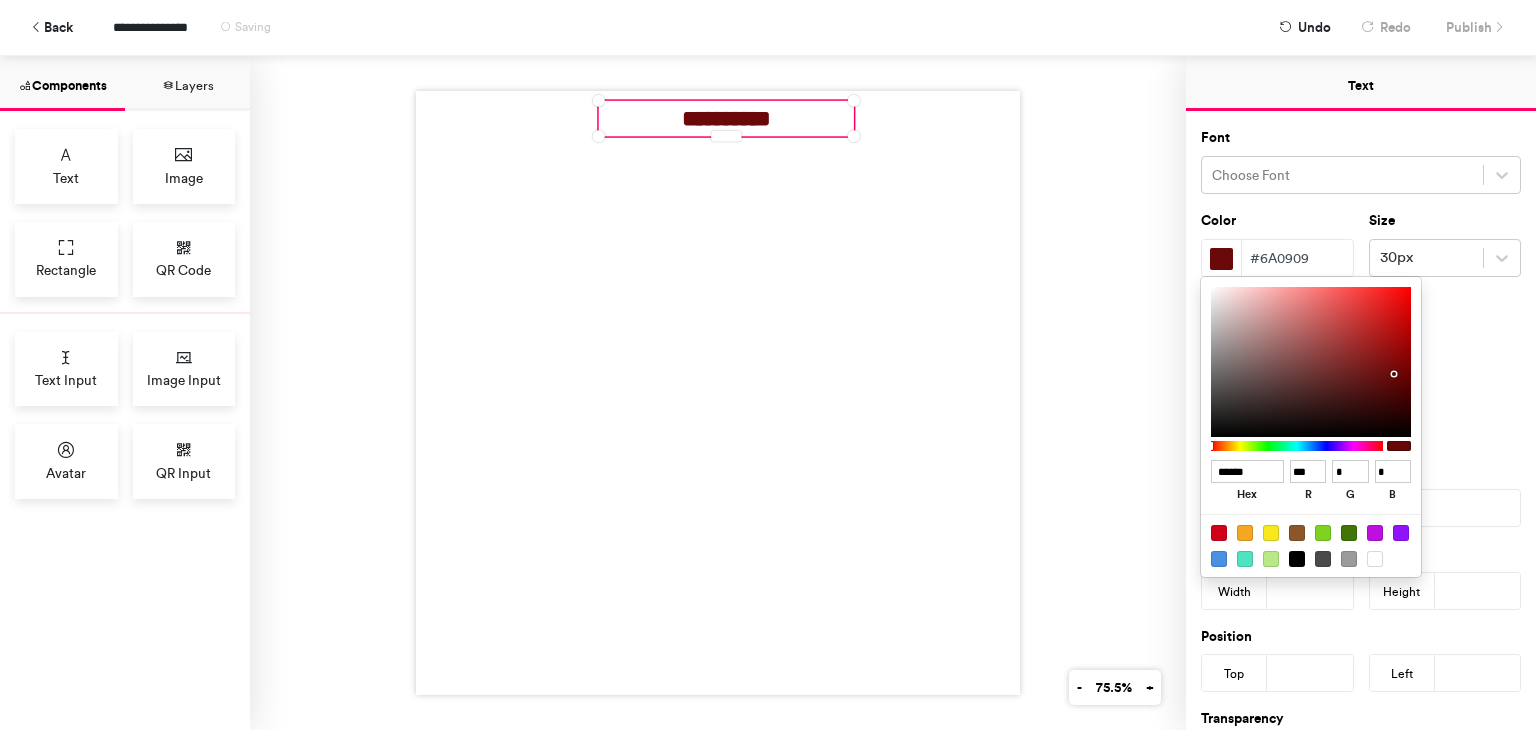 click at bounding box center (1394, 374) 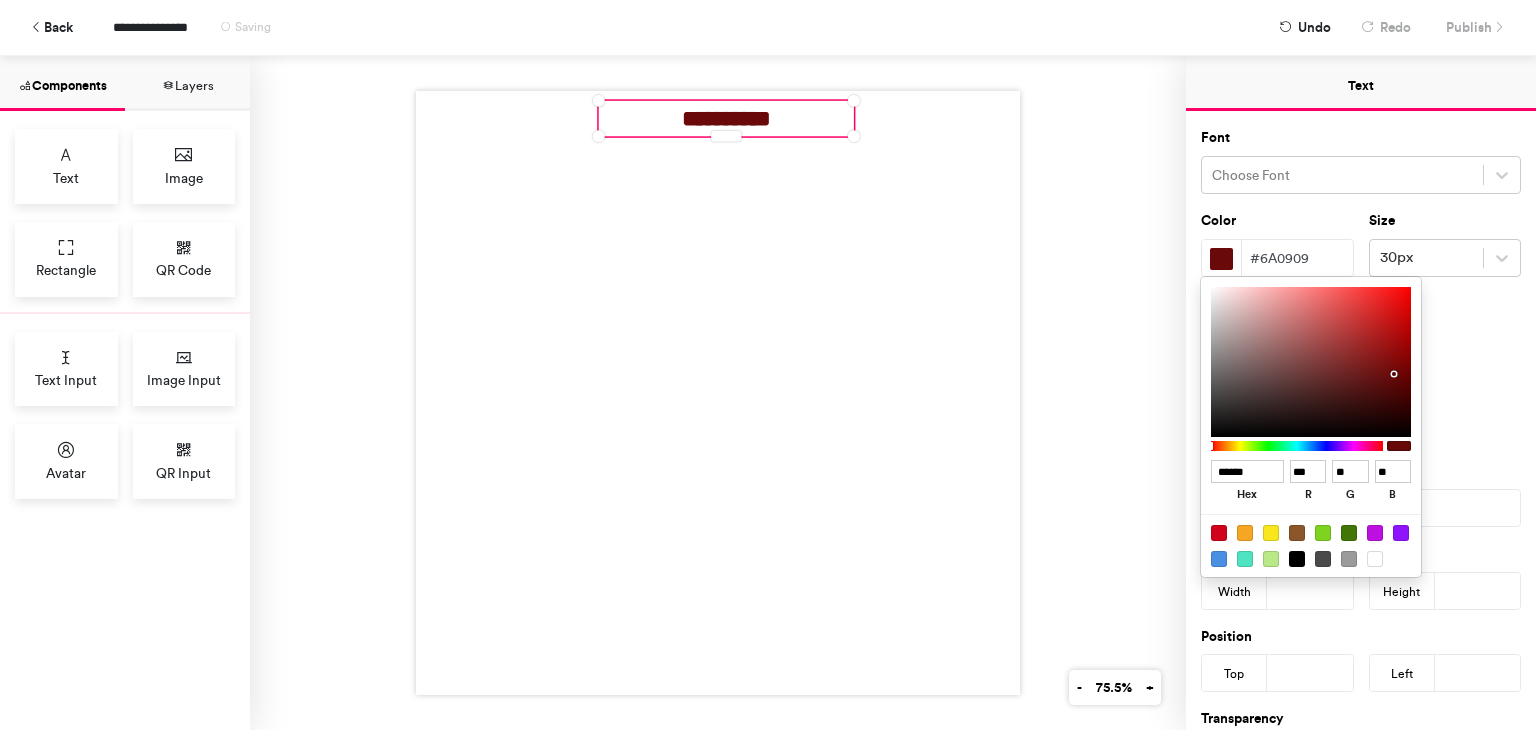 click at bounding box center (1311, 362) 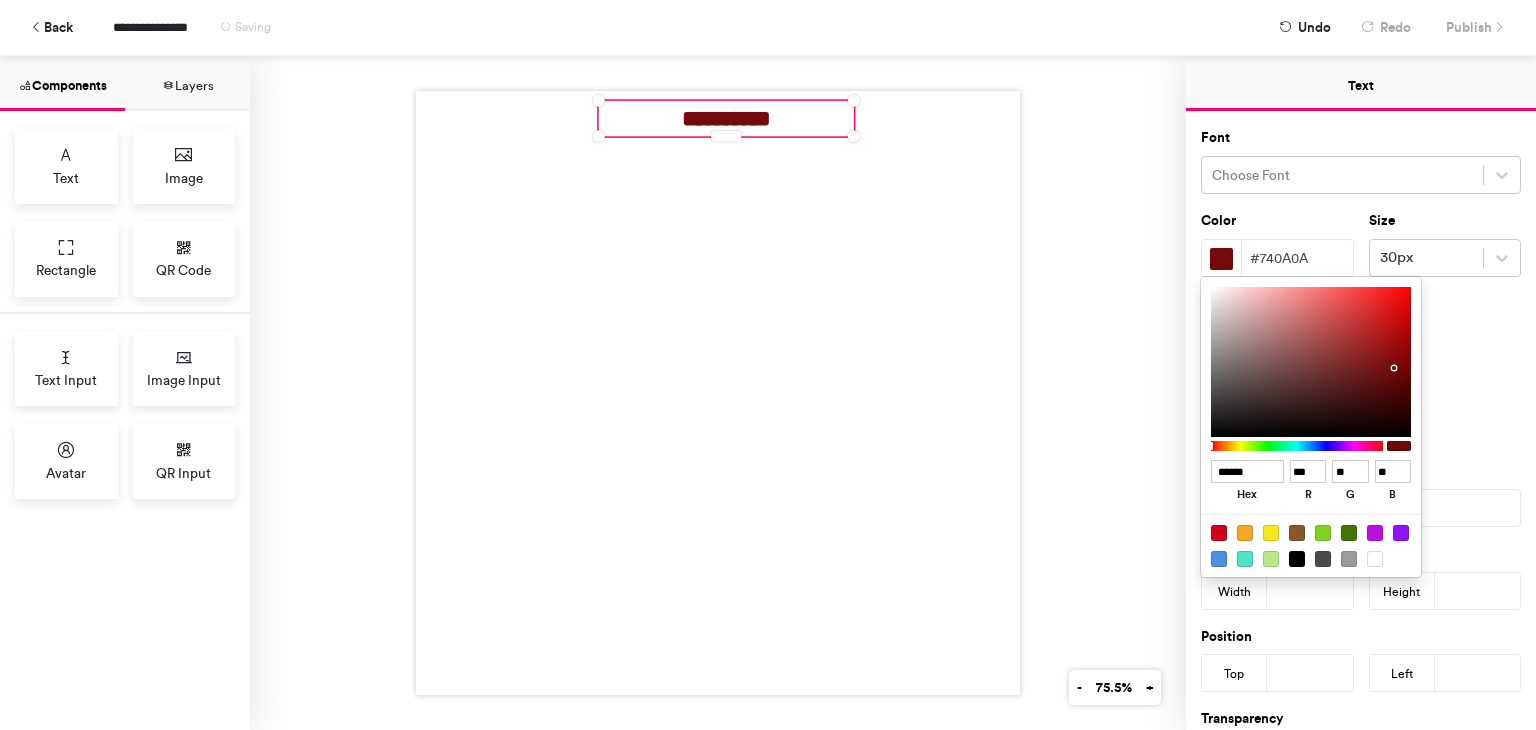 type on "******" 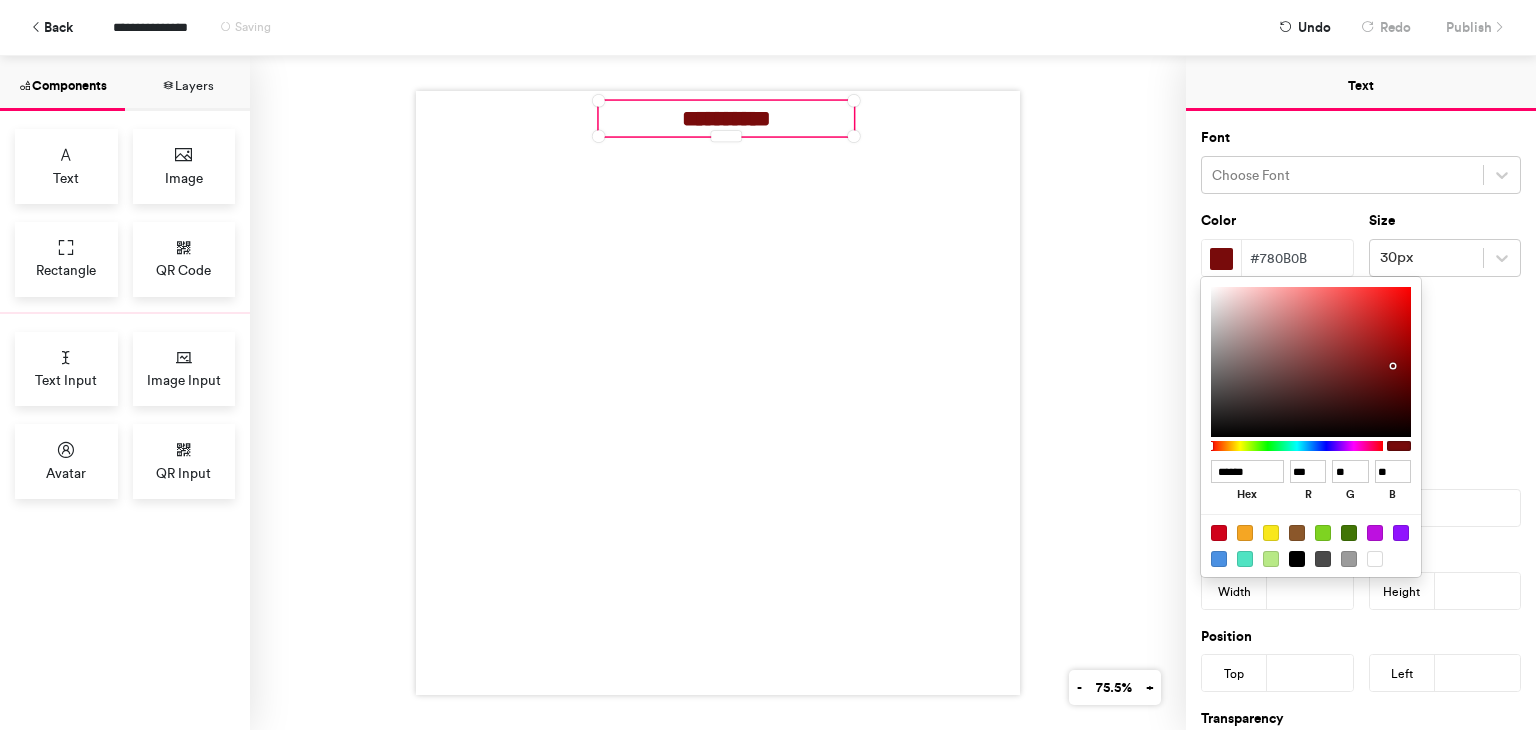 type on "******" 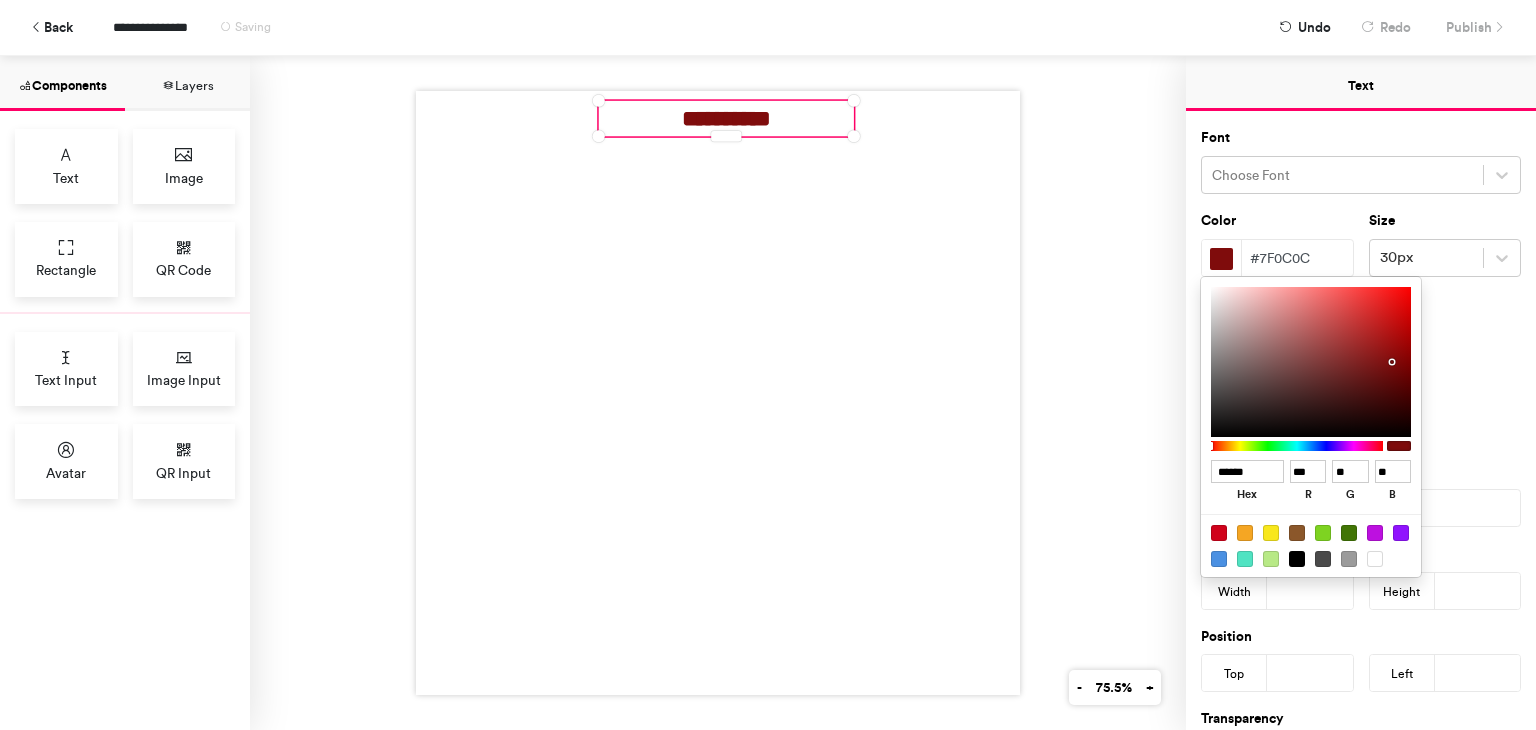 click at bounding box center [1311, 362] 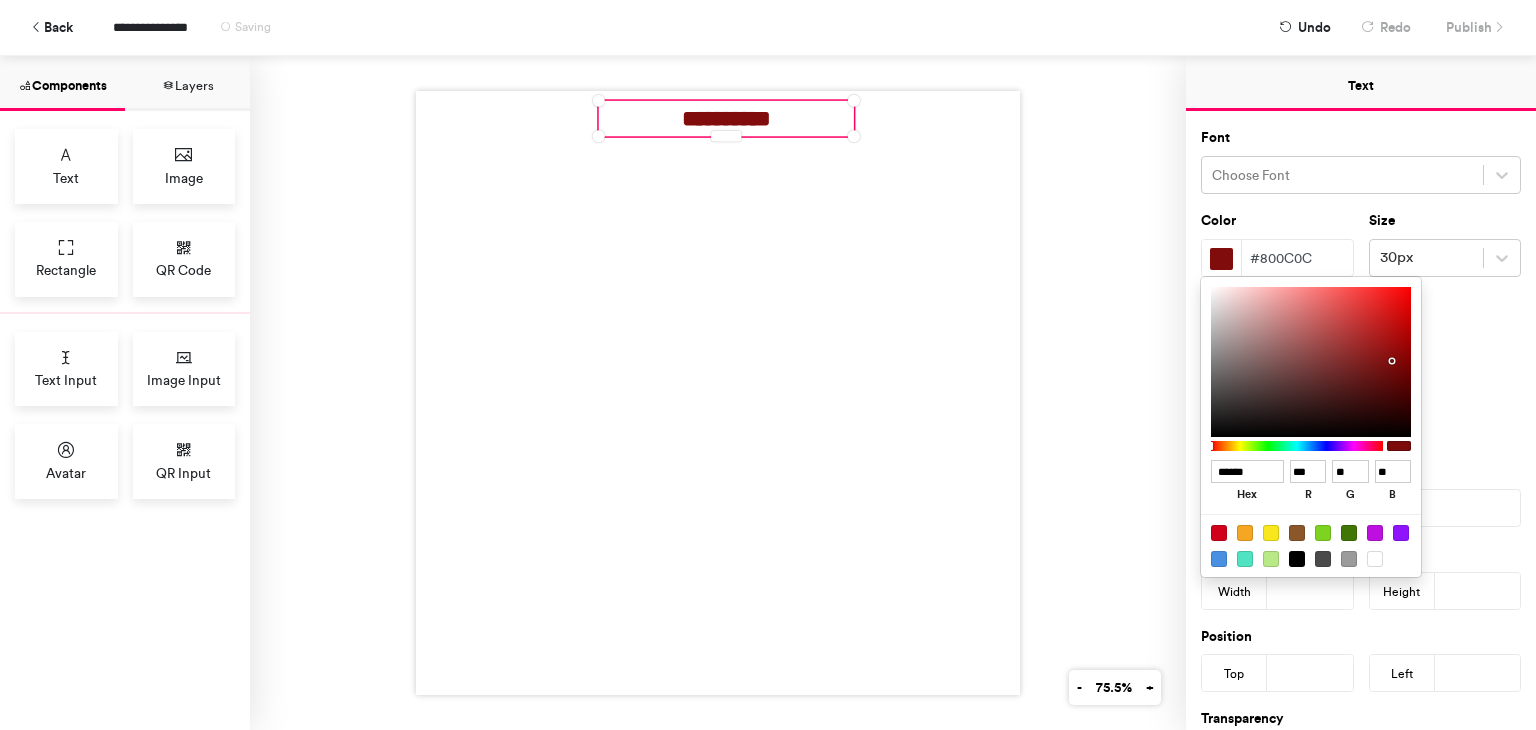 type on "******" 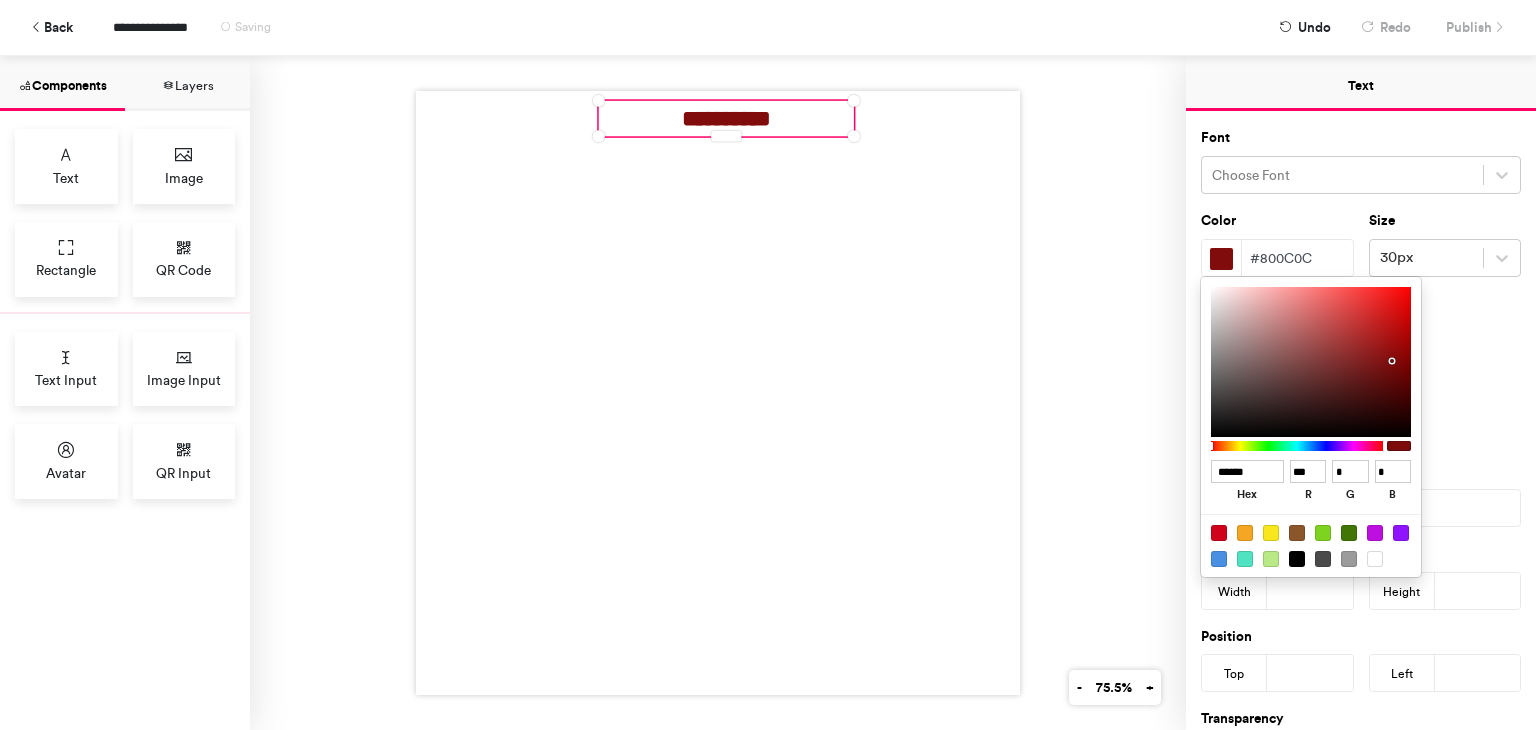 click at bounding box center (1311, 362) 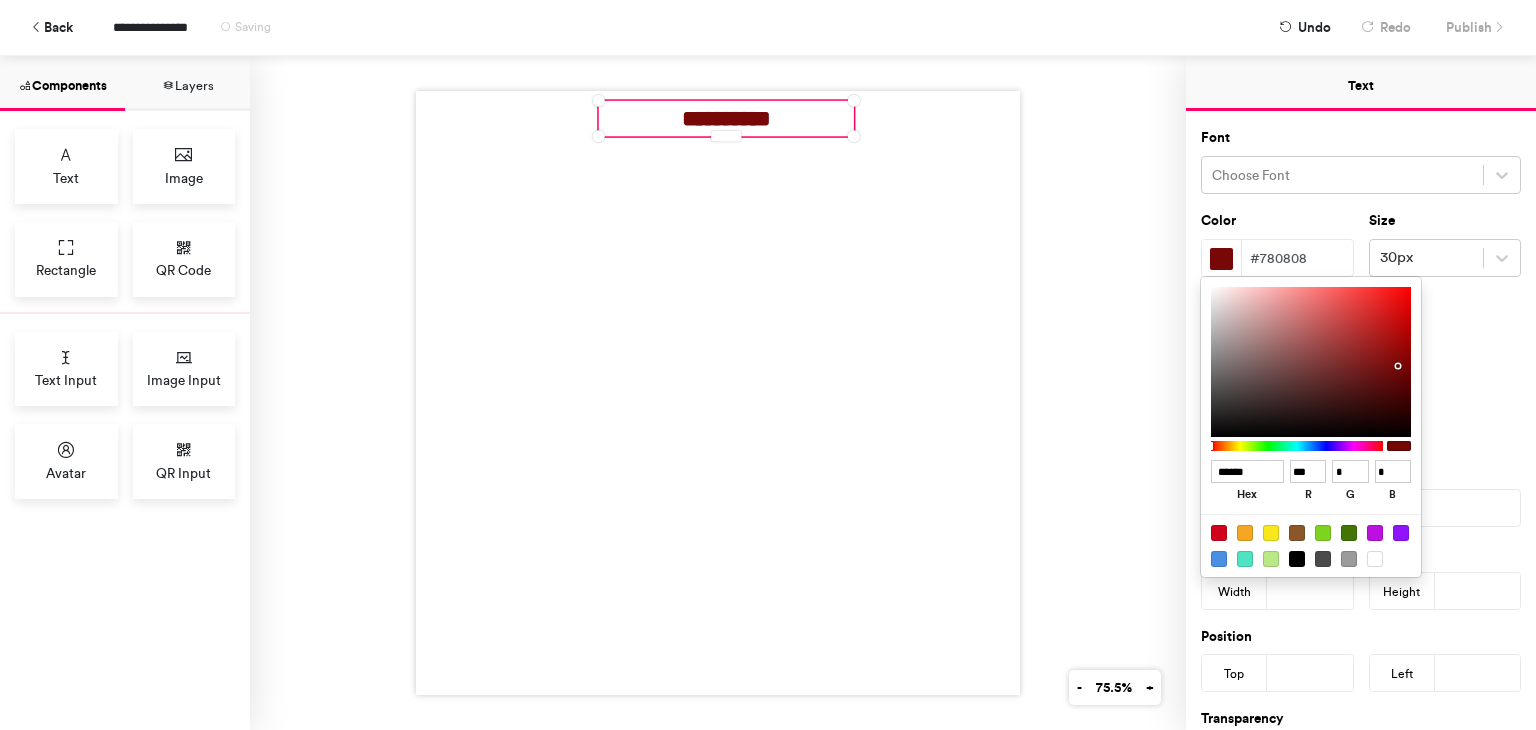 click at bounding box center (1398, 366) 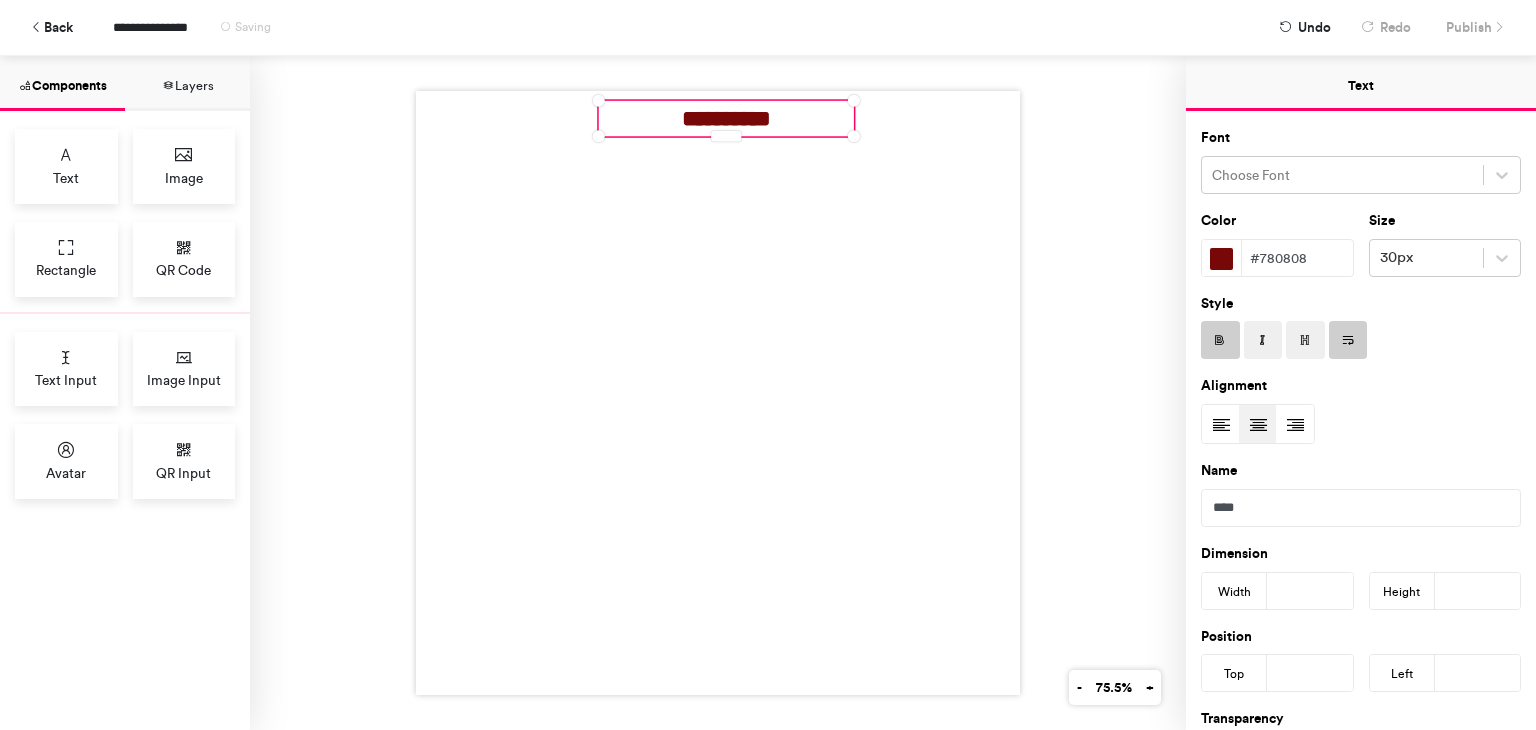 click at bounding box center [718, 393] 